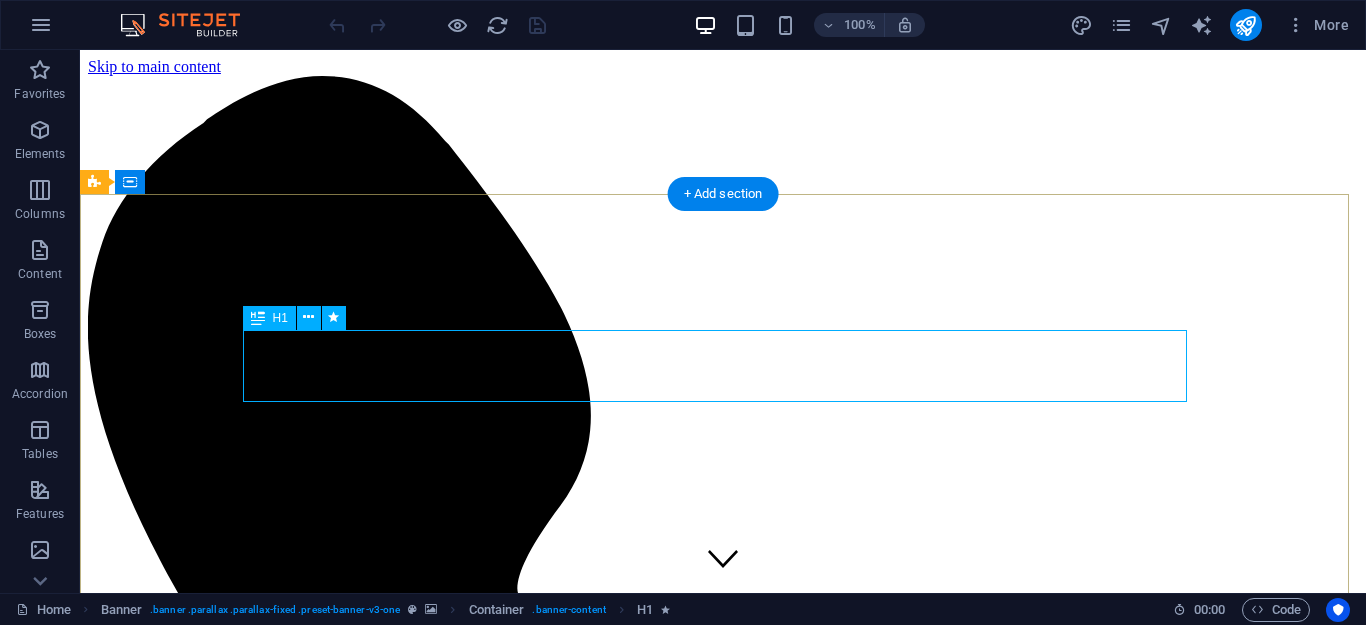scroll, scrollTop: 0, scrollLeft: 0, axis: both 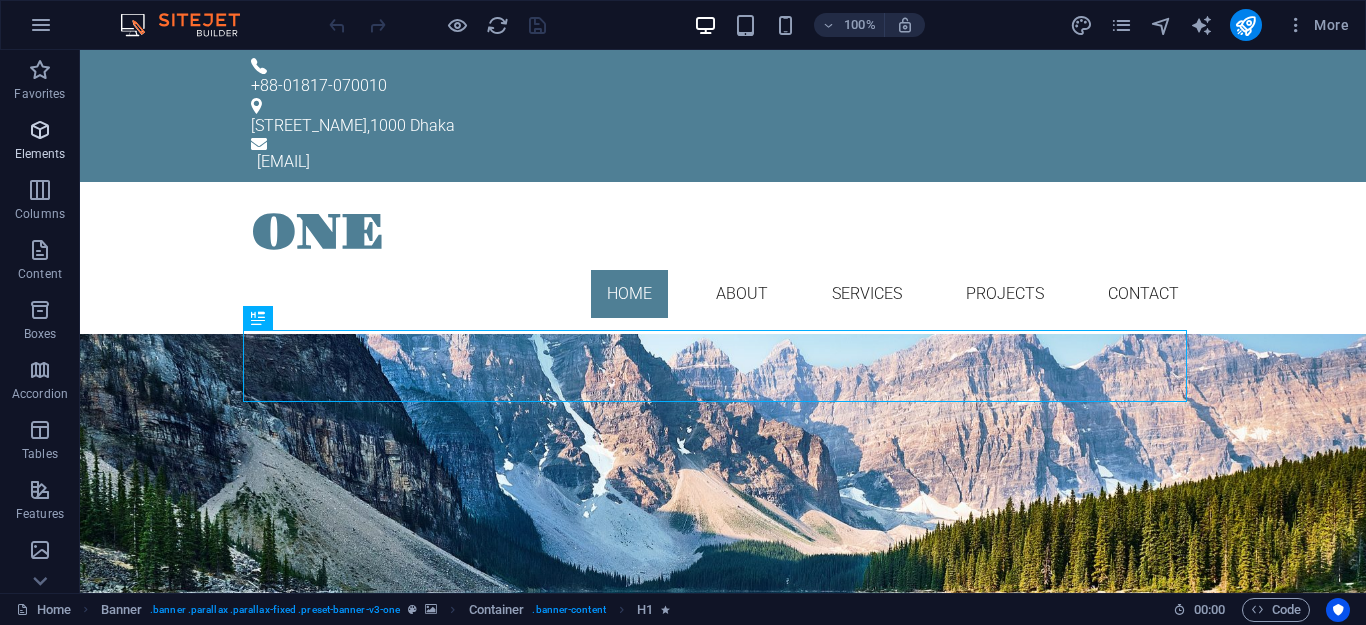 click on "Elements" at bounding box center (40, 154) 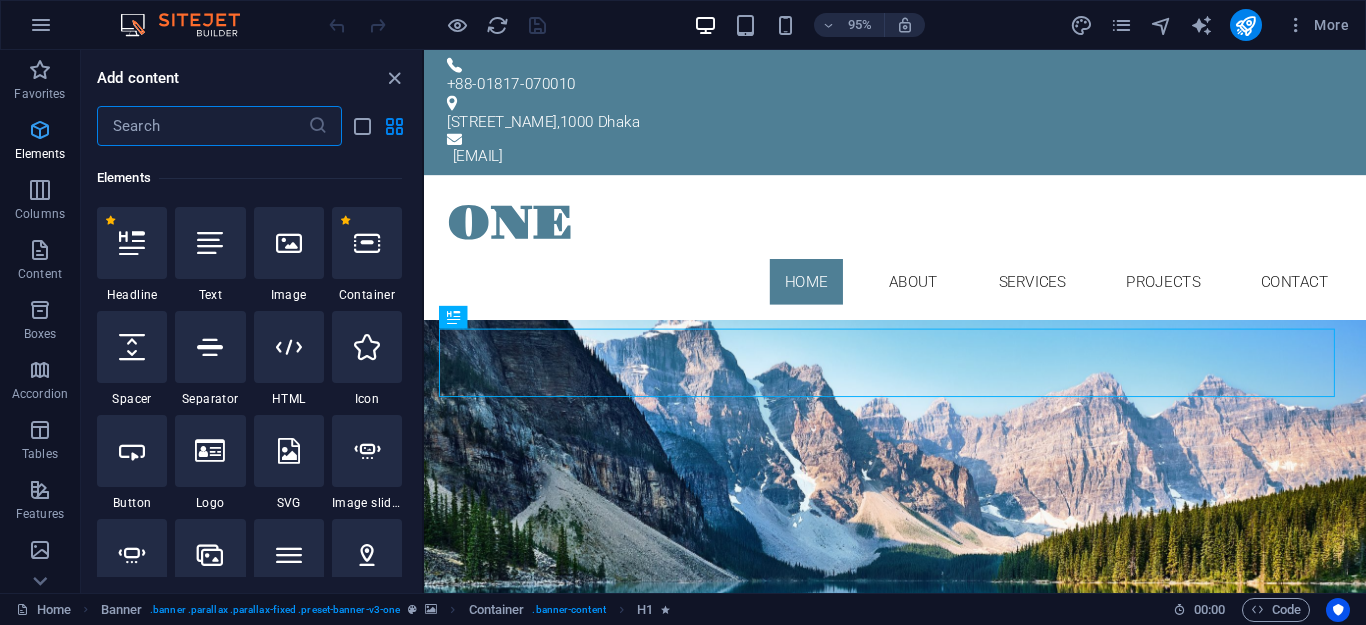 scroll, scrollTop: 213, scrollLeft: 0, axis: vertical 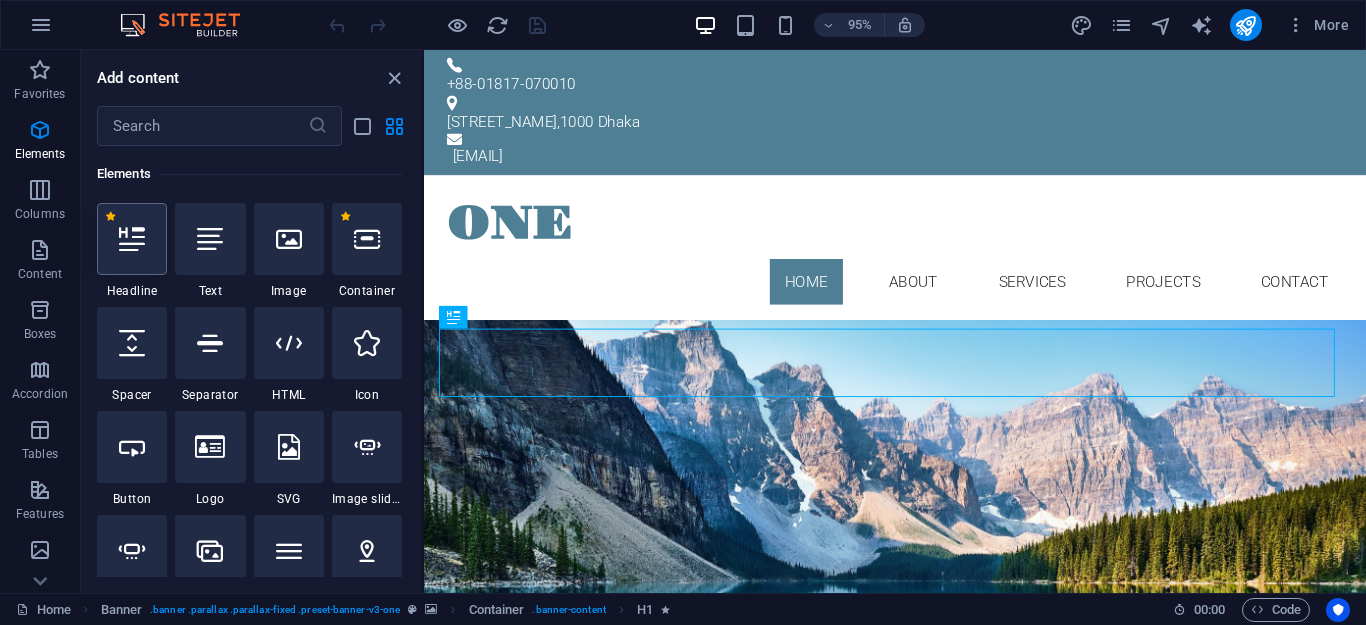 click at bounding box center (132, 239) 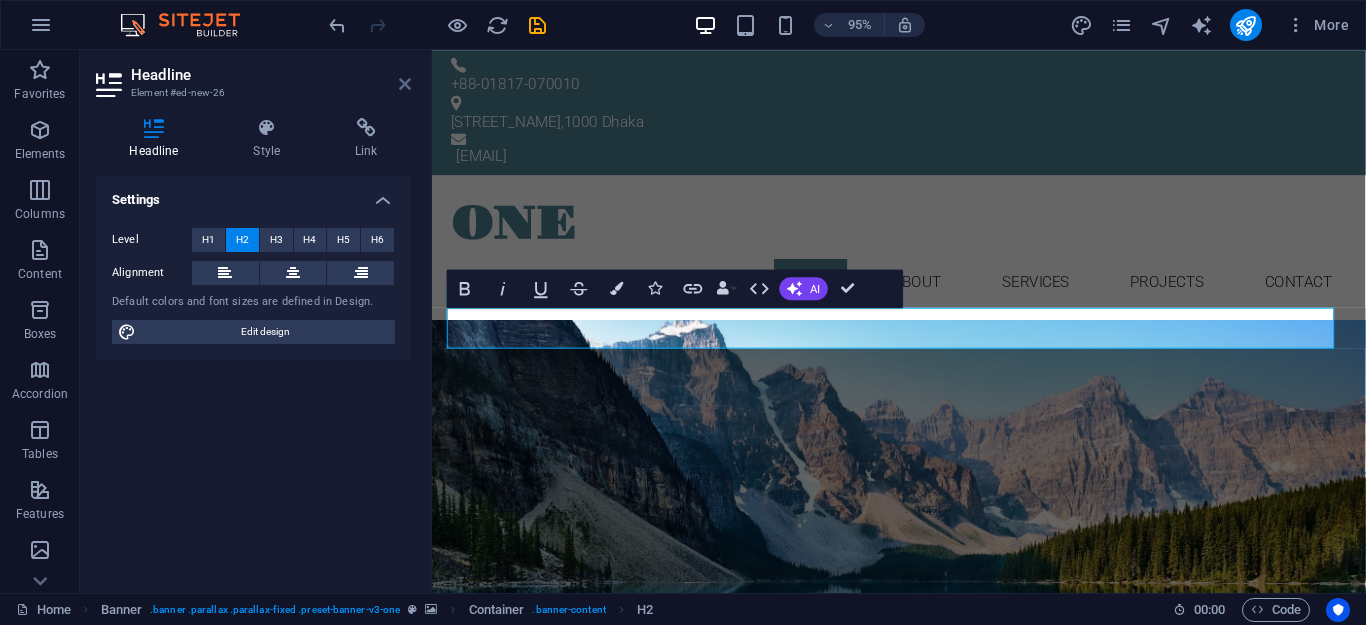click at bounding box center (405, 84) 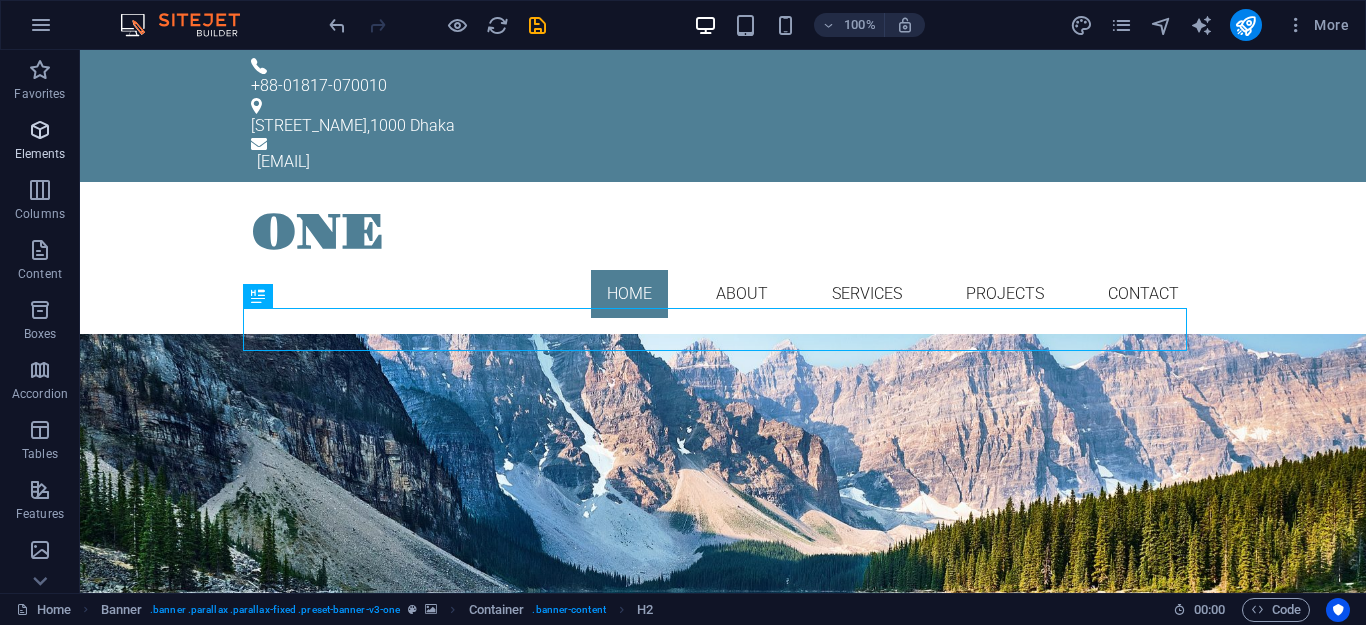 click on "Elements" at bounding box center [40, 154] 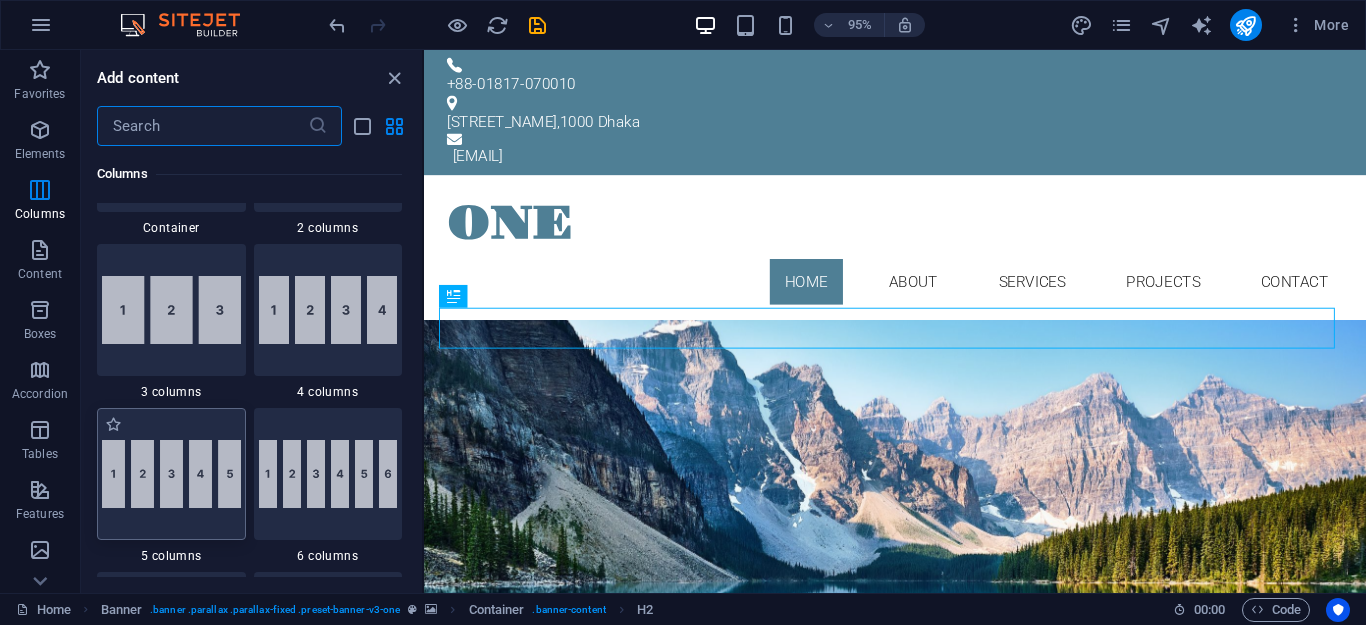scroll, scrollTop: 933, scrollLeft: 0, axis: vertical 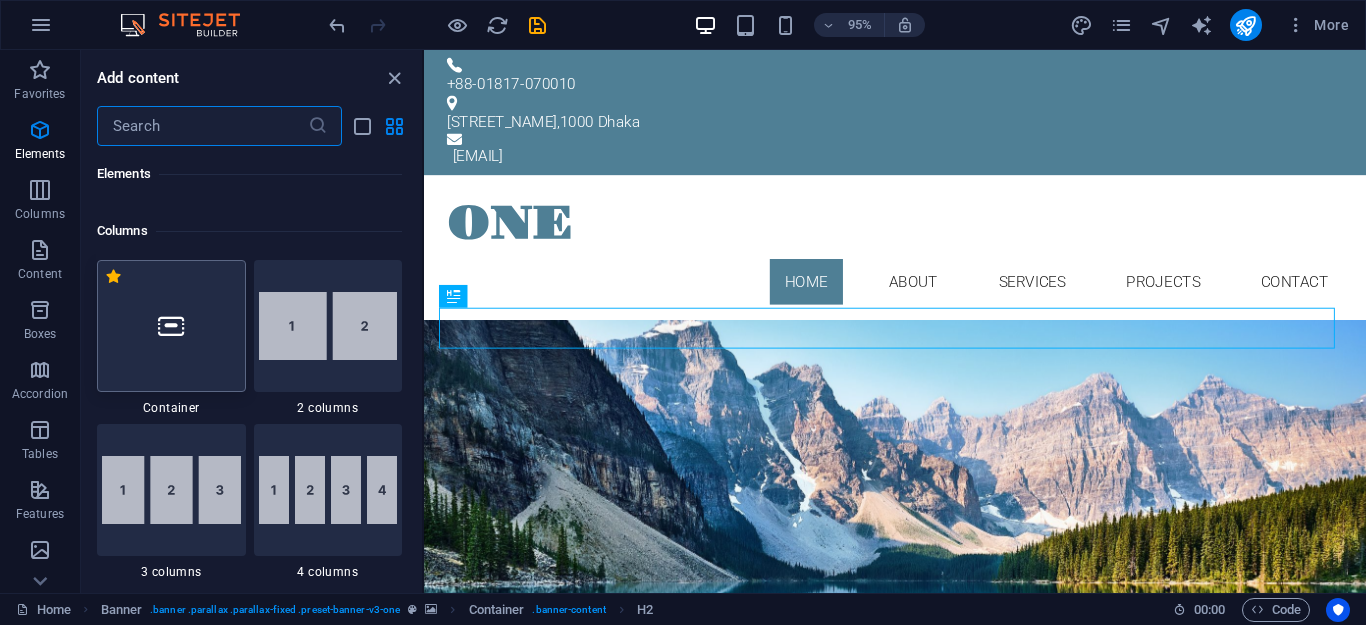 drag, startPoint x: 246, startPoint y: 359, endPoint x: 211, endPoint y: 353, distance: 35.510563 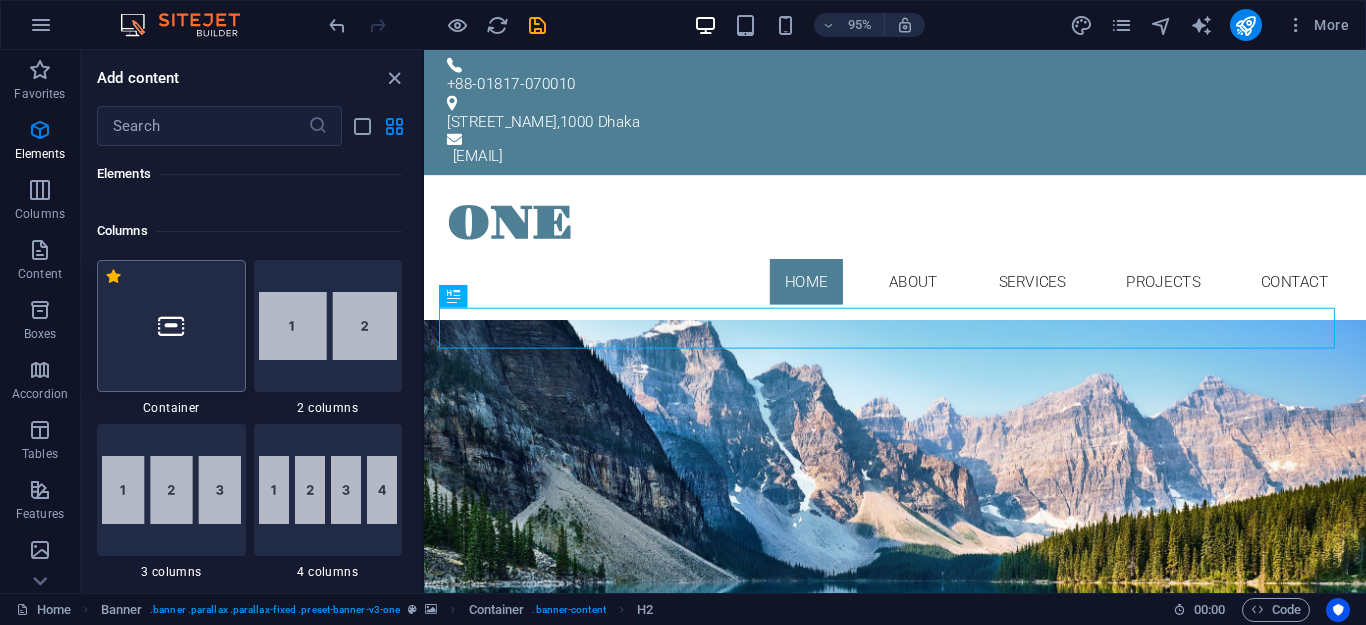 click at bounding box center (171, 326) 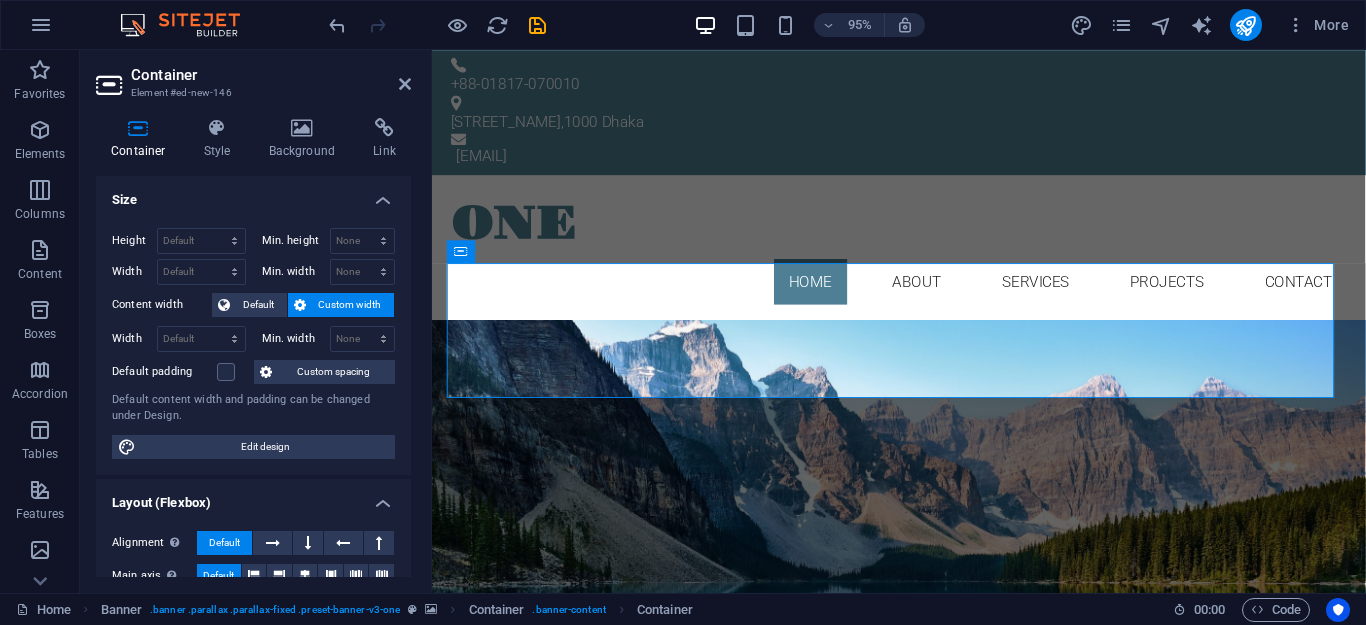 scroll, scrollTop: 270, scrollLeft: 0, axis: vertical 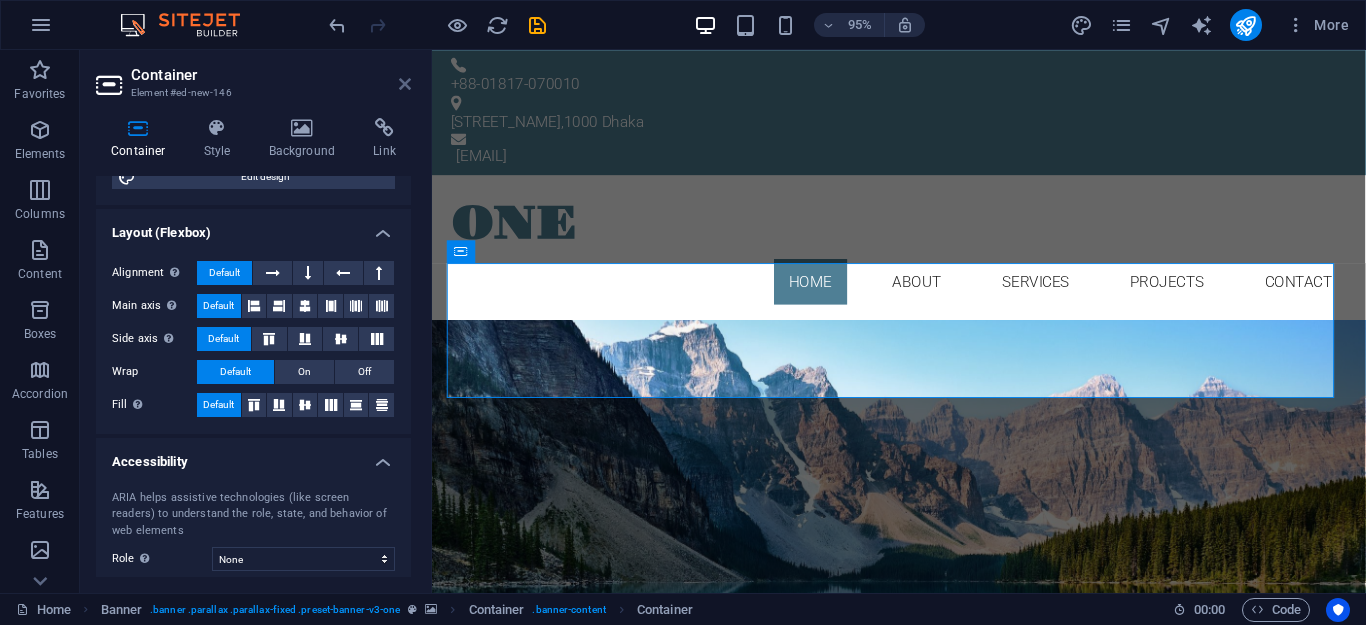 drag, startPoint x: 403, startPoint y: 80, endPoint x: 323, endPoint y: 31, distance: 93.813644 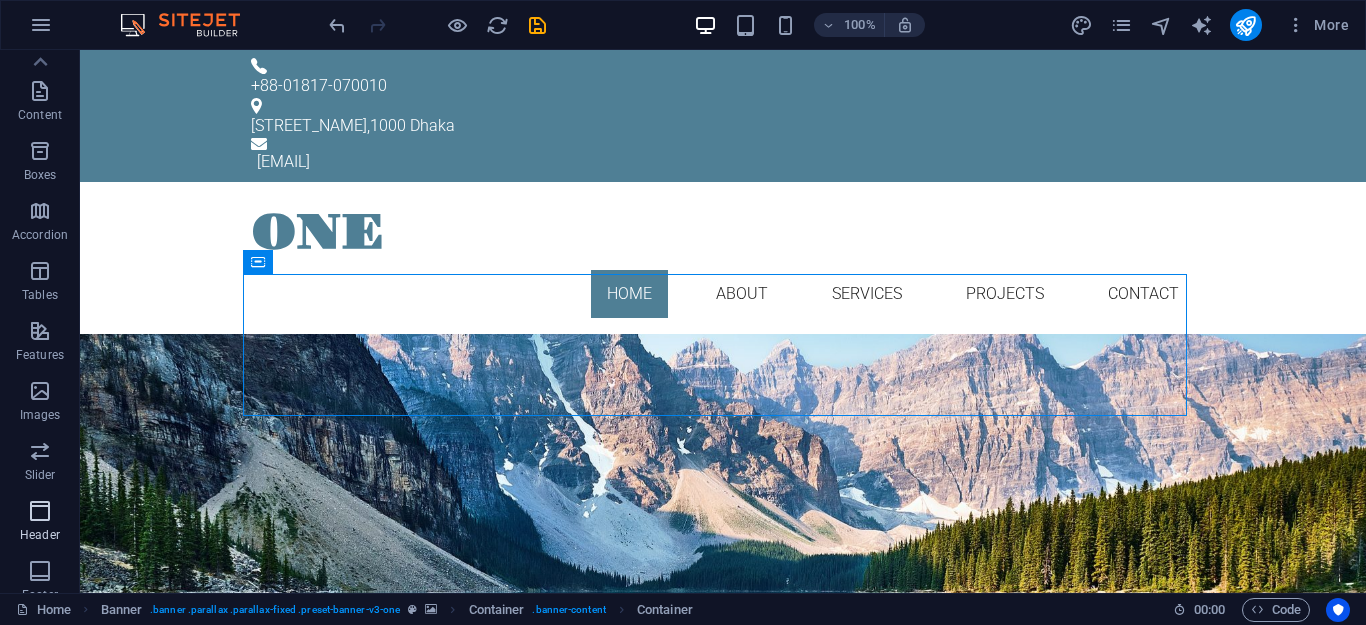 scroll, scrollTop: 0, scrollLeft: 0, axis: both 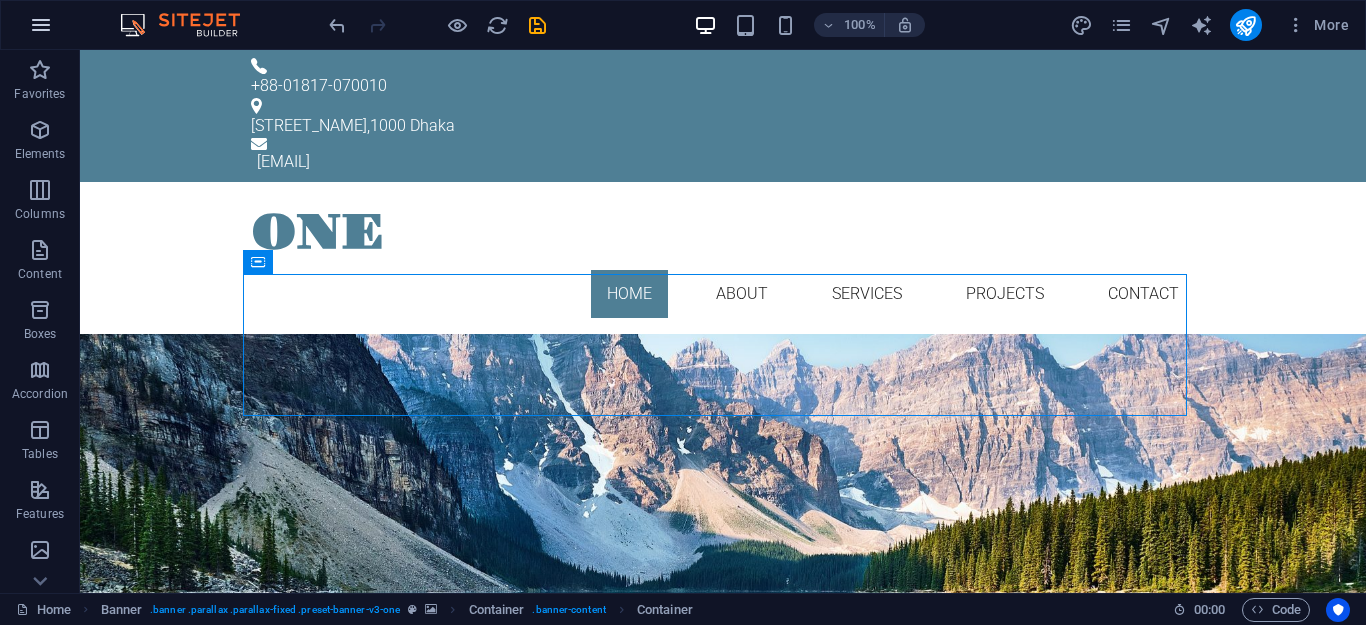 click at bounding box center (41, 25) 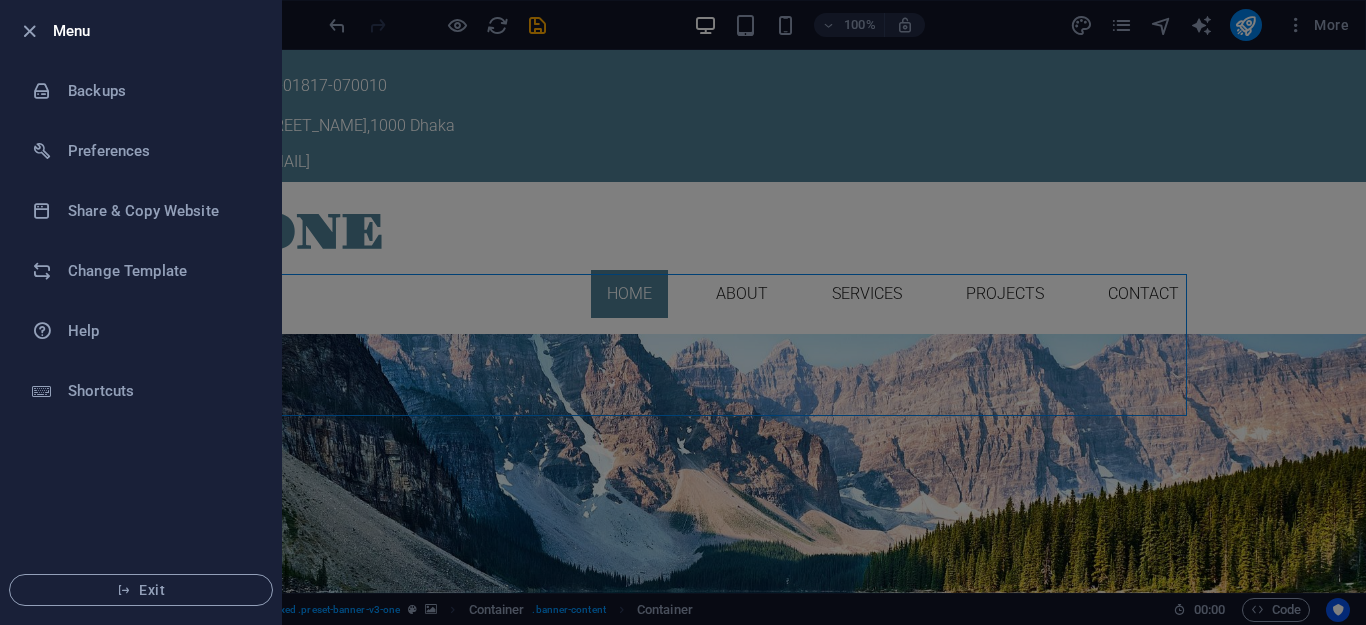 drag, startPoint x: 1253, startPoint y: 63, endPoint x: 1242, endPoint y: 70, distance: 13.038404 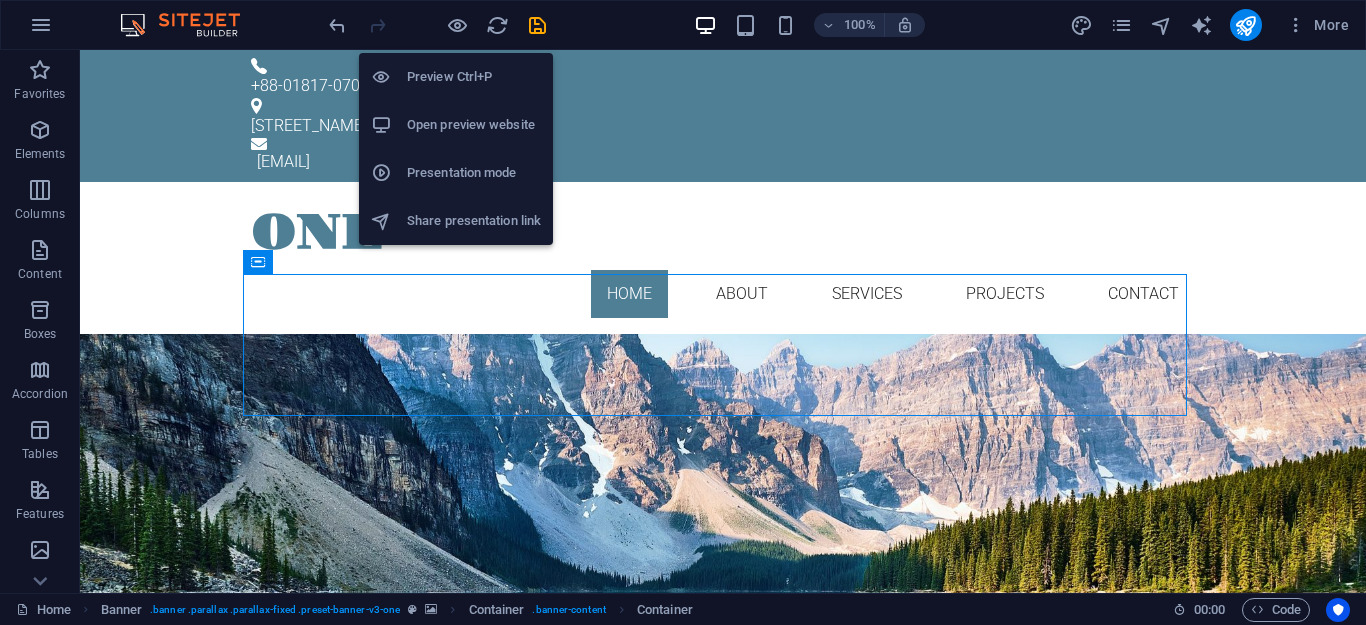 click on "Open preview website" at bounding box center (474, 125) 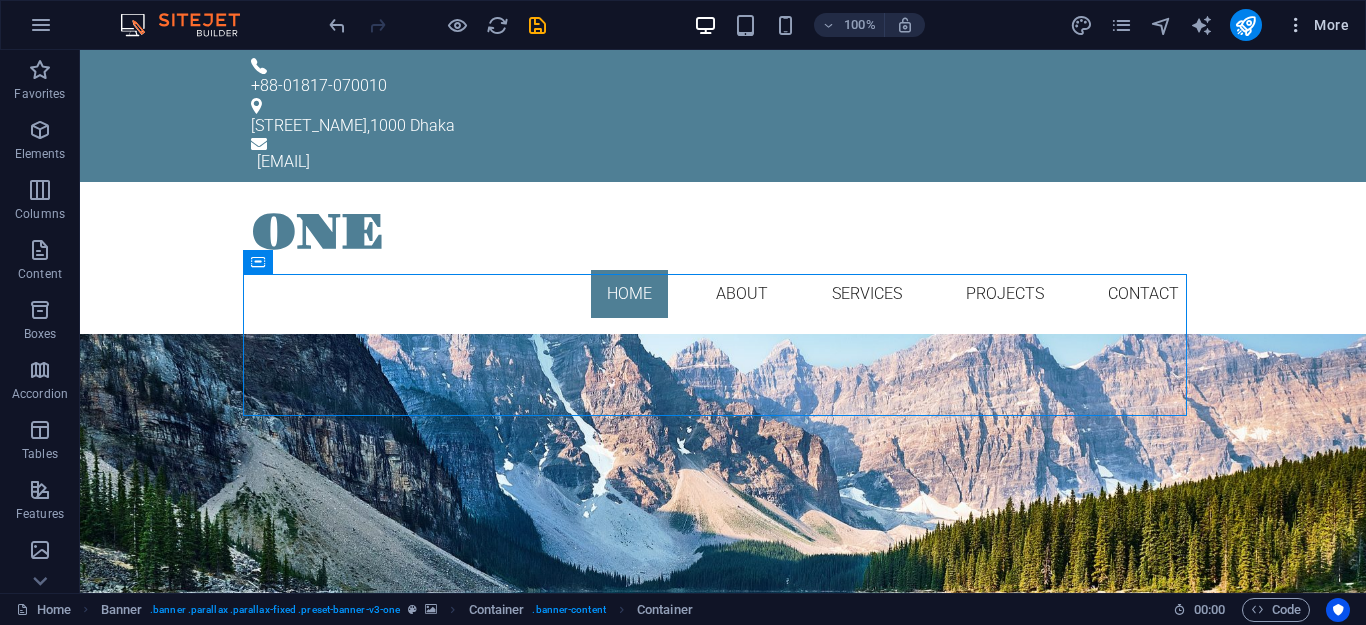 click on "More" at bounding box center (1317, 25) 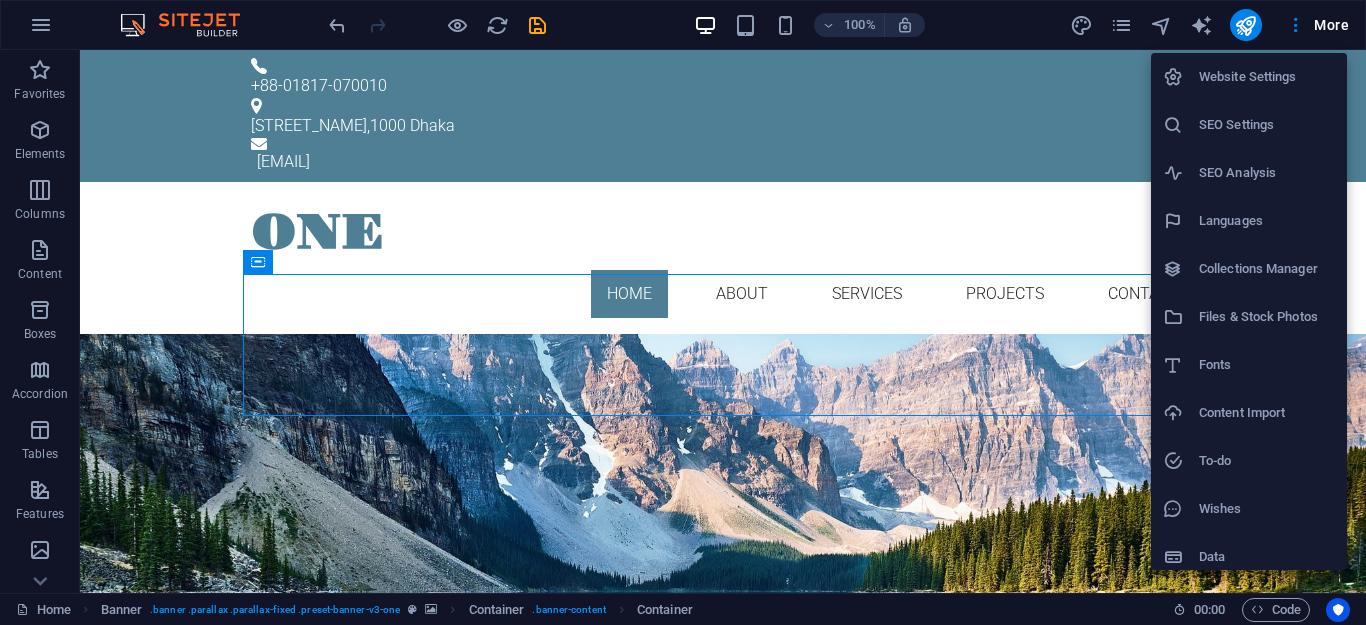 click on "Website Settings" at bounding box center (1267, 77) 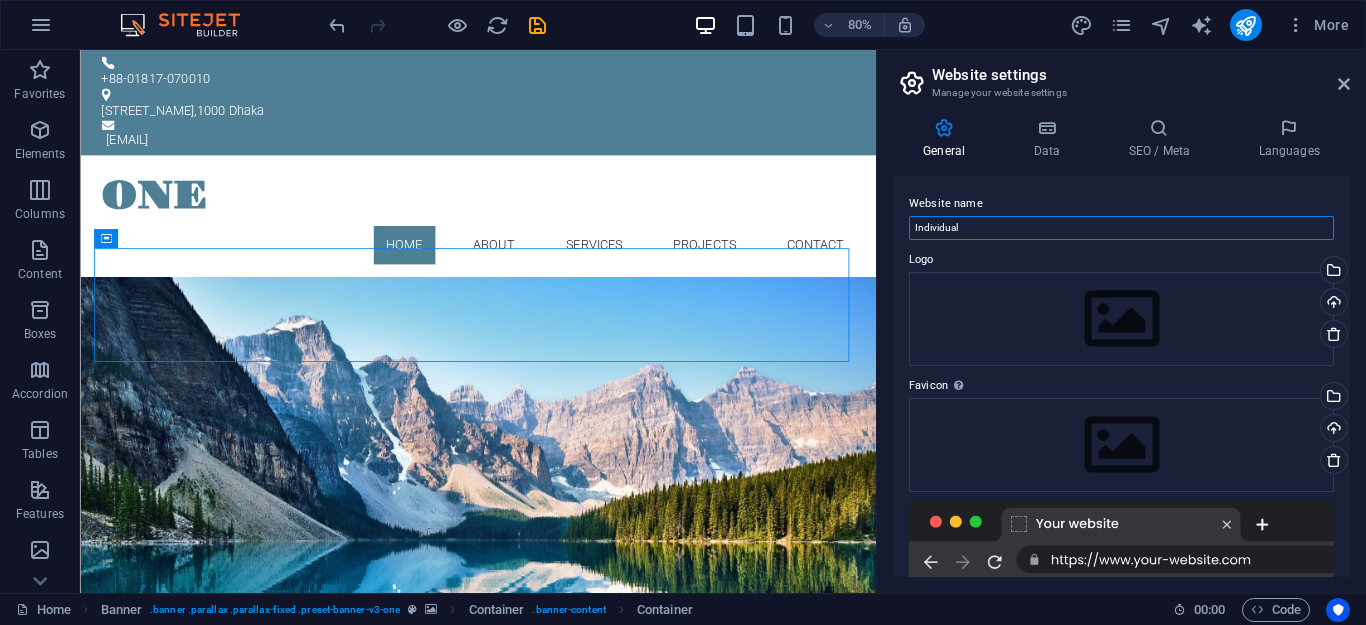 drag, startPoint x: 977, startPoint y: 231, endPoint x: 848, endPoint y: 238, distance: 129.18979 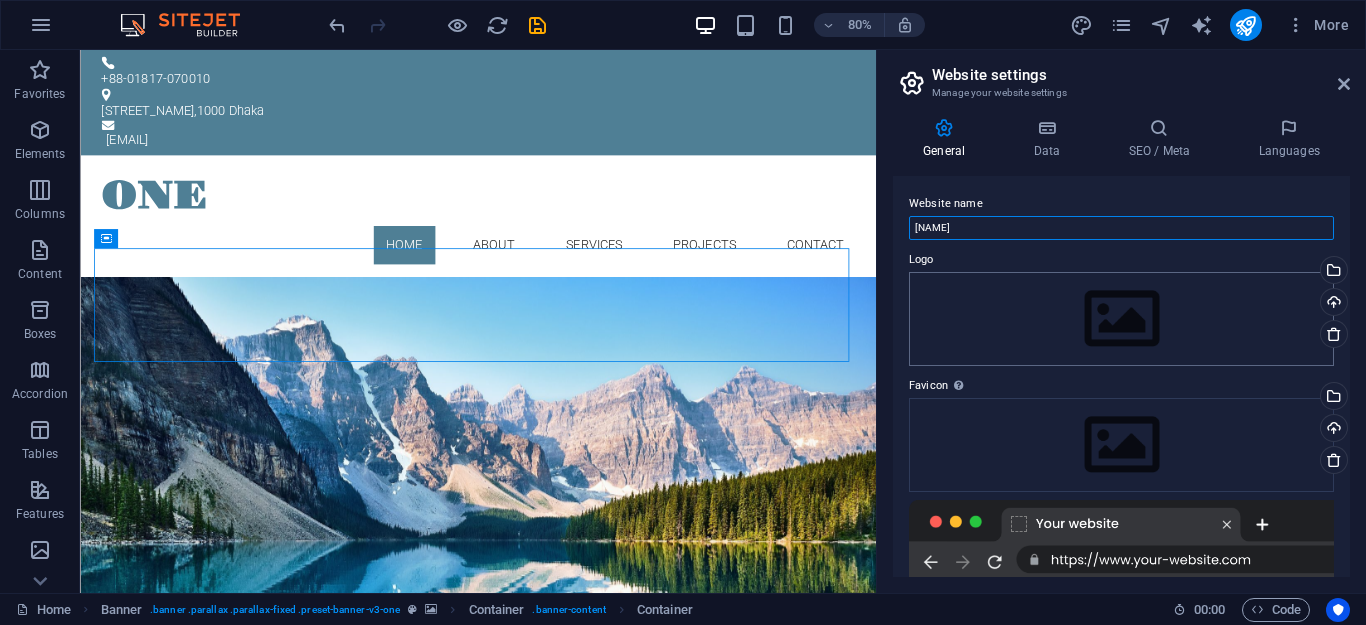 type on "[NAME]" 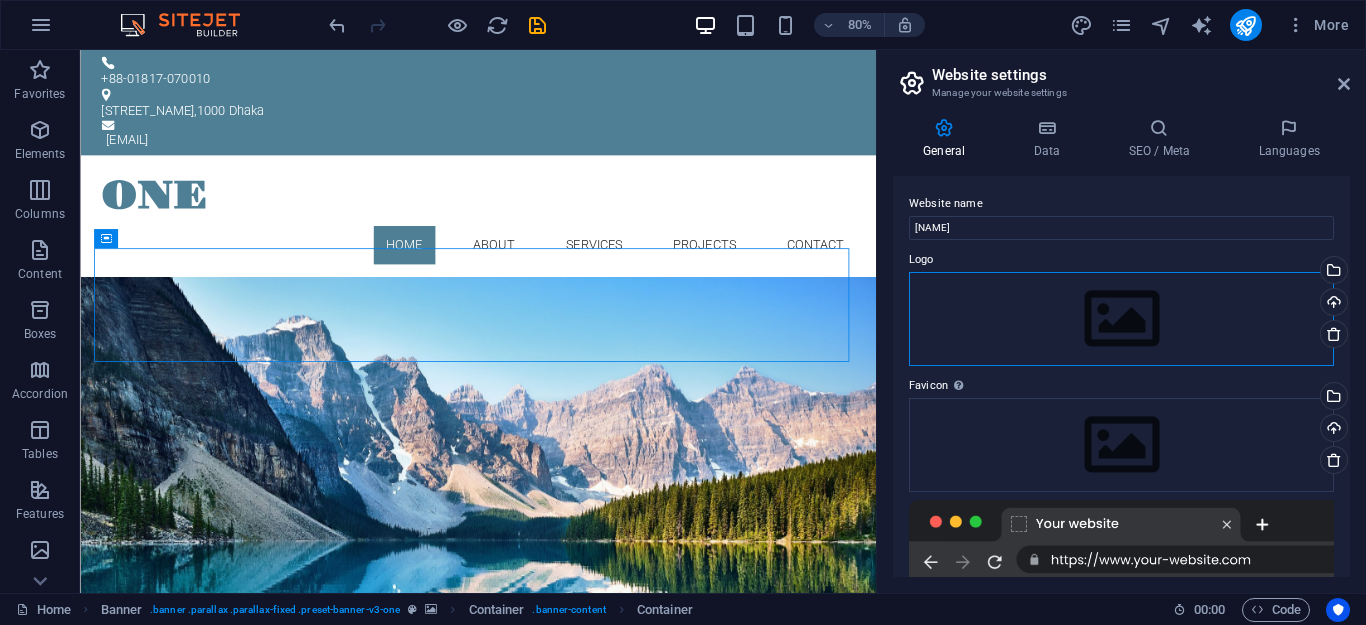 click on "Drag files here, click to choose files or select files from Files or our free stock photos & videos" at bounding box center [1121, 319] 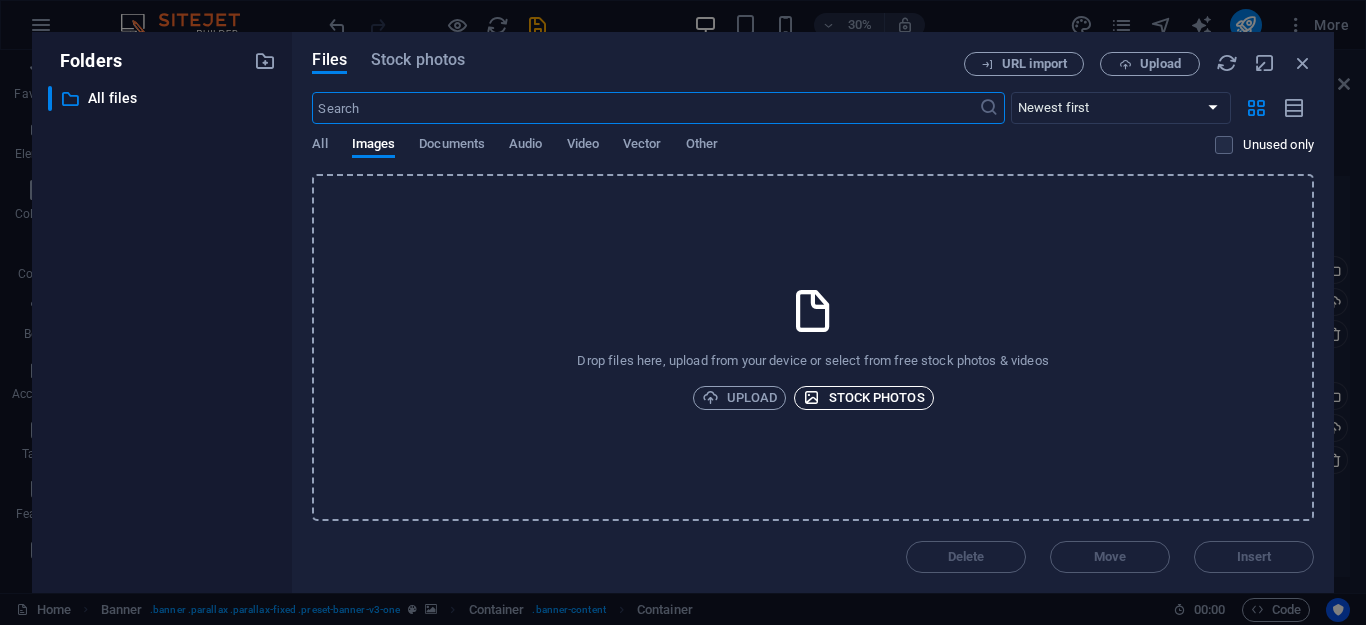 click on "Stock photos" at bounding box center (863, 398) 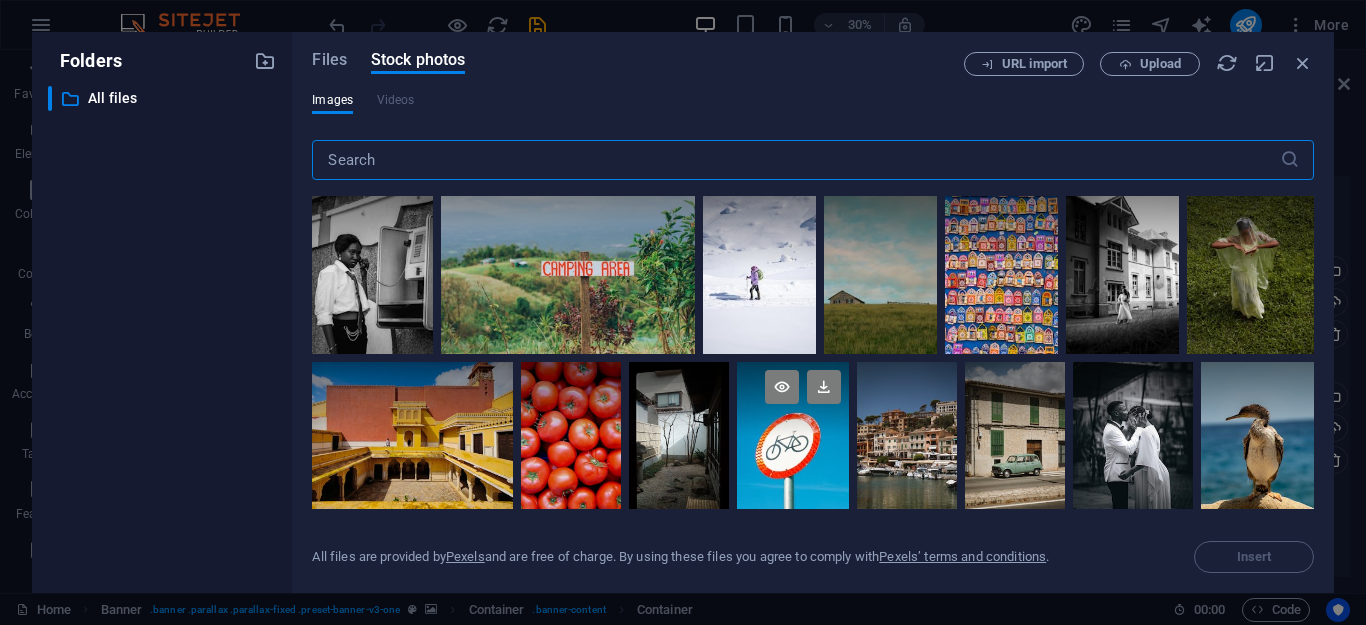 scroll, scrollTop: 0, scrollLeft: 0, axis: both 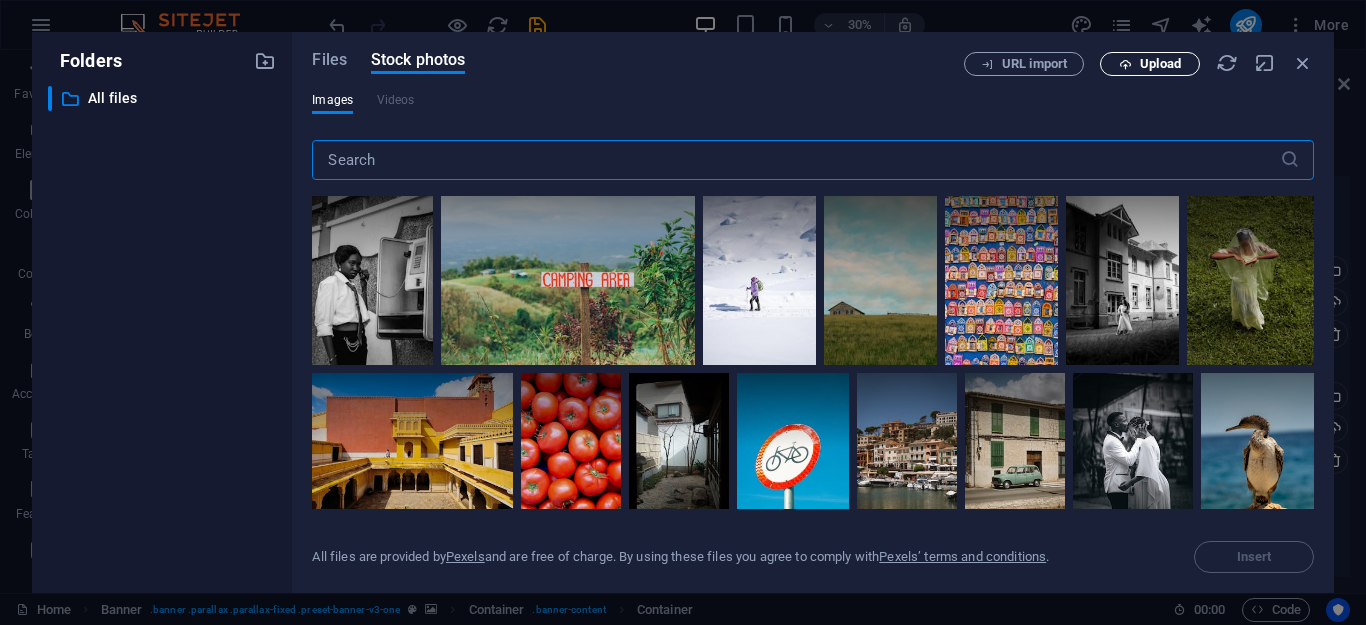 click on "Upload" at bounding box center [1160, 64] 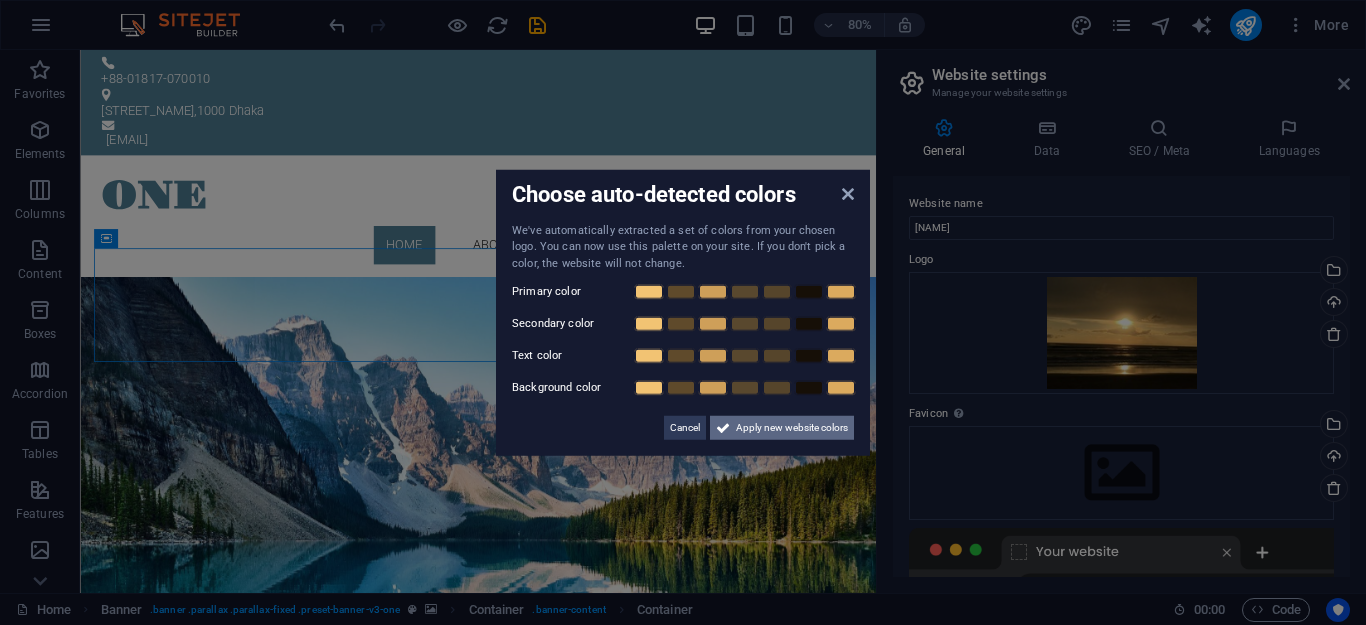click on "Apply new website colors" at bounding box center (792, 428) 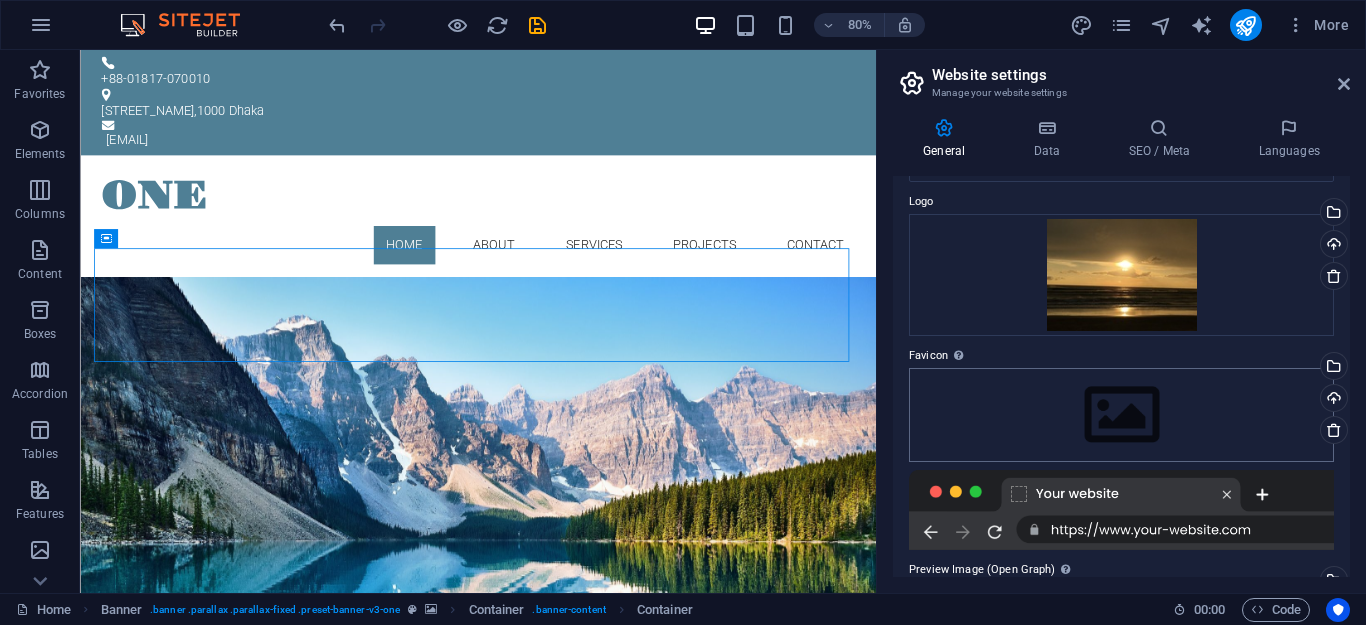 scroll, scrollTop: 90, scrollLeft: 0, axis: vertical 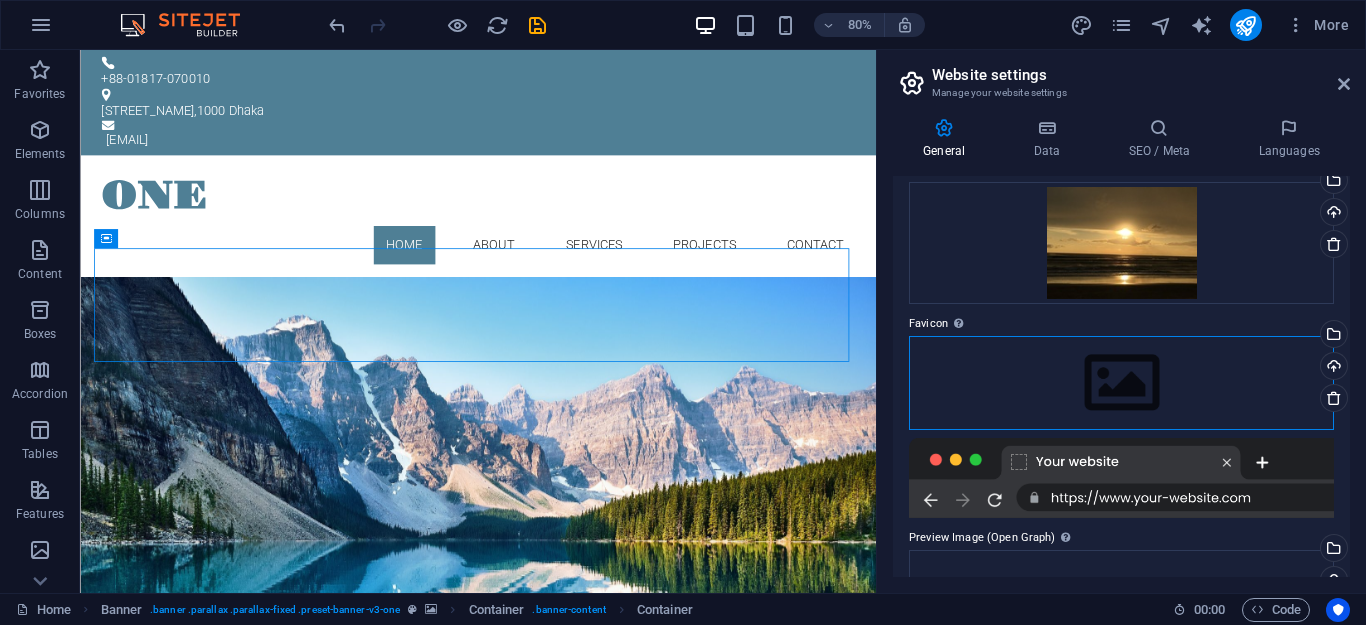 click on "Drag files here, click to choose files or select files from Files or our free stock photos & videos" at bounding box center (1121, 383) 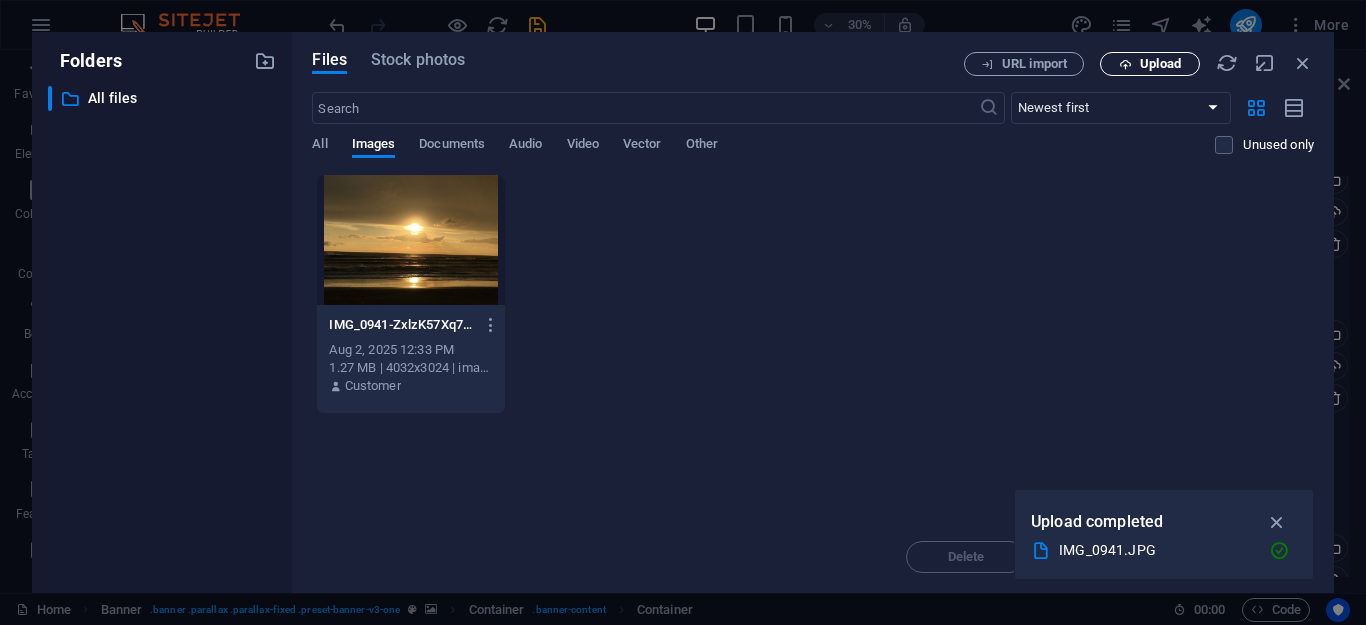 click on "Upload" at bounding box center [1150, 64] 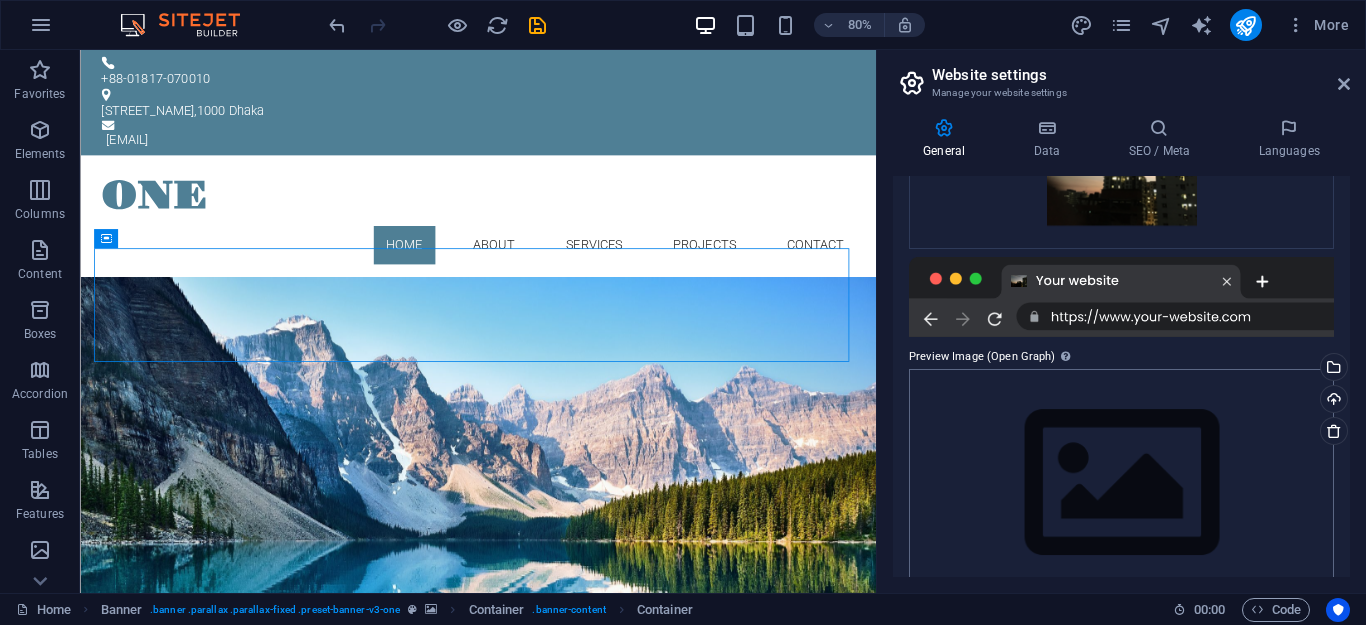 scroll, scrollTop: 0, scrollLeft: 0, axis: both 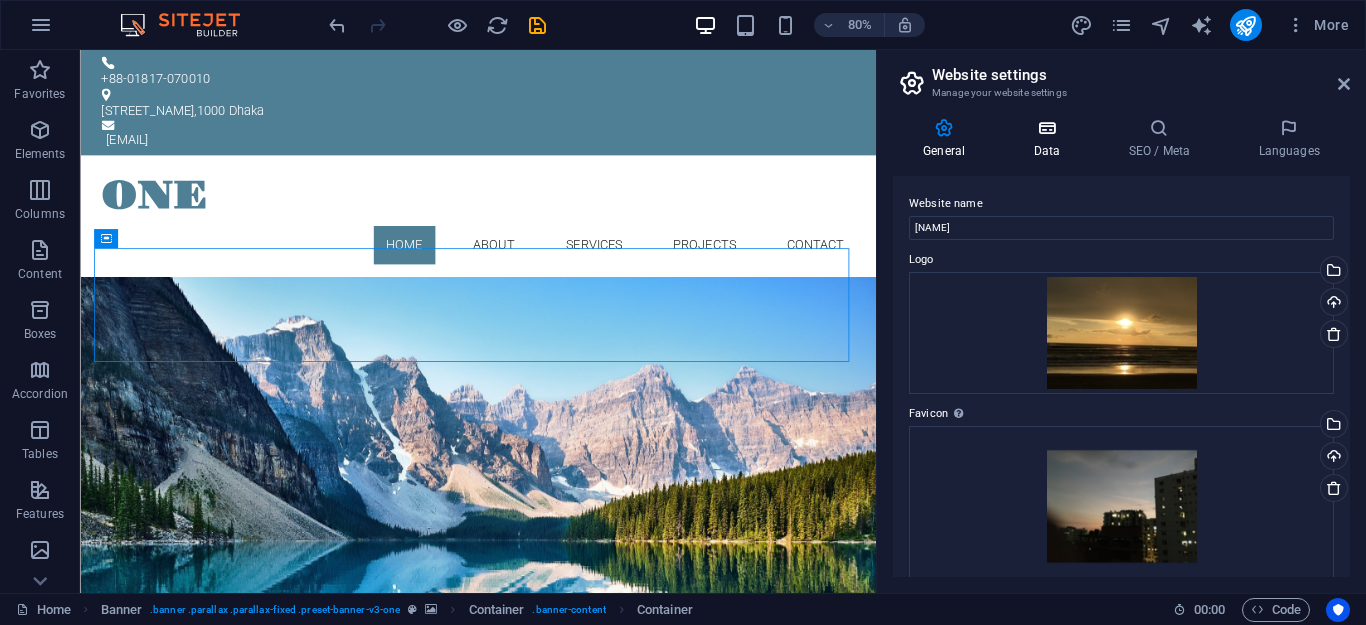 click on "Data" at bounding box center [1050, 139] 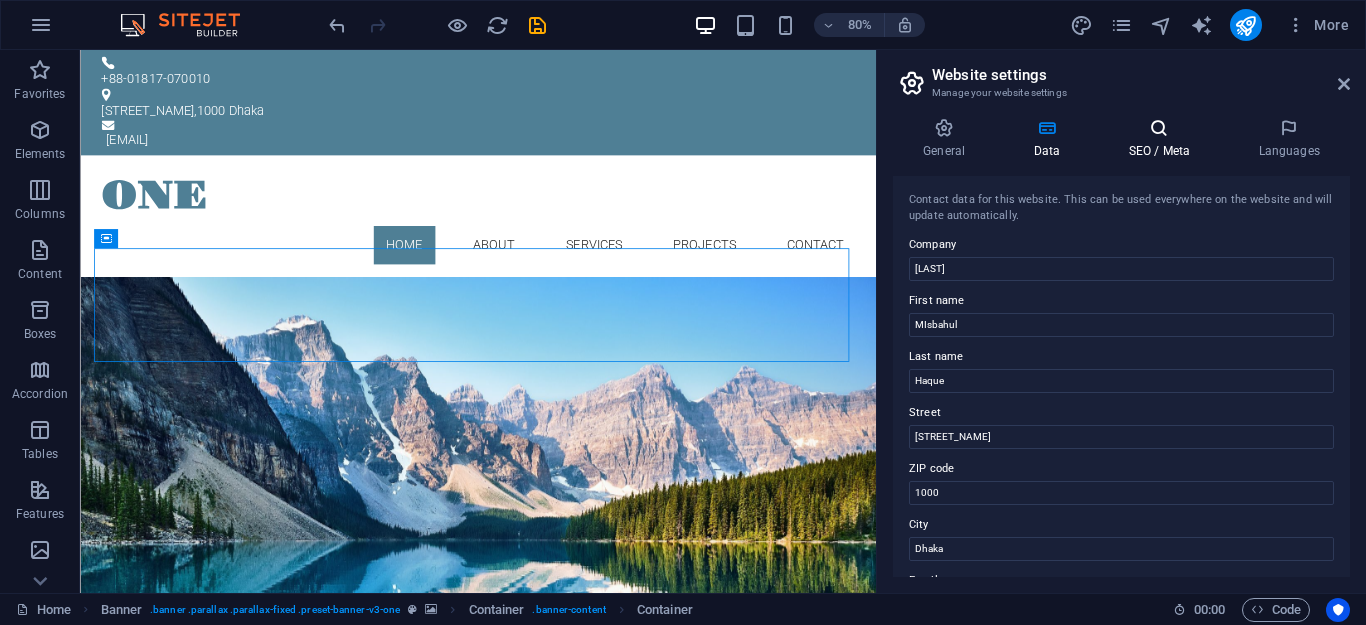 click on "SEO / Meta" at bounding box center [1163, 139] 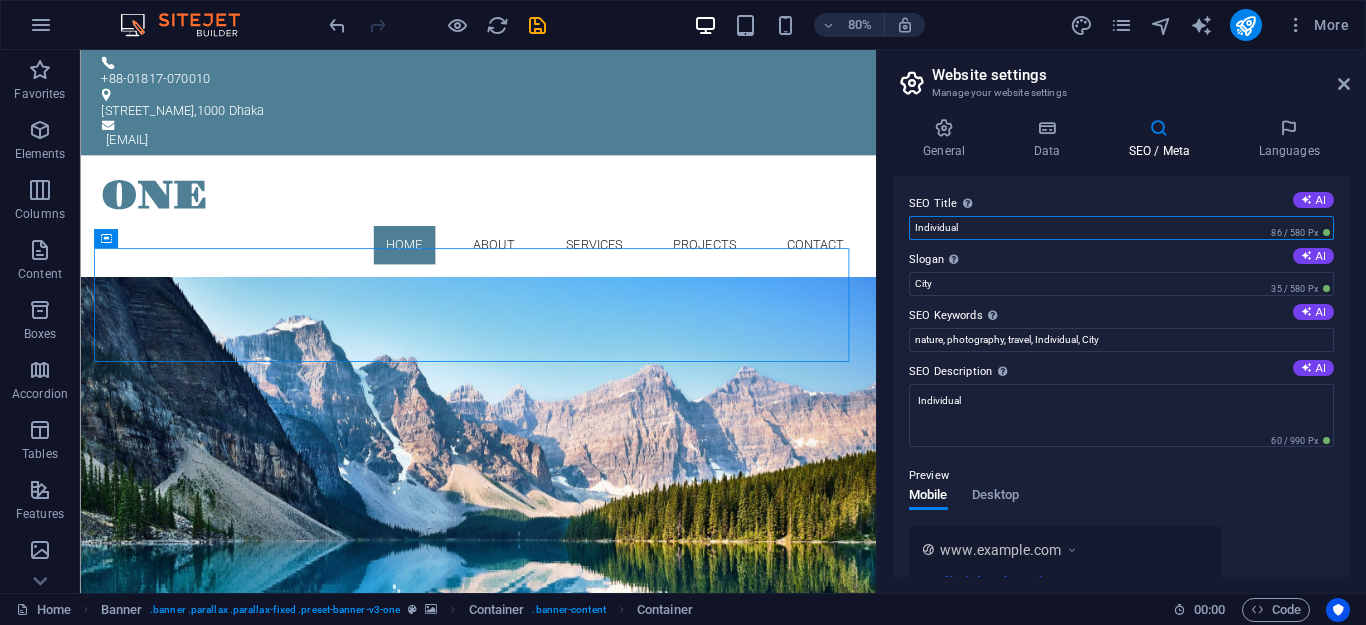 drag, startPoint x: 1112, startPoint y: 227, endPoint x: 810, endPoint y: 240, distance: 302.27966 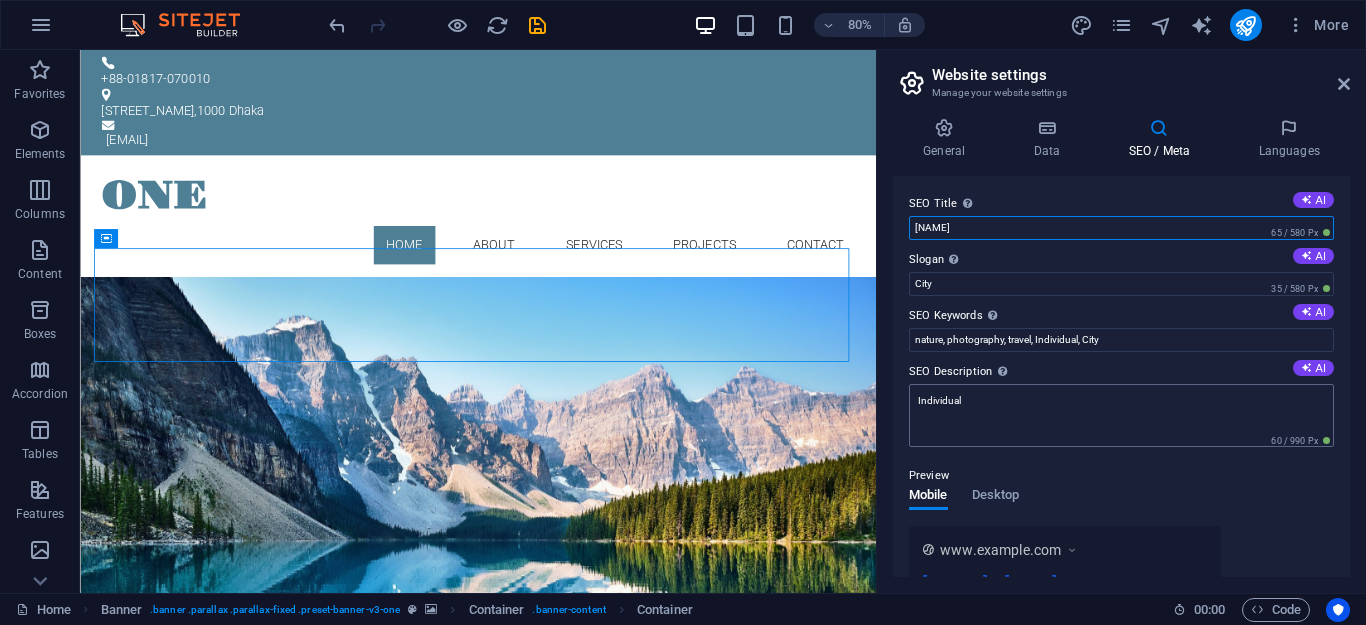 type on "[NAME]" 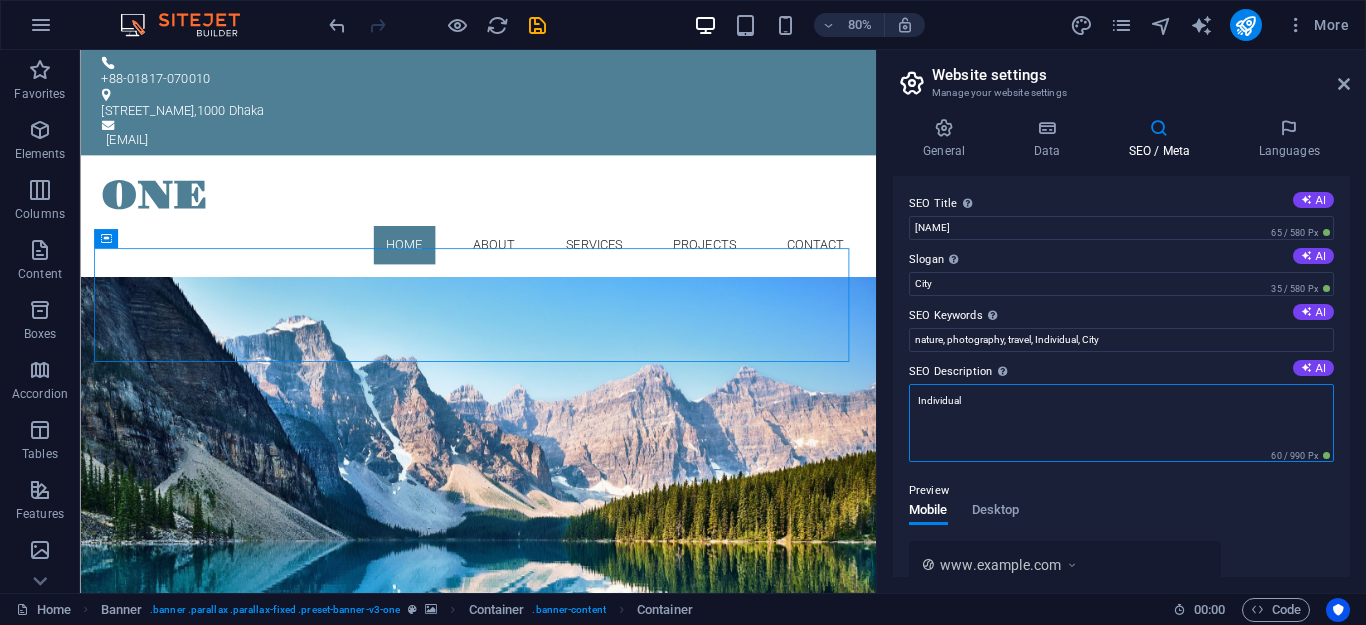 drag, startPoint x: 1012, startPoint y: 403, endPoint x: 857, endPoint y: 402, distance: 155.00322 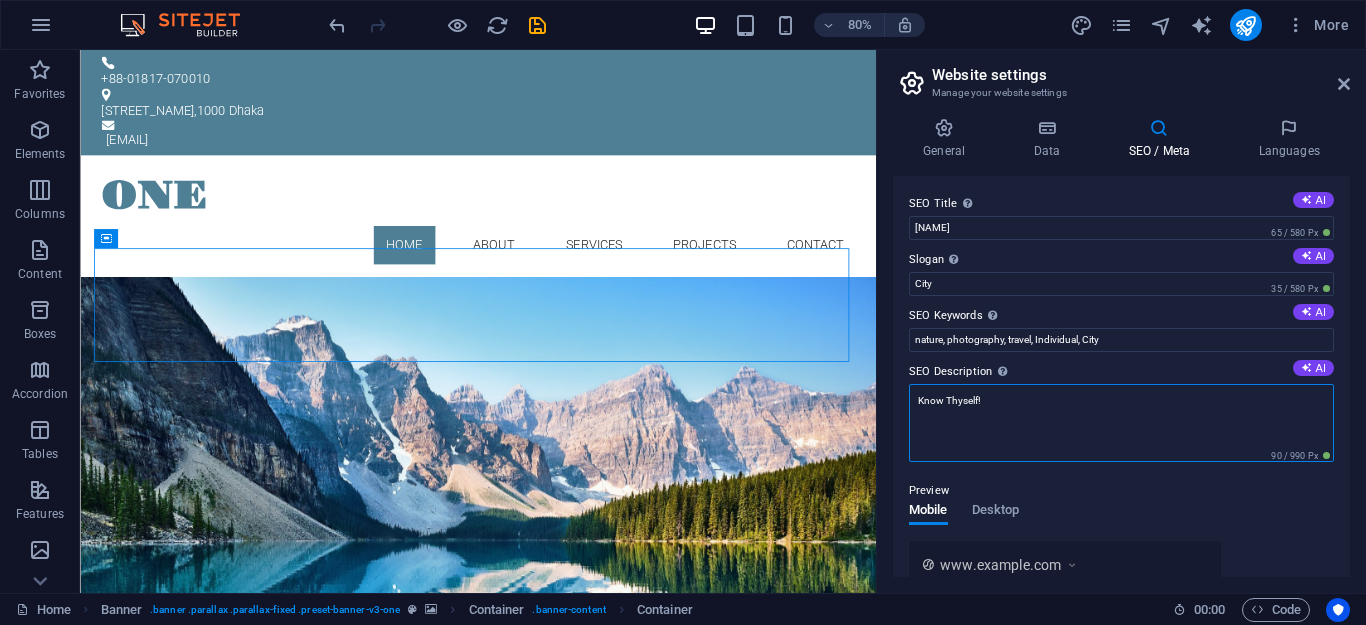 drag, startPoint x: 1010, startPoint y: 403, endPoint x: 775, endPoint y: 372, distance: 237.03586 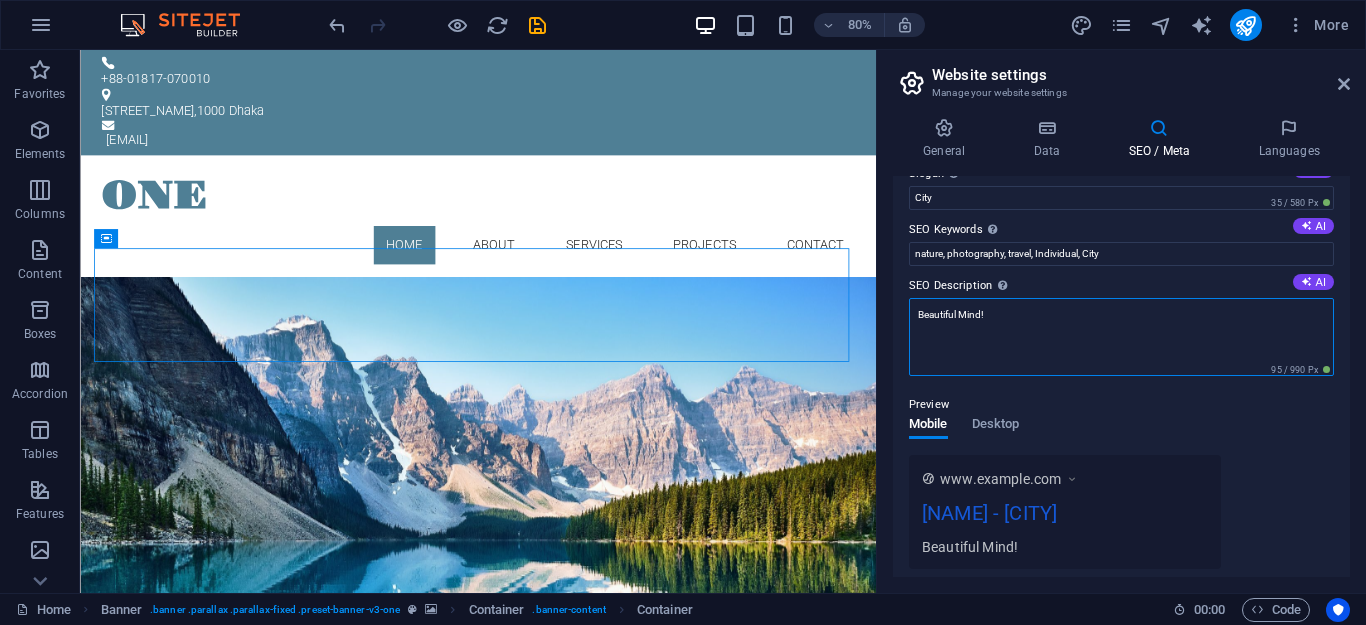 scroll, scrollTop: 0, scrollLeft: 0, axis: both 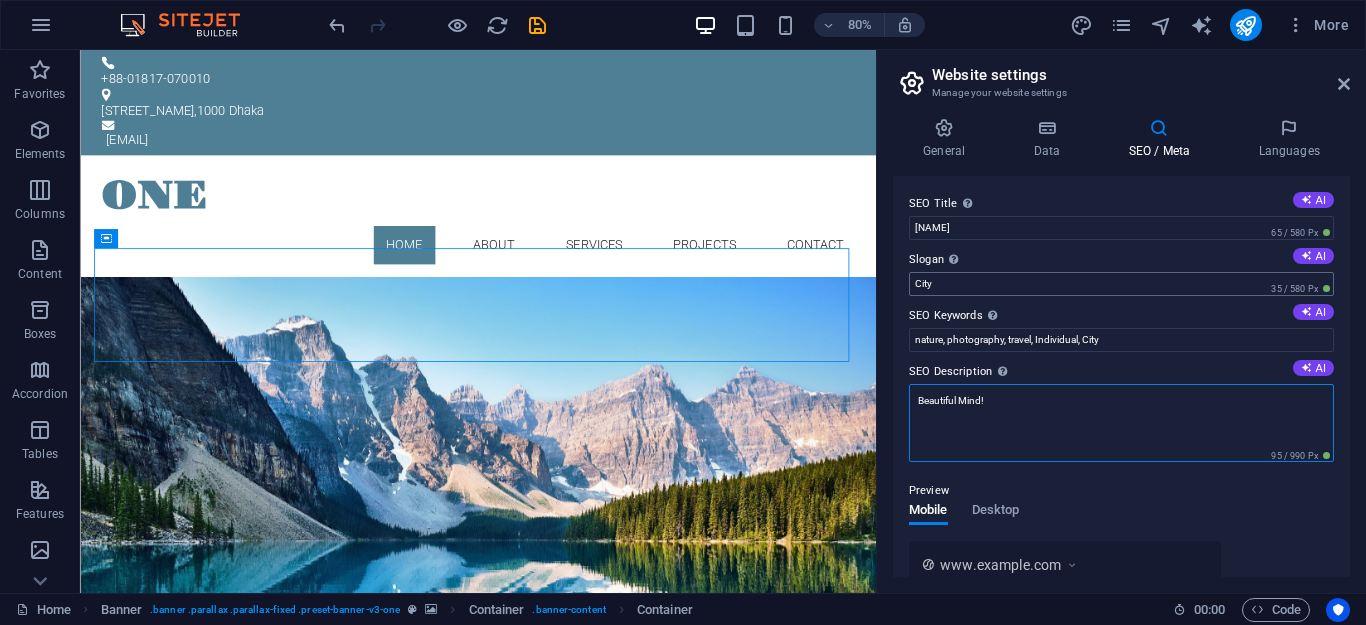 type on "Beautiful Mind!" 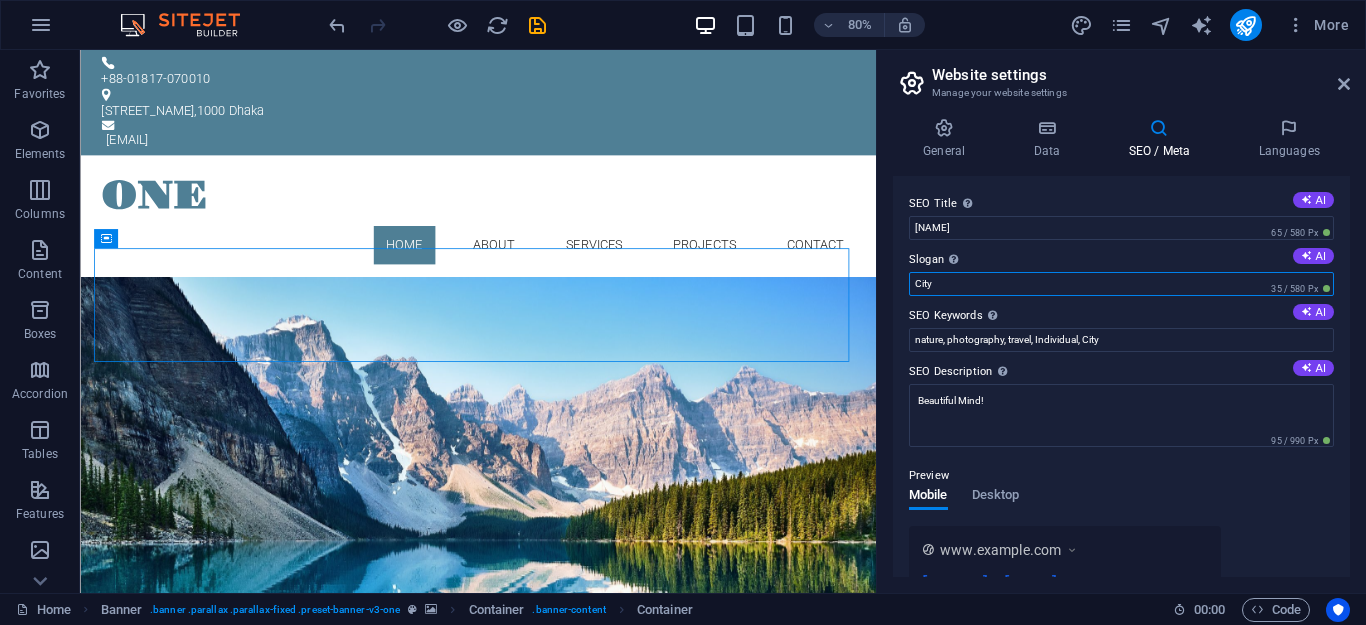 drag, startPoint x: 941, startPoint y: 286, endPoint x: 863, endPoint y: 287, distance: 78.00641 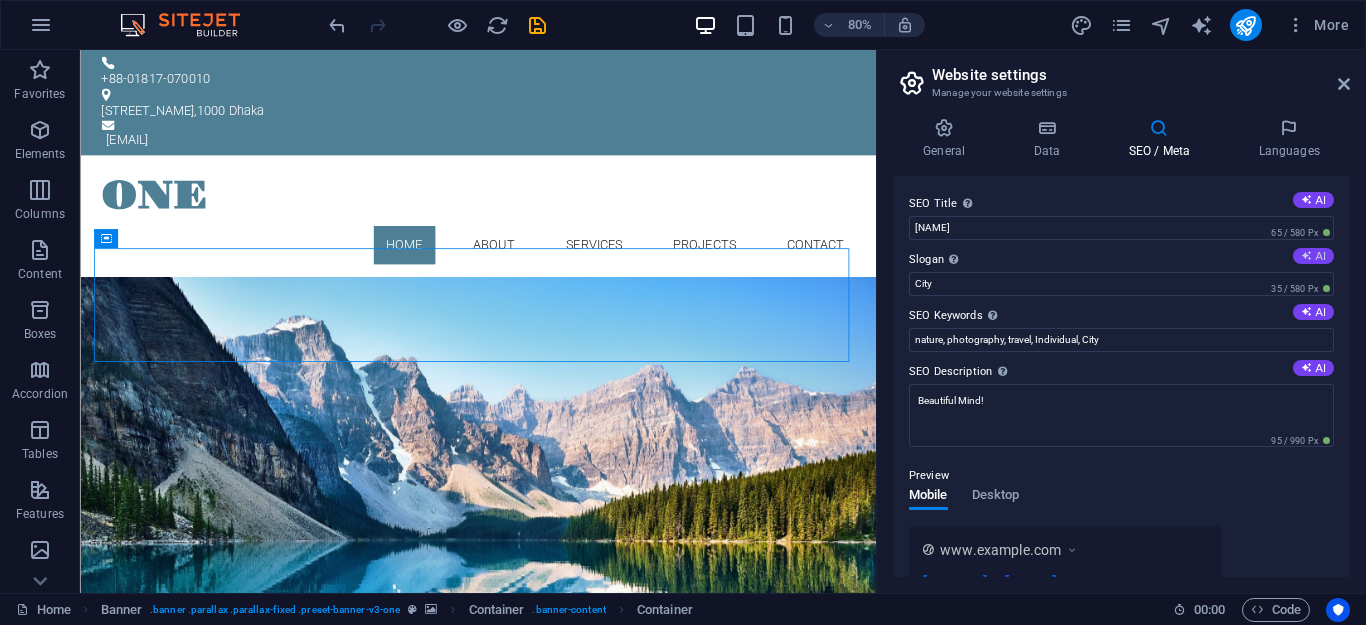 click at bounding box center (1306, 255) 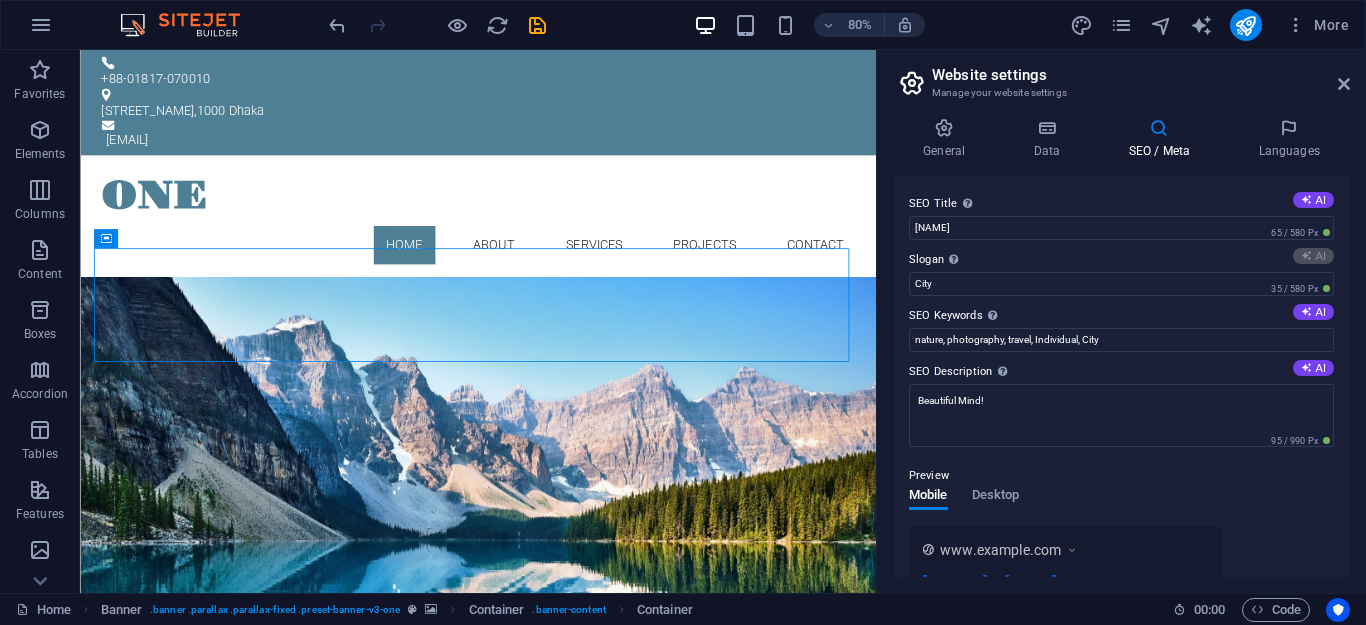 type on "Discover Your True Self, Embrace Your Power!" 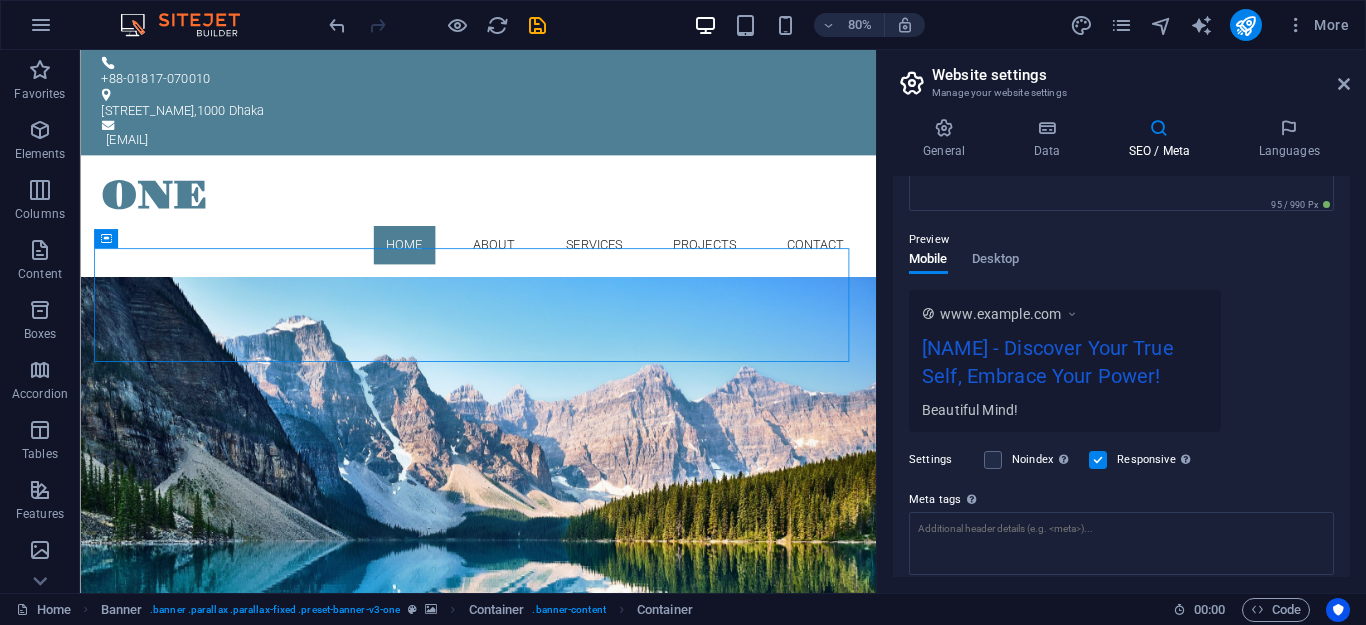 scroll, scrollTop: 270, scrollLeft: 0, axis: vertical 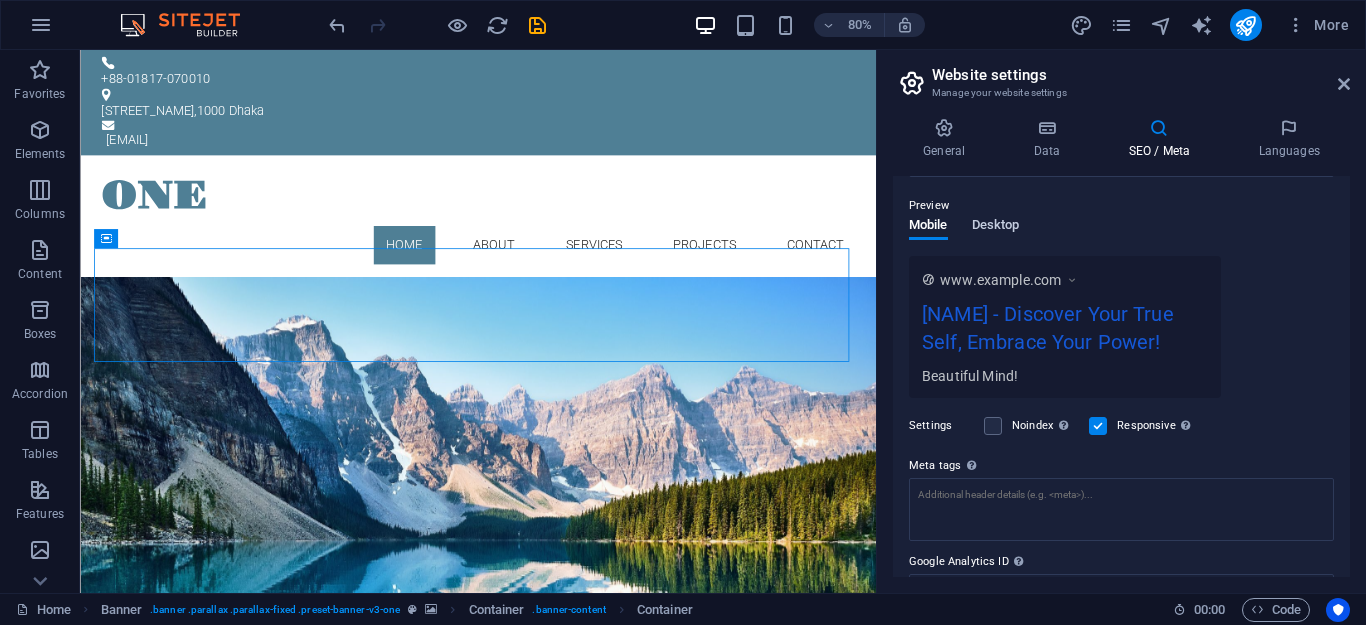 click on "Desktop" at bounding box center (996, 227) 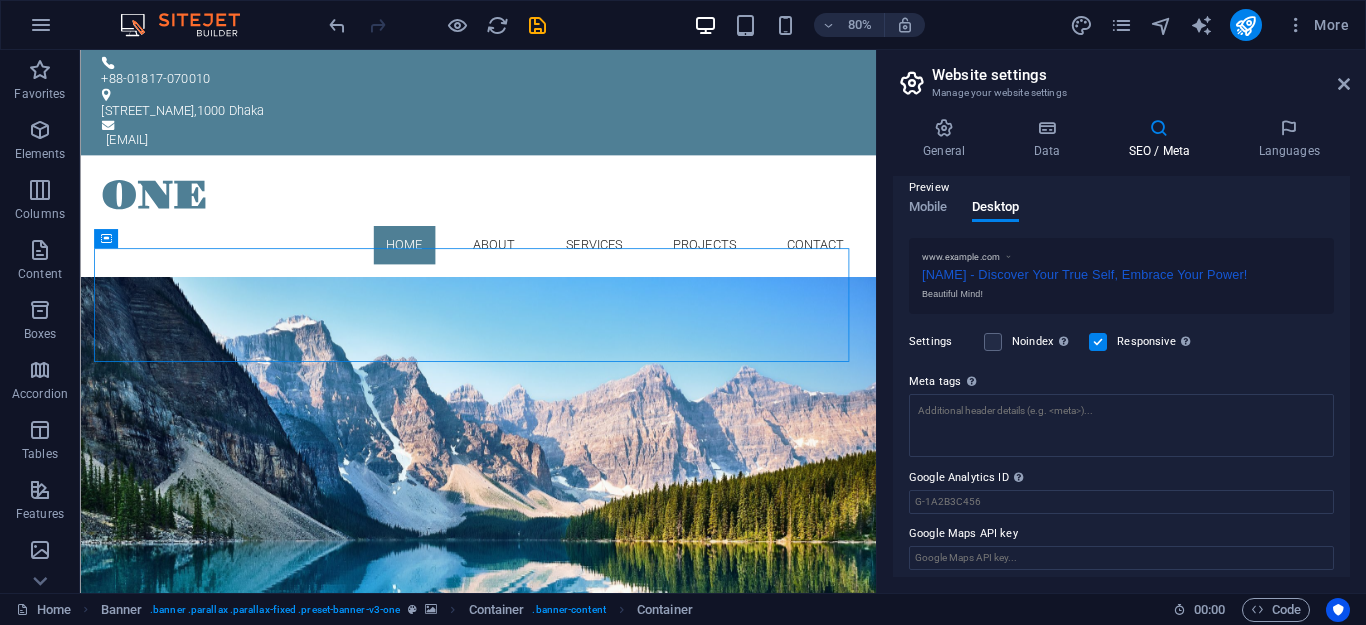 scroll, scrollTop: 297, scrollLeft: 0, axis: vertical 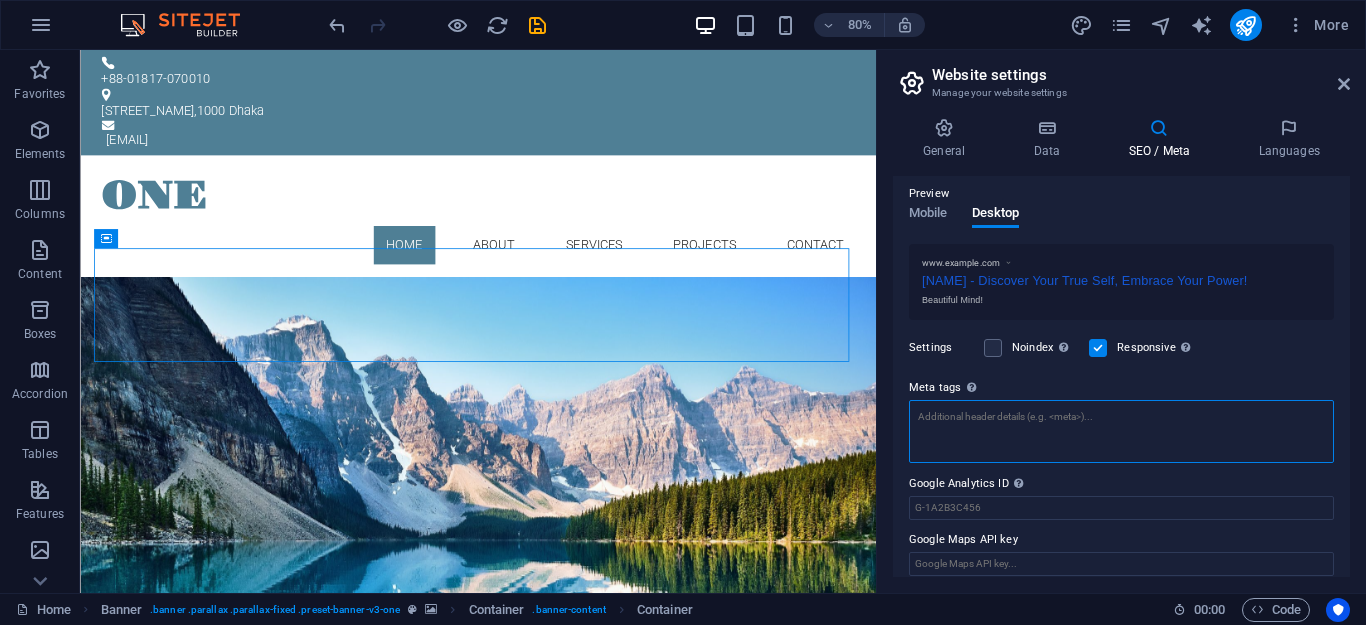 click on "Meta tags Enter HTML code here that will be placed inside the  tags of your website. Please note that your website may not function if you include code with errors." at bounding box center (1121, 431) 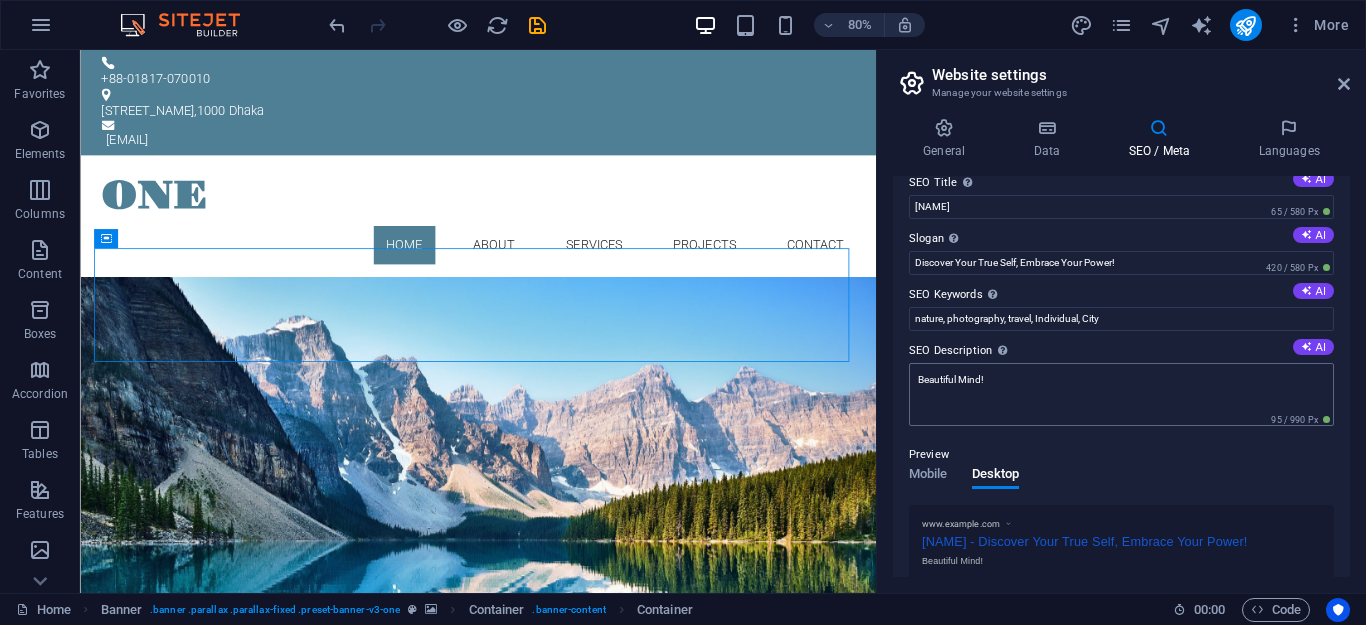 scroll, scrollTop: 12, scrollLeft: 0, axis: vertical 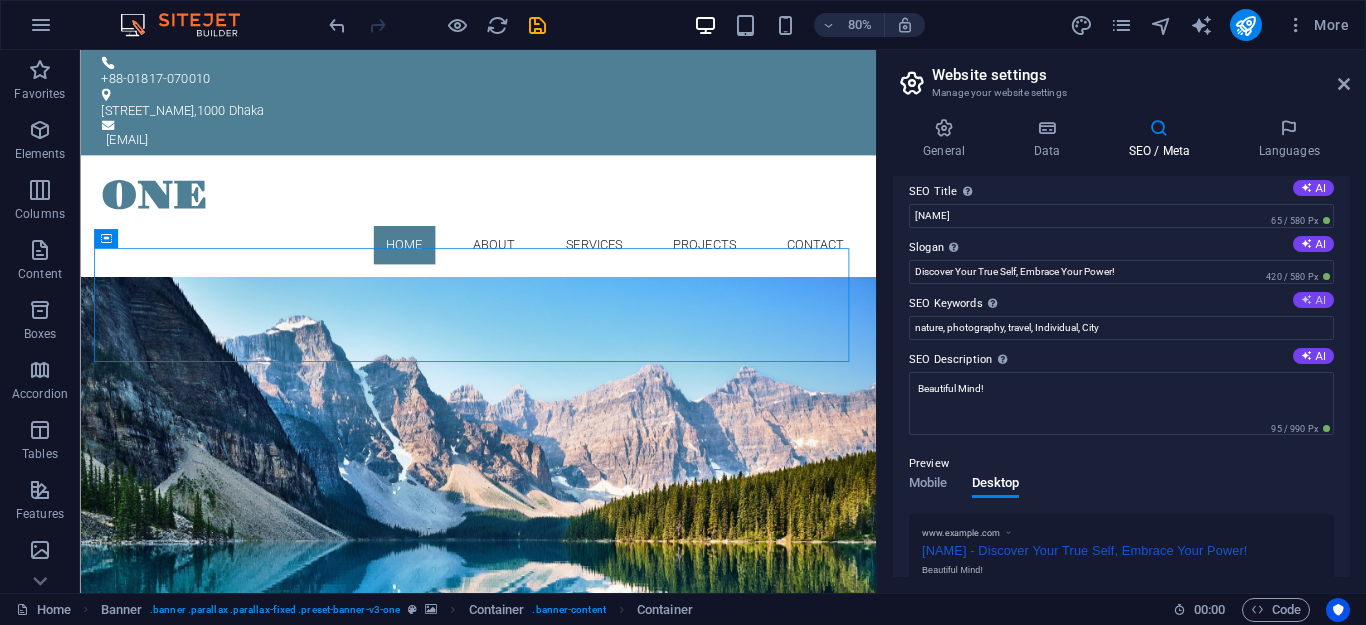 click on "AI" at bounding box center [1313, 300] 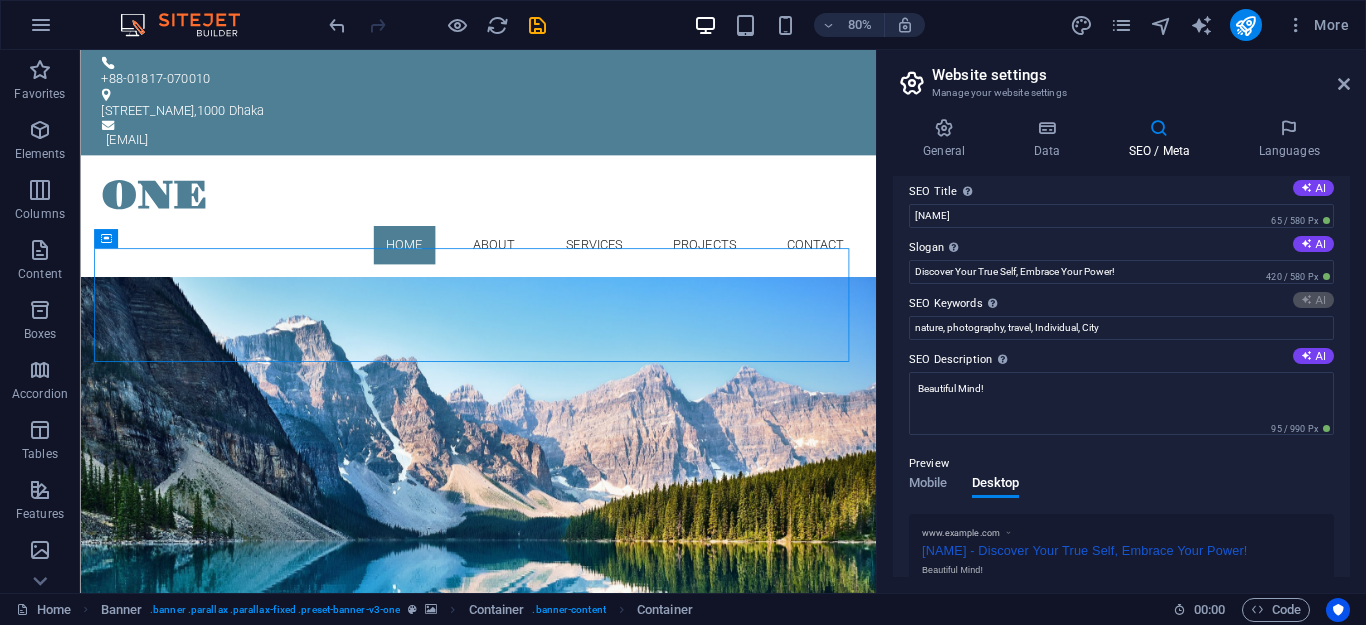 type on "[COUNTRY] history, self-discovery, personal identity, economic growth [COUNTRY], [COUNTRY] independence, political stability in [COUNTRY]" 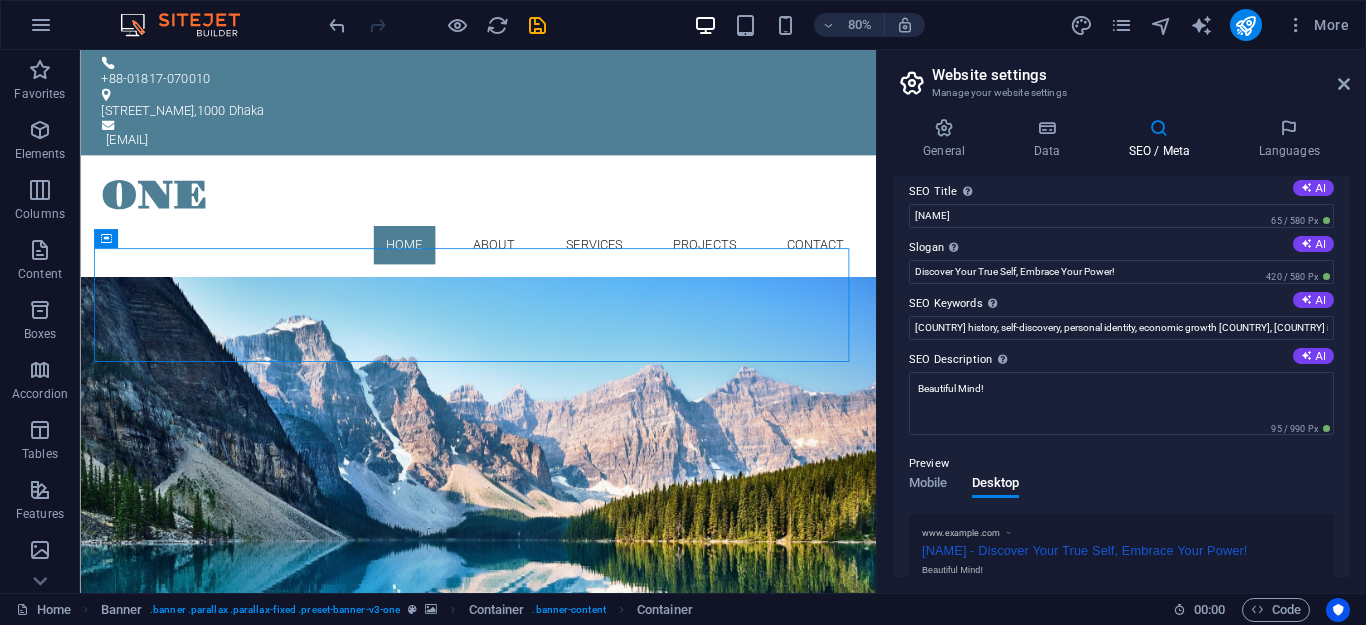 scroll, scrollTop: 0, scrollLeft: 0, axis: both 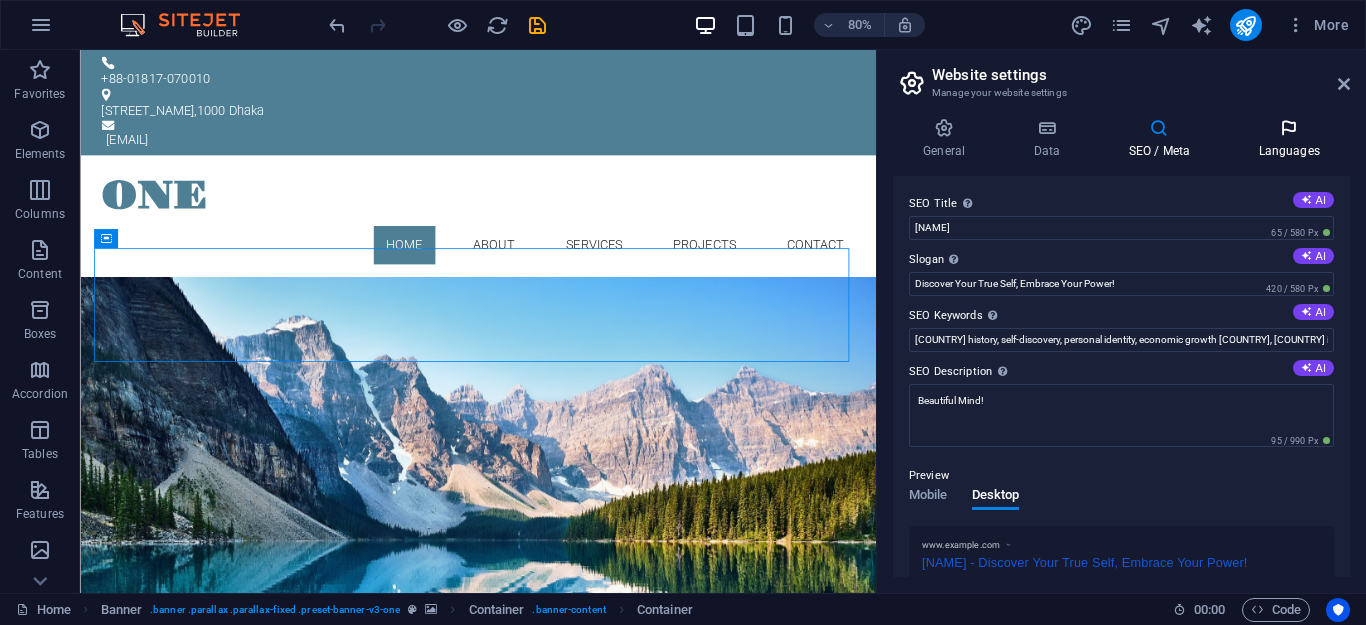 click at bounding box center [1289, 128] 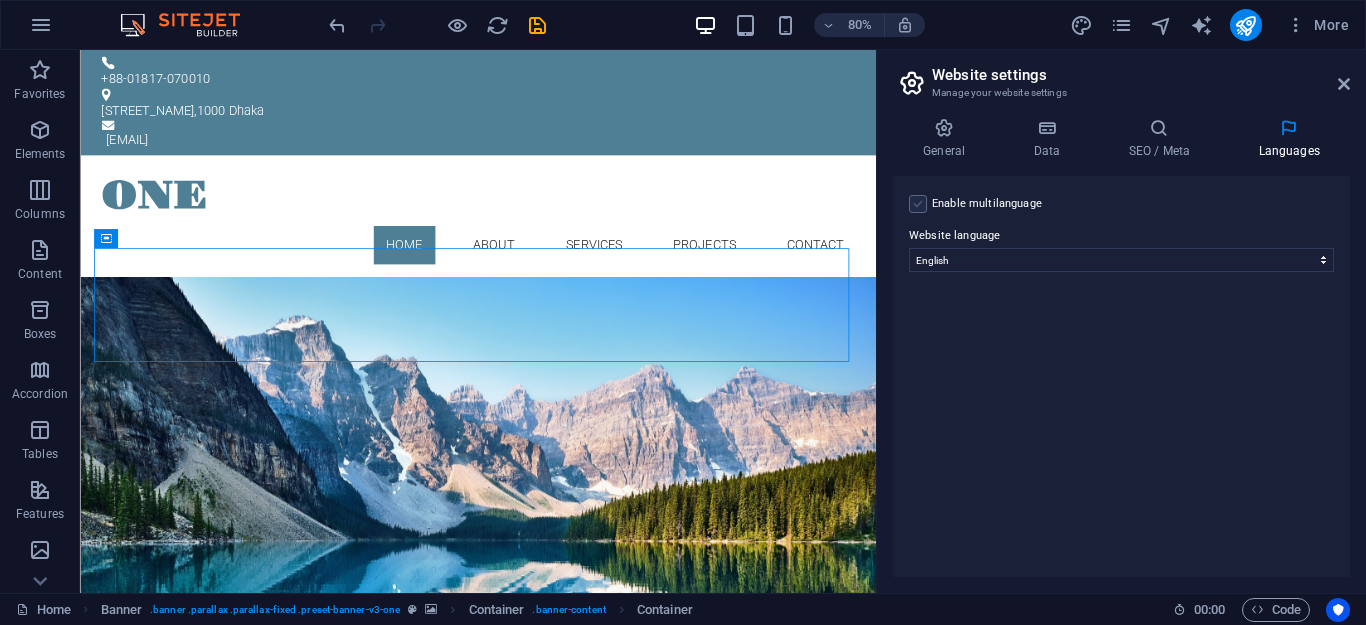 click at bounding box center (918, 204) 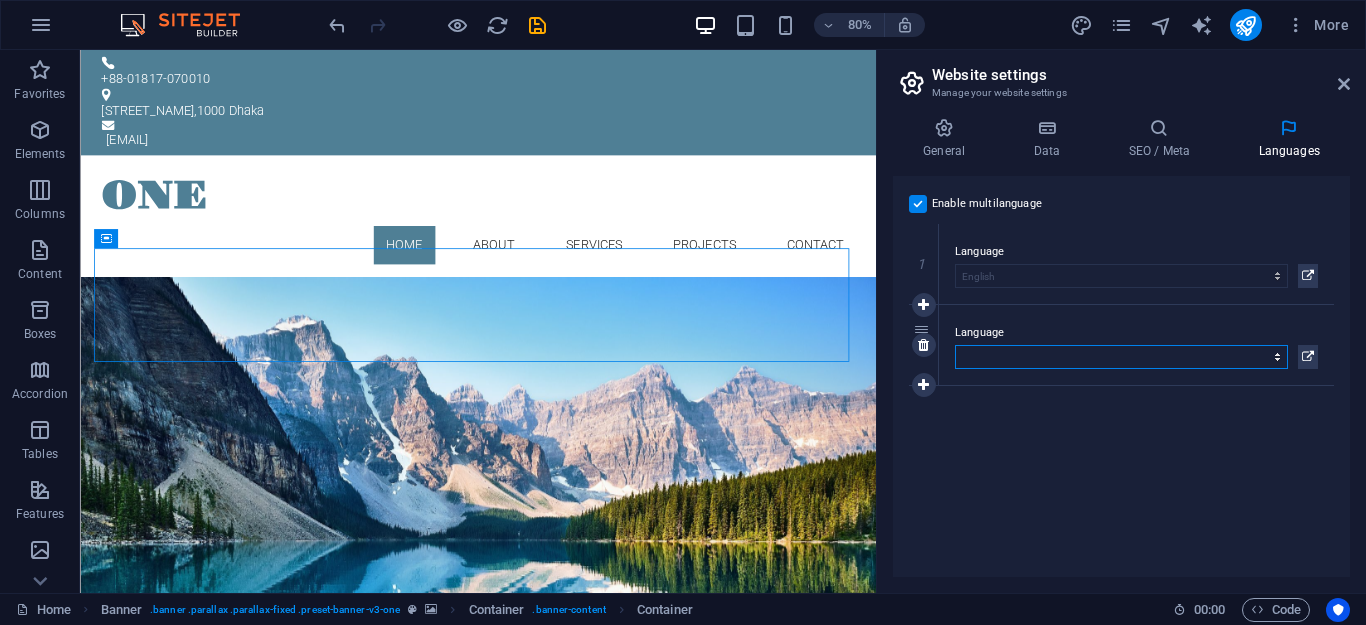 click on "Abkhazian Afar Afrikaans Akan Albanian Amharic Arabic Aragonese Armenian Assamese Avaric Avestan Aymara Azerbaijani Bambara Bashkir Basque Belarusian Bengali Bihari languages Bislama Bokmål Bosnian Breton Bulgarian Burmese Catalan Central Khmer Chamorro Chechen Chinese Church Slavic Chuvash Cornish Corsican Cree Croatian Czech Danish Dutch Dzongkha English Esperanto Estonian Ewe Faroese Farsi (Persian) Fijian Finnish French Fulah Gaelic Galician Ganda Georgian German Greek Greenlandic Guaraní Gujarati Haitian Creole Hausa Hebrew Herero Hindi Hiri Motu Hungarian Icelandic Ido Igbo Indonesian Interlingua Interlingue Inuktitut Inupiaq Irish Italian Japanese Javanese Kannada Kanuri Kashmiri Kazakh Kikuyu Kinyarwanda Komi Kongo Korean Kurdish Kwanyama Kyrgyz Lao Latin Latvian Limburgish Lingala Lithuanian Luba-Katanga Luxembourgish Macedonian Malagasy Malay Malayalam Maldivian Maltese Manx Maori Marathi Marshallese Mongolian Nauru Navajo Ndonga Nepali North Ndebele Northern Sami Norwegian Norwegian Nynorsk Nuosu" at bounding box center [1121, 357] 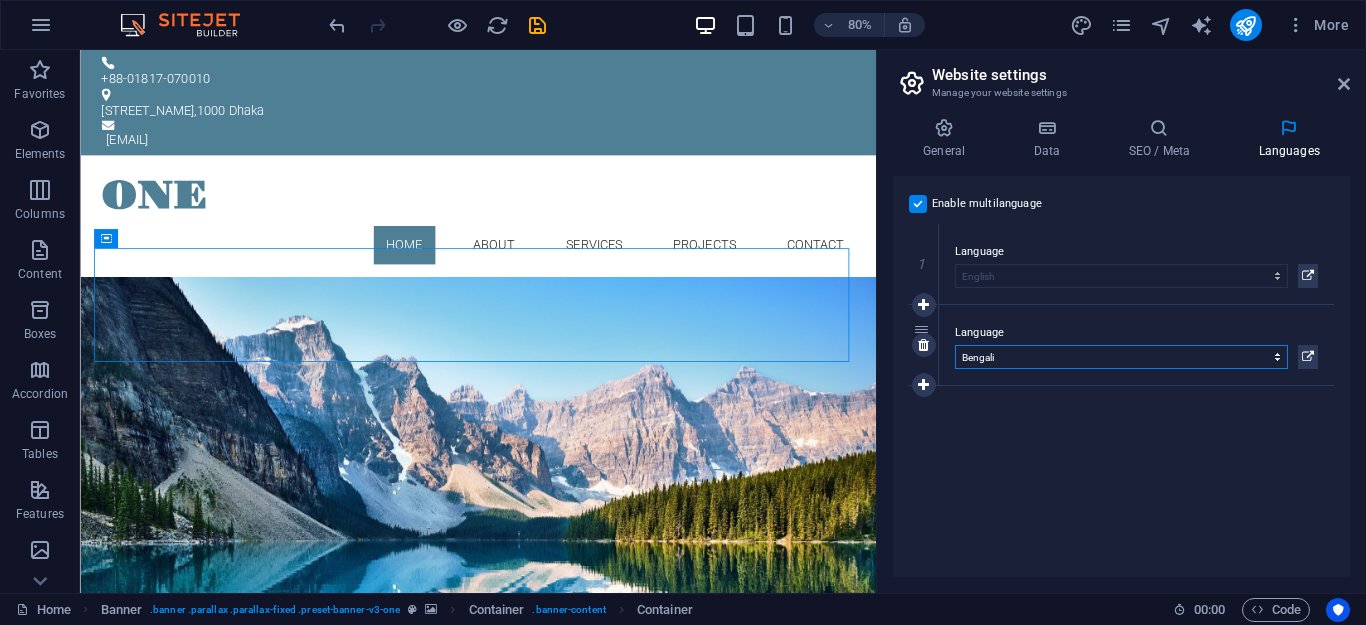 click on "Bengali" at bounding box center (0, 0) 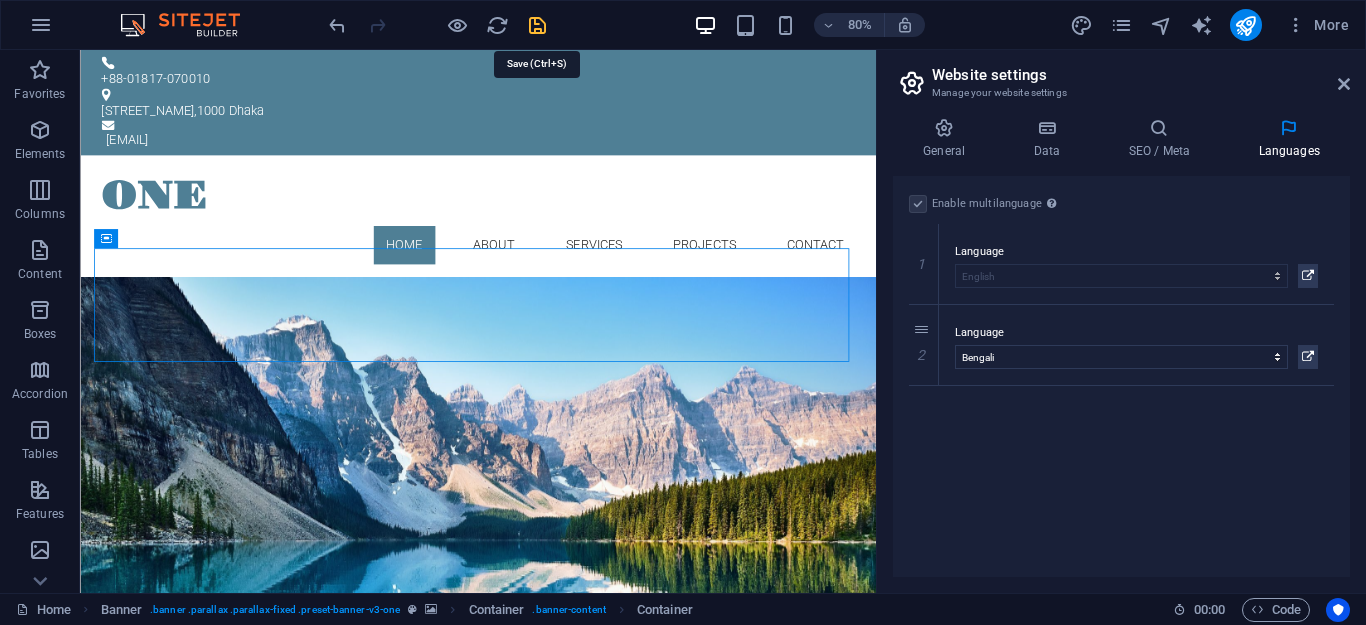 click at bounding box center (537, 25) 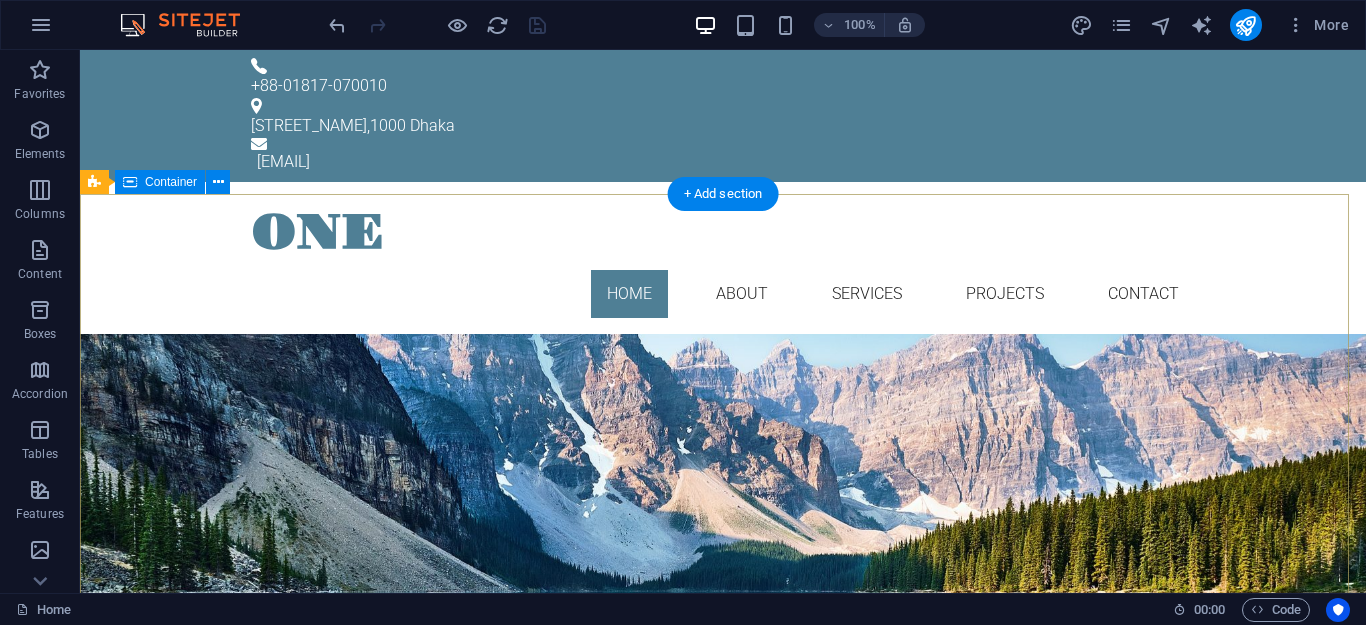 click on "Drop content here or Add elements Paste clipboard New headline Yourselves Know, who you are Show, who you are! Learn more" at bounding box center [723, 615] 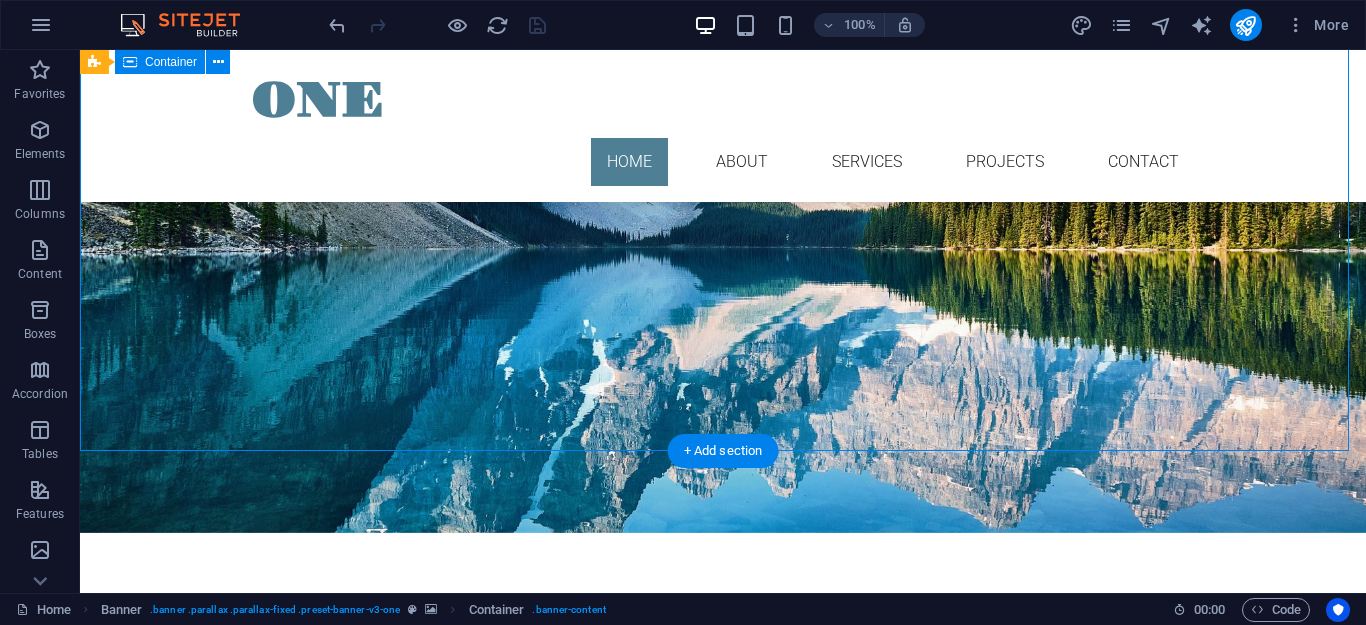 scroll, scrollTop: 306, scrollLeft: 0, axis: vertical 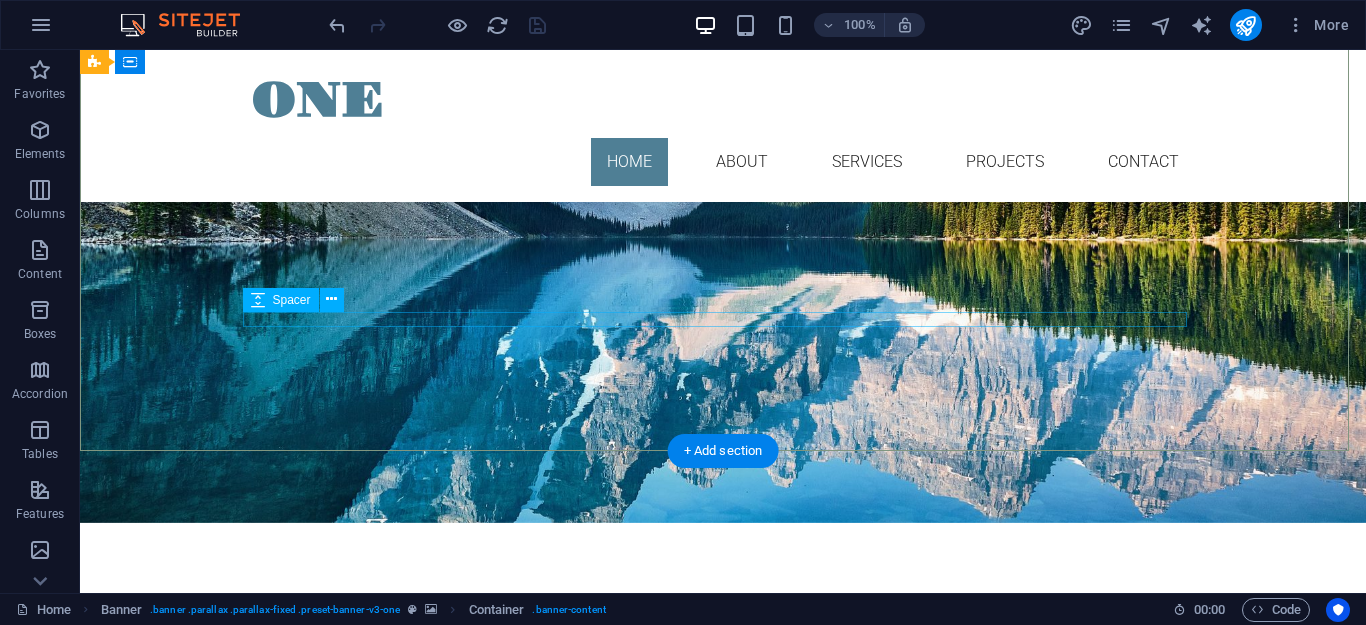 click at bounding box center [723, 411] 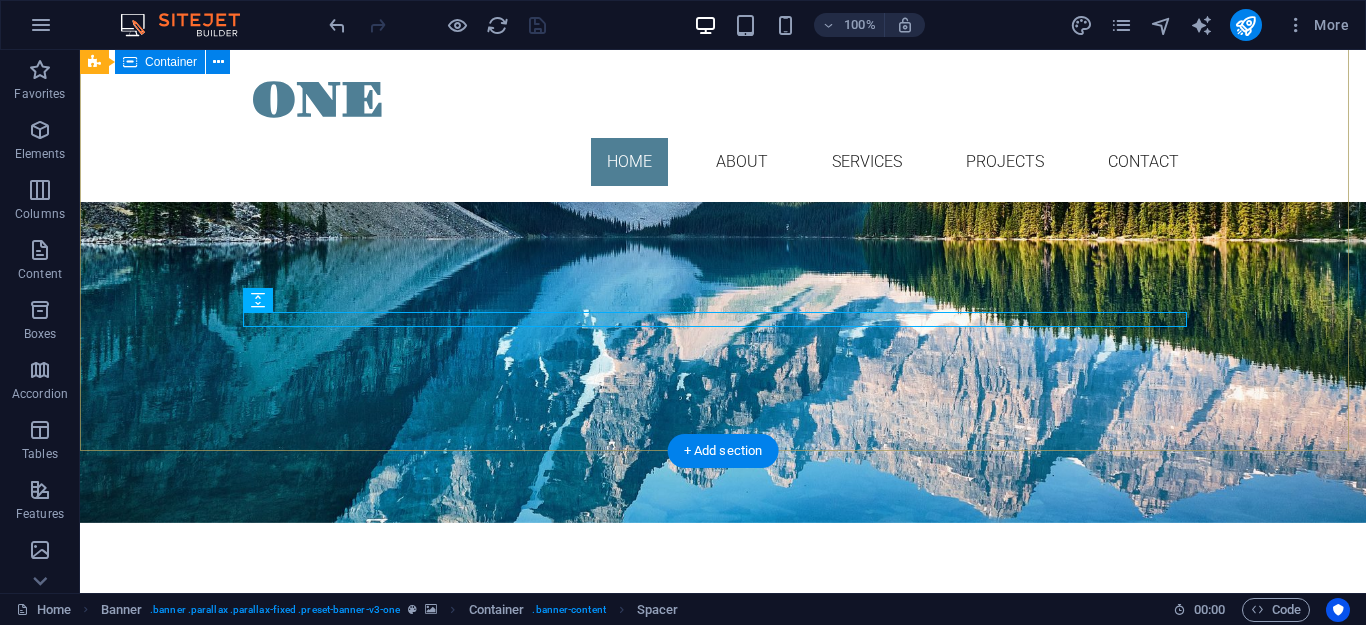 click on "Drop content here or Add elements Paste clipboard New headline Yourselves Know, who you are Show, who you are! Learn more" at bounding box center [723, 261] 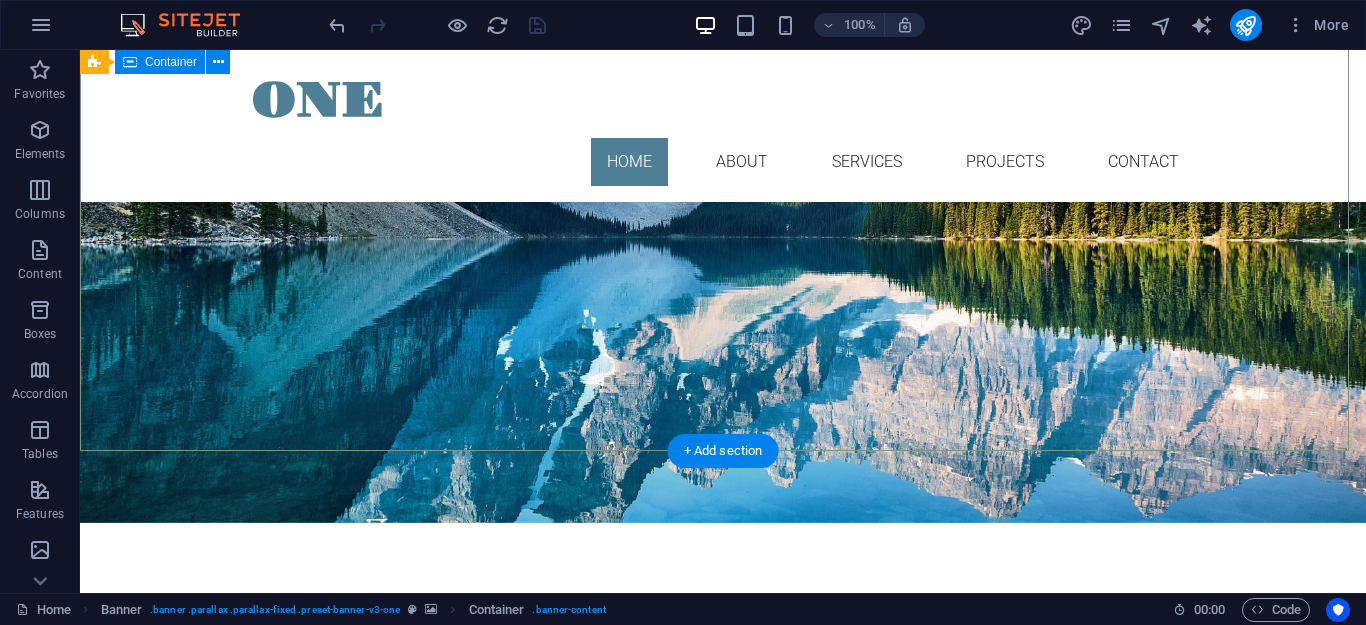 click on "Drop content here or Add elements Paste clipboard New headline Yourselves Know, who you are Show, who you are! Learn more" at bounding box center (723, 261) 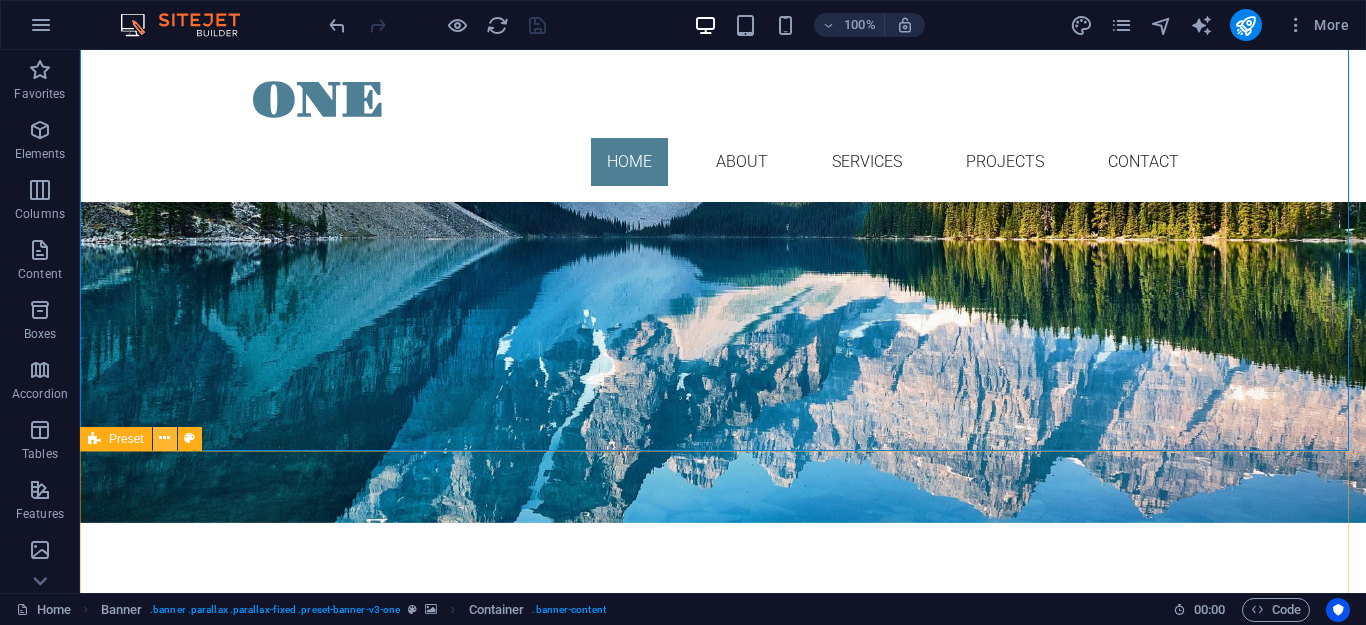 click at bounding box center [164, 438] 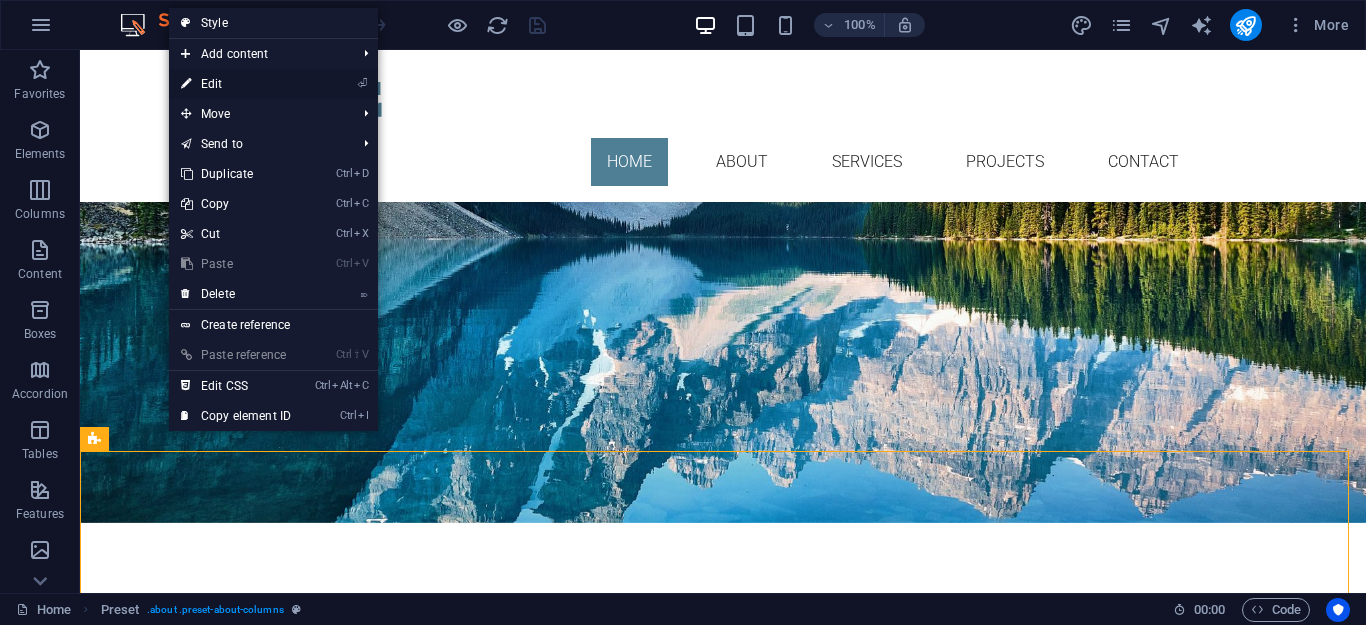 click on "⏎  Edit" at bounding box center [236, 84] 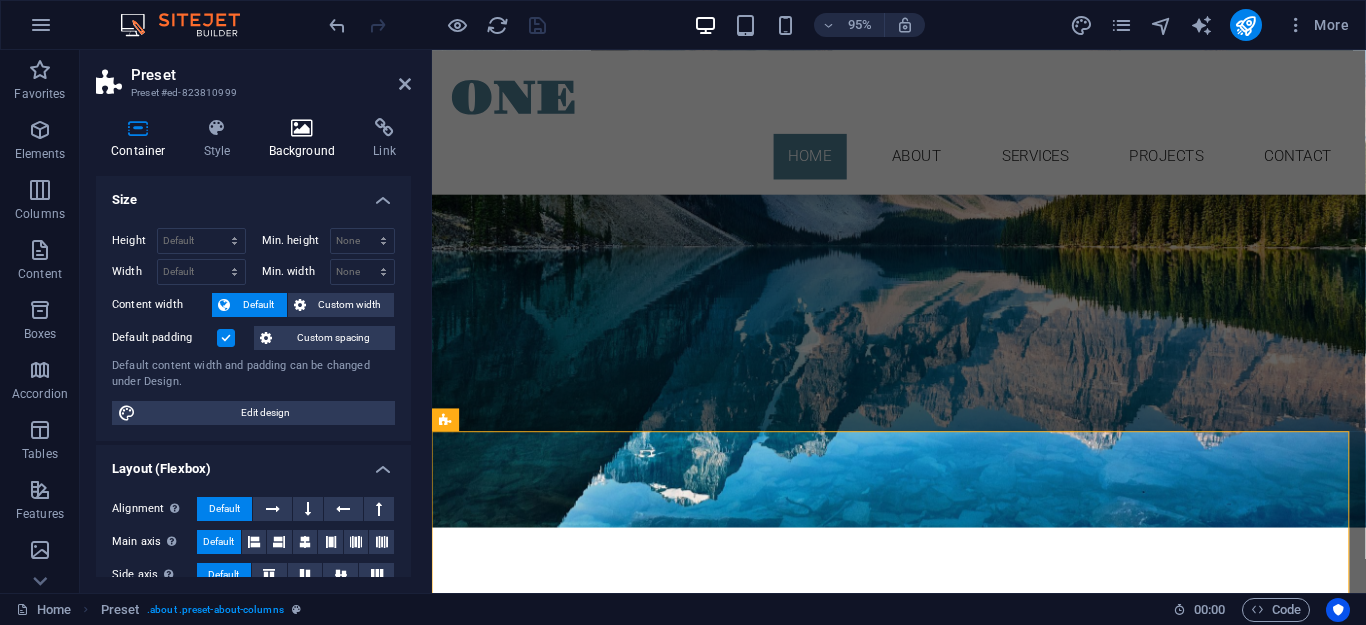 click at bounding box center (302, 128) 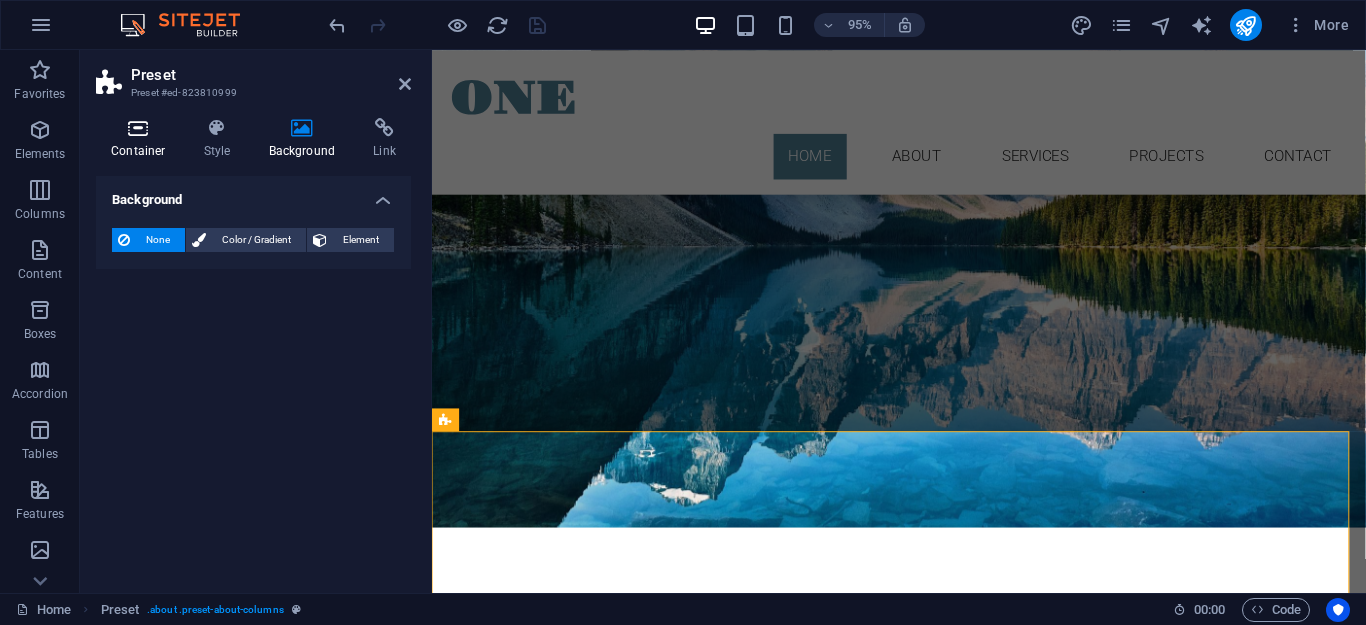 click at bounding box center [138, 128] 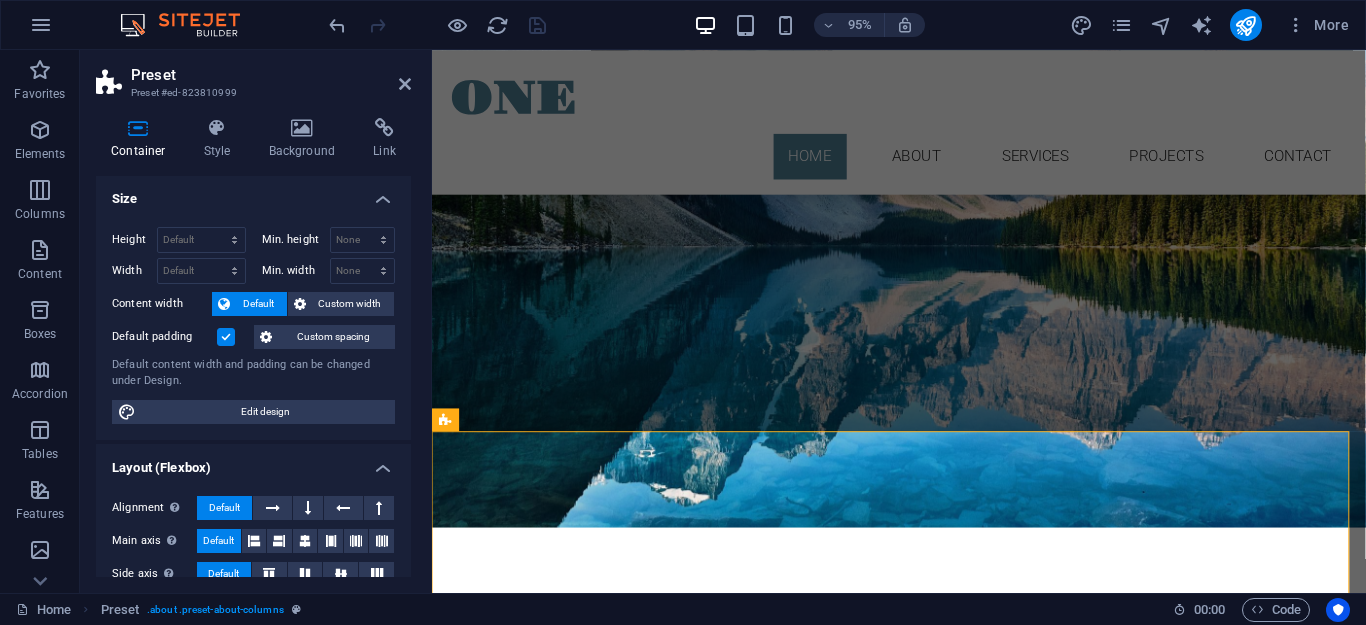 scroll, scrollTop: 0, scrollLeft: 0, axis: both 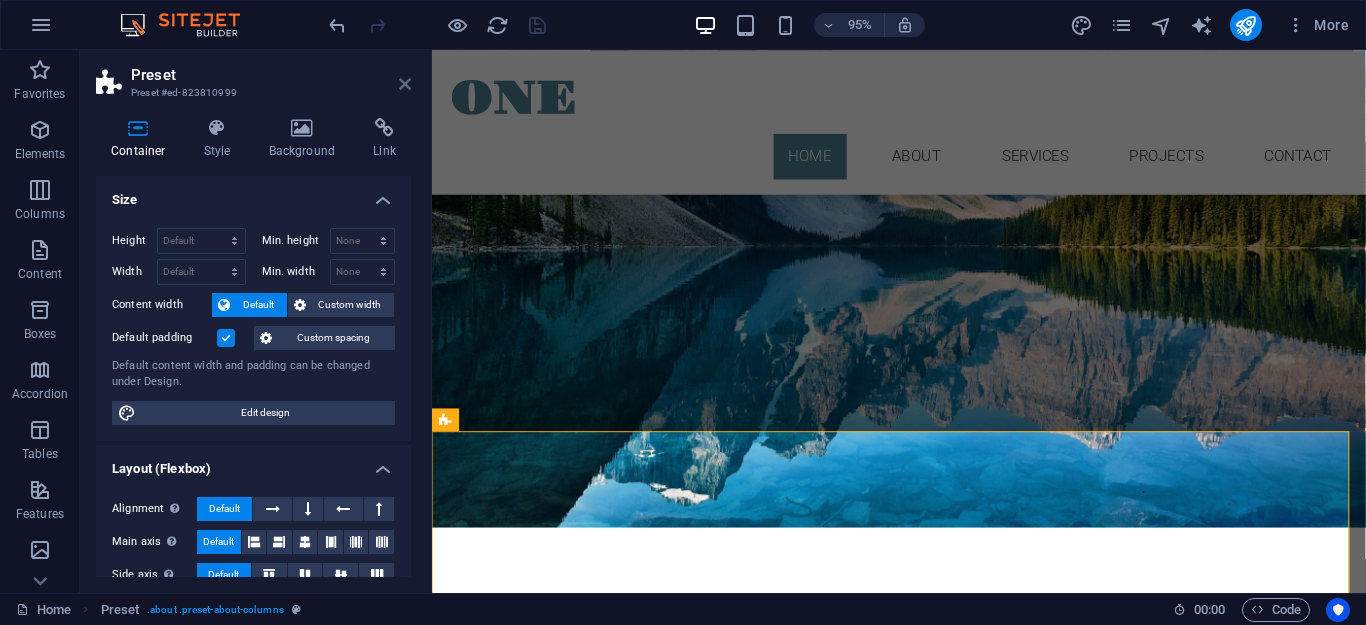 click at bounding box center (405, 84) 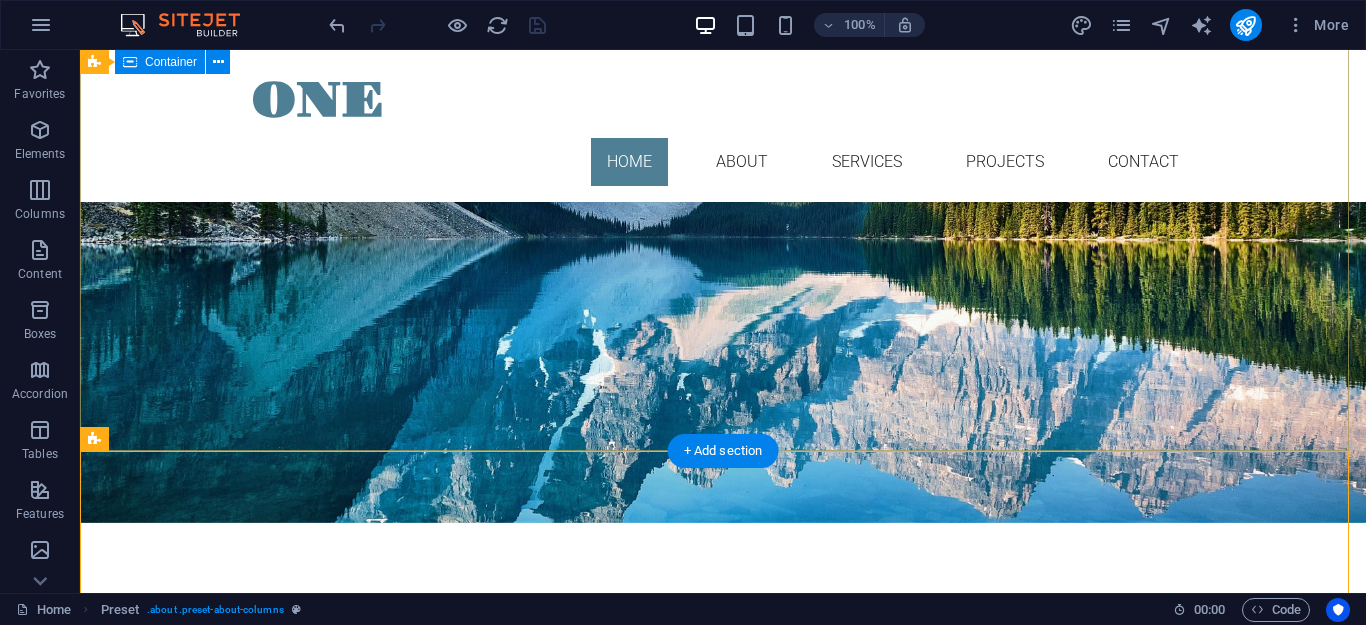 scroll, scrollTop: 0, scrollLeft: 0, axis: both 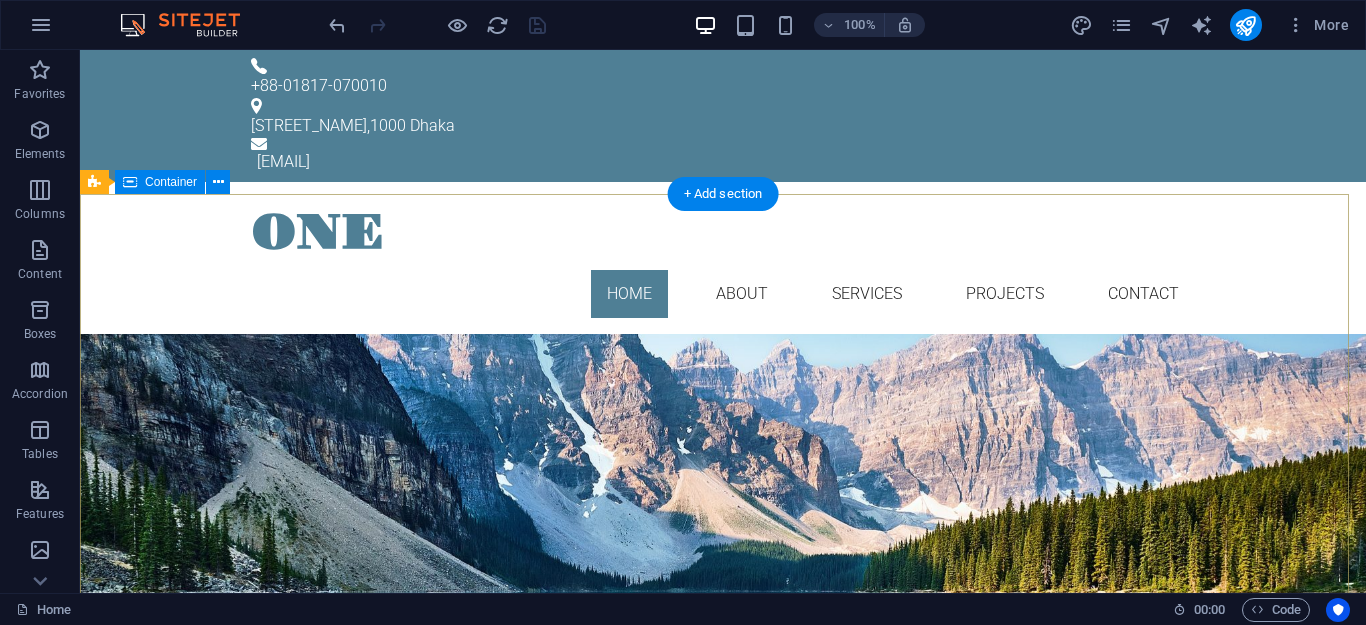 click on "Drop content here or Add elements Paste clipboard New headline Yourselves Know, who you are Show, who you are! Learn more" at bounding box center [723, 615] 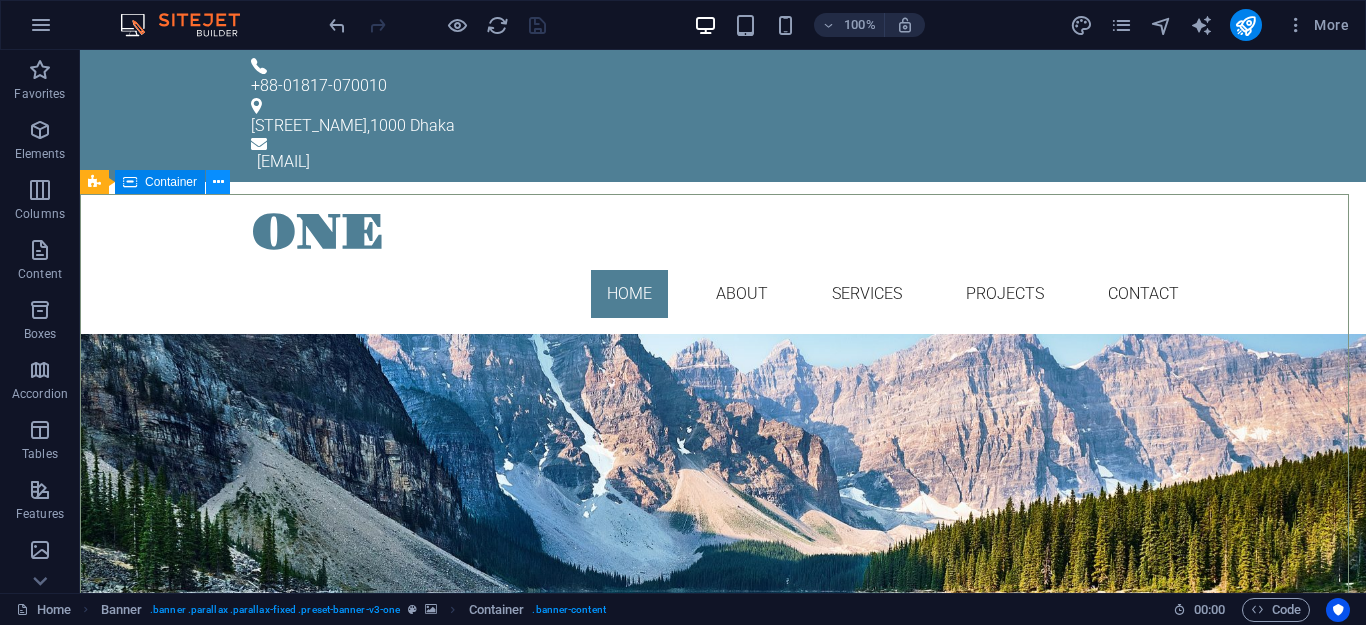 click at bounding box center [218, 182] 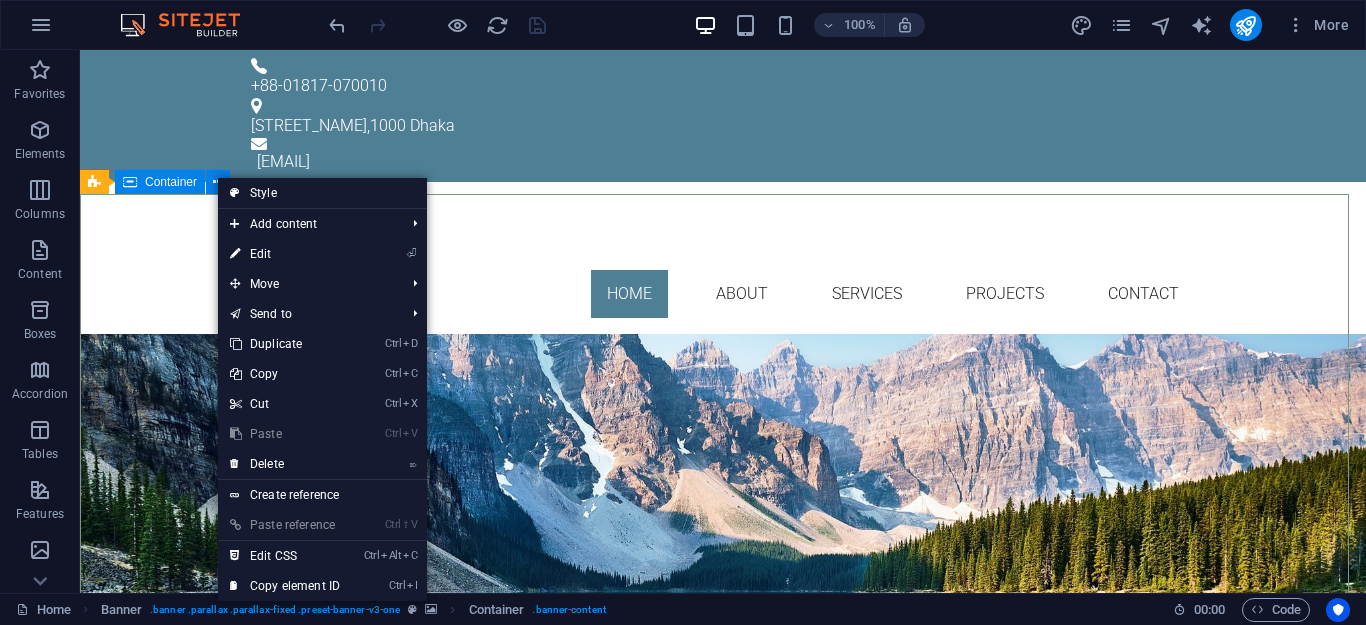 click on "Container" at bounding box center (160, 182) 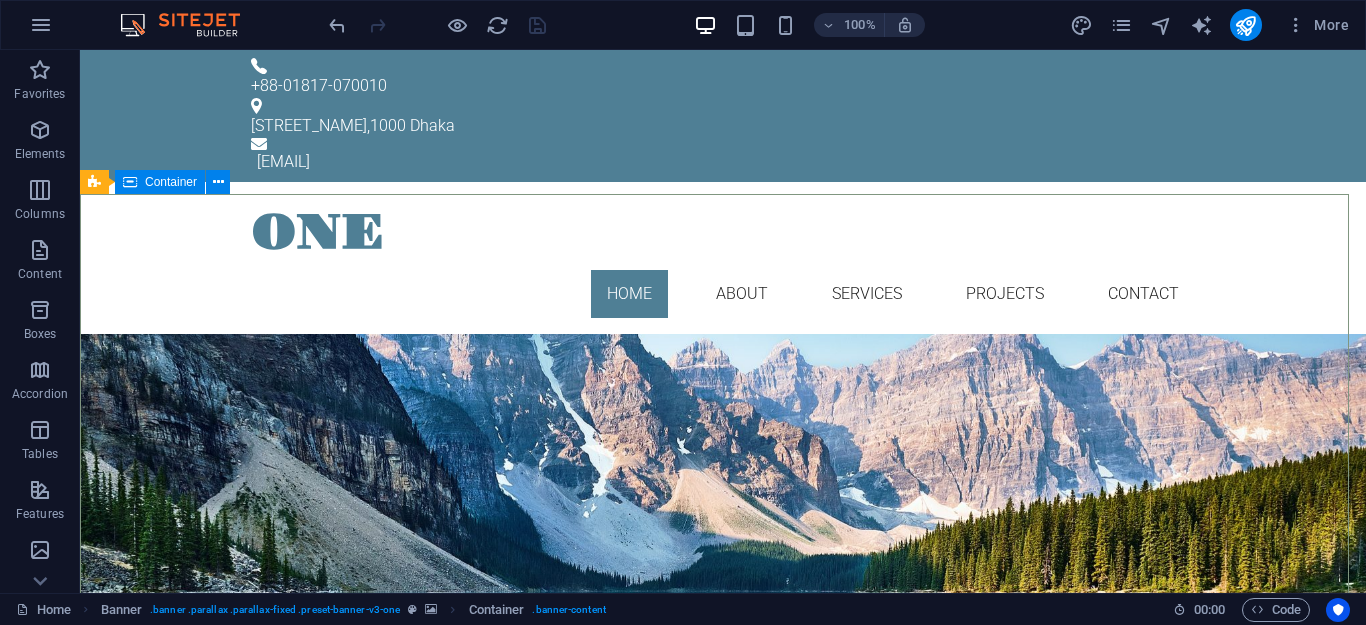 click on "Container" at bounding box center [171, 182] 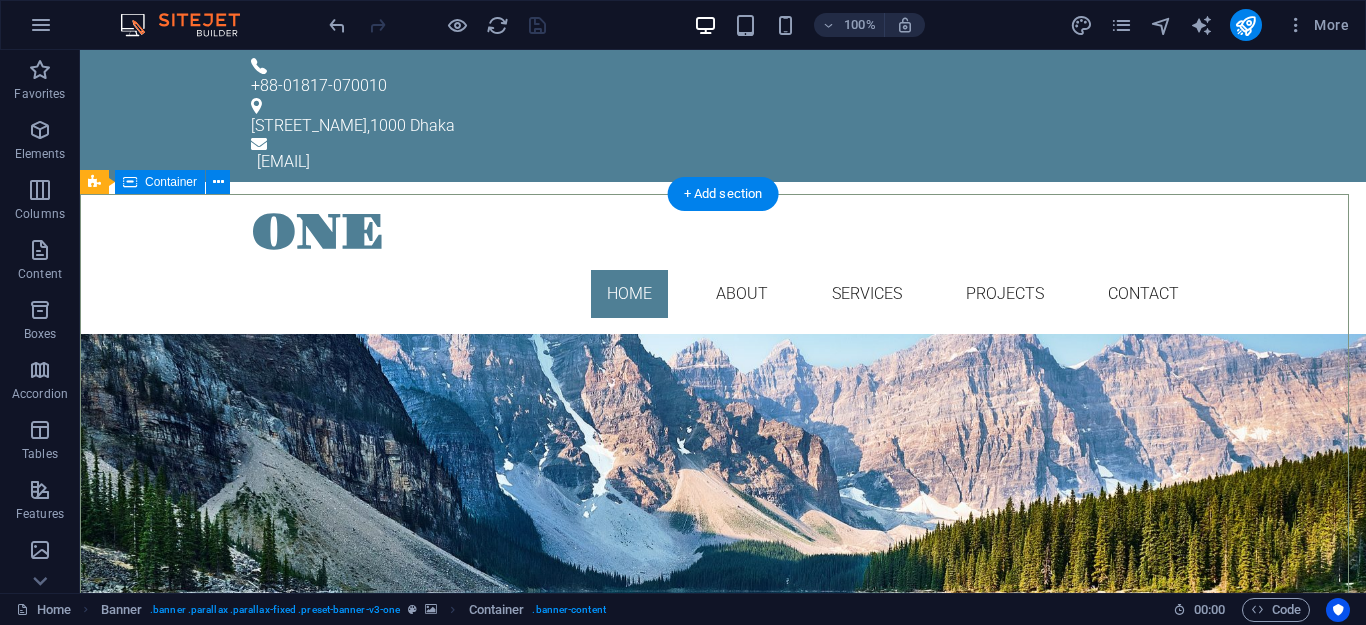 click on "Drop content here or Add elements Paste clipboard New headline Yourselves Know, who you are Show, who you are! Learn more" at bounding box center [723, 615] 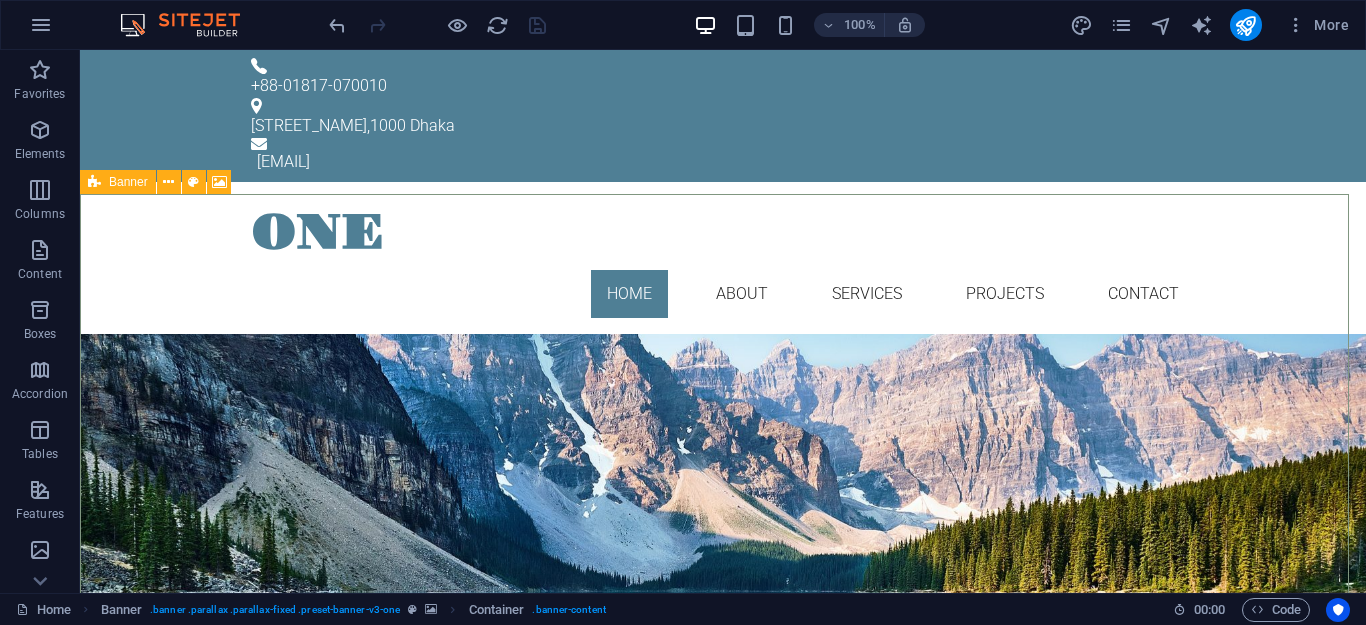 click on "Banner" at bounding box center (128, 182) 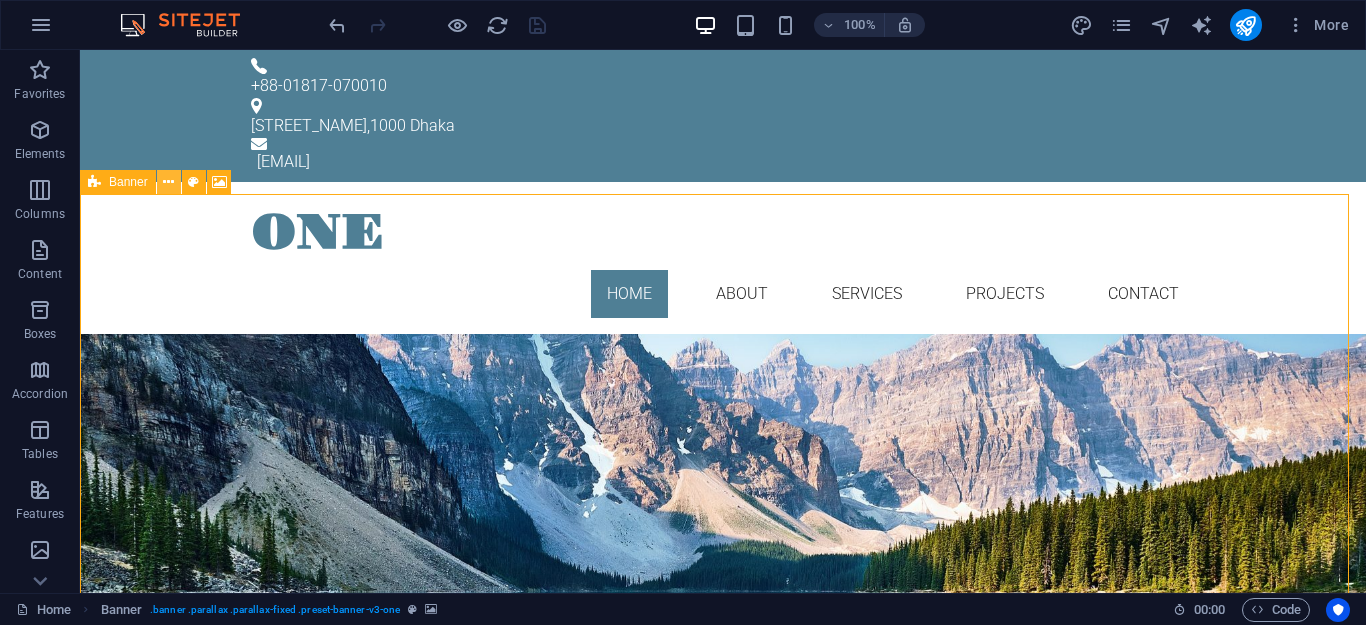 click at bounding box center [169, 182] 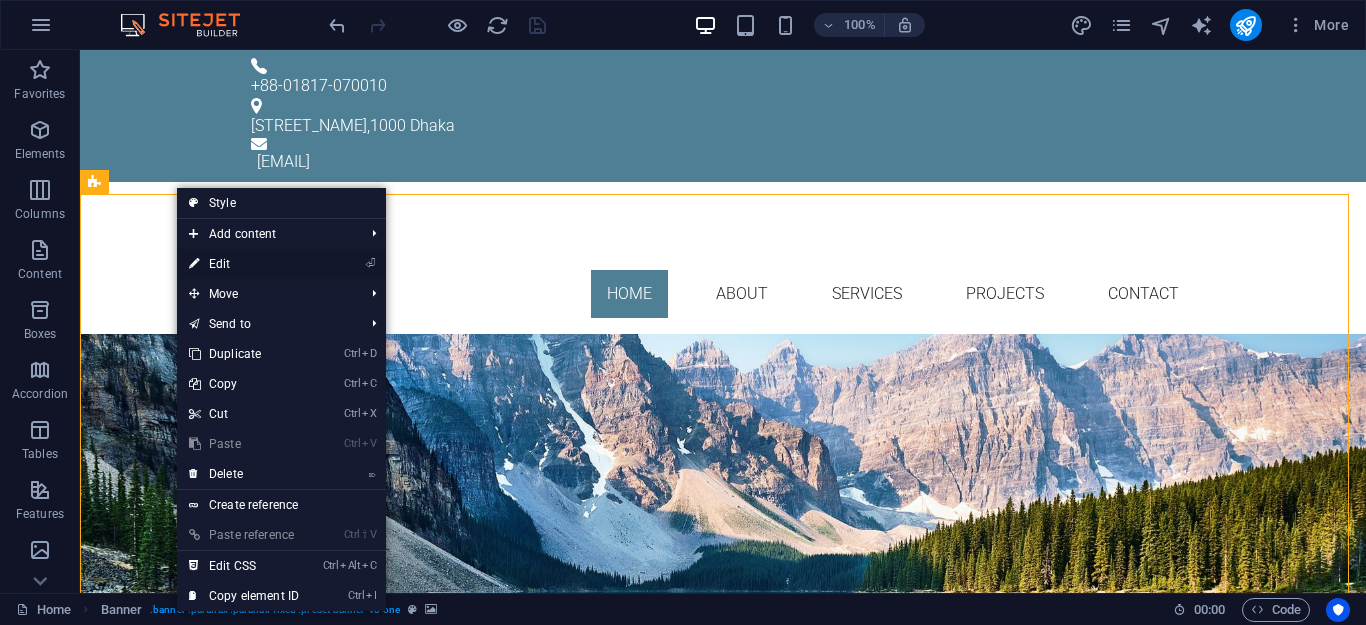 click on "⏎  Edit" at bounding box center [244, 264] 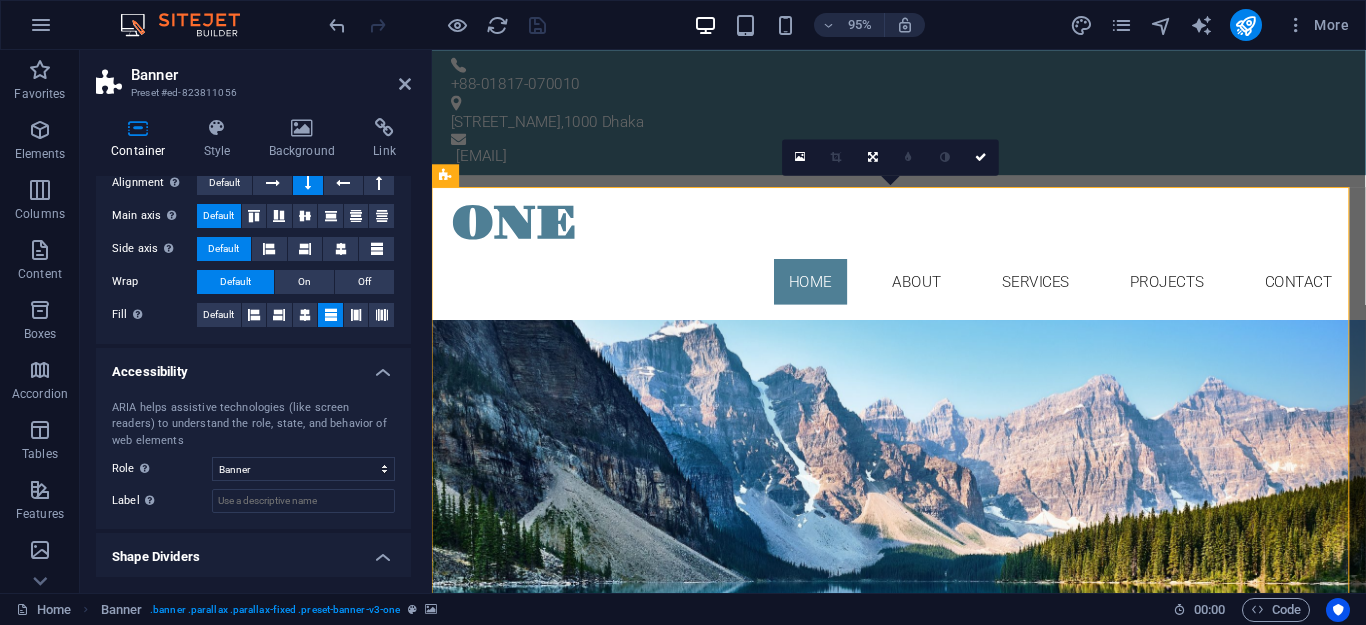scroll, scrollTop: 408, scrollLeft: 0, axis: vertical 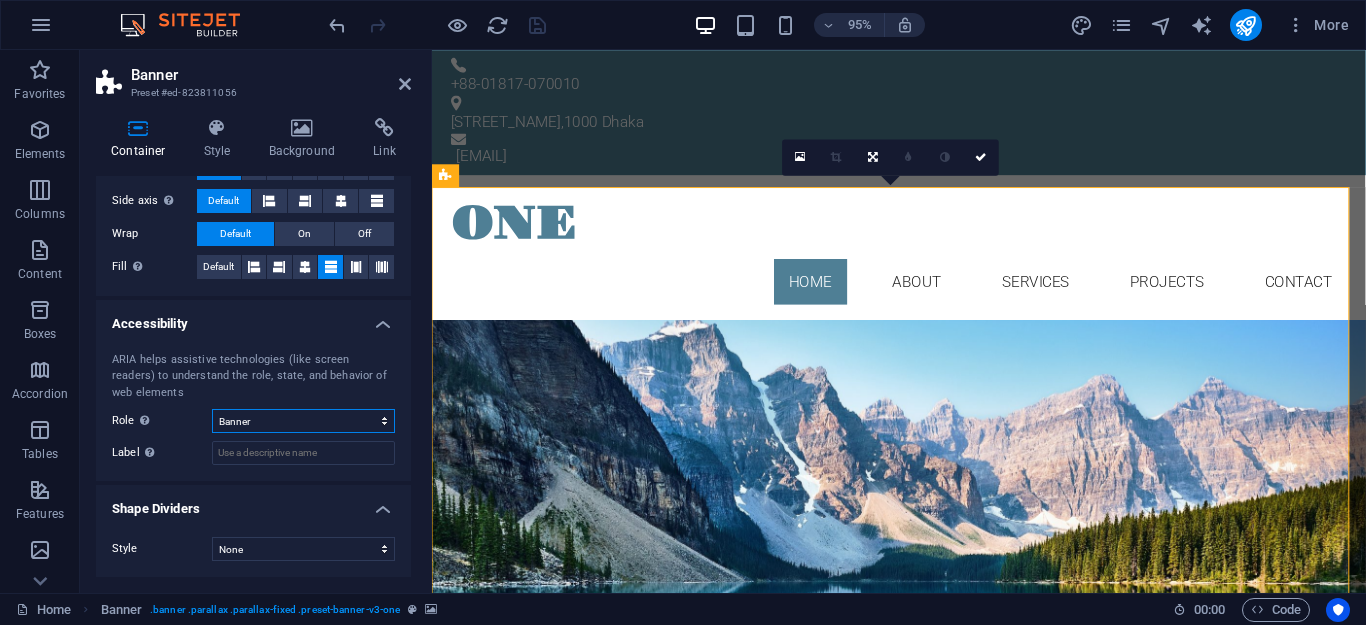 click on "None Alert Article Banner Comment Complementary Dialog Footer Header Marquee Presentation Region Section Separator Status Timer" at bounding box center (303, 421) 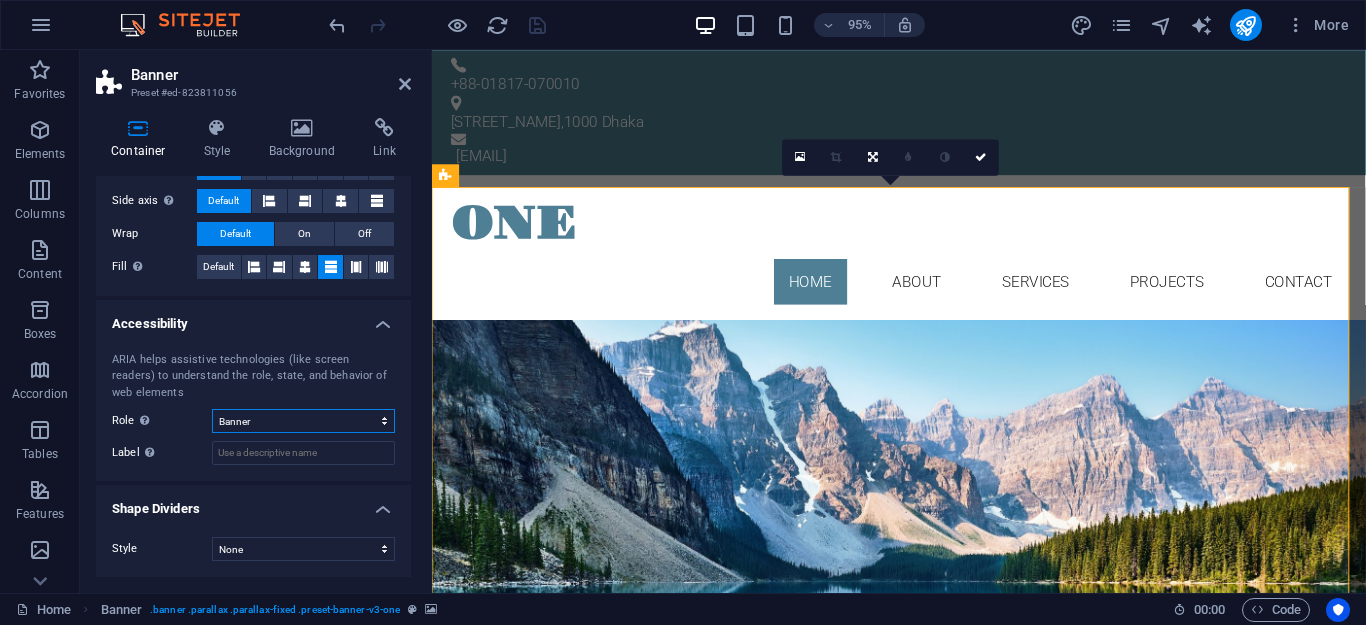 click on "None Alert Article Banner Comment Complementary Dialog Footer Header Marquee Presentation Region Section Separator Status Timer" at bounding box center [303, 421] 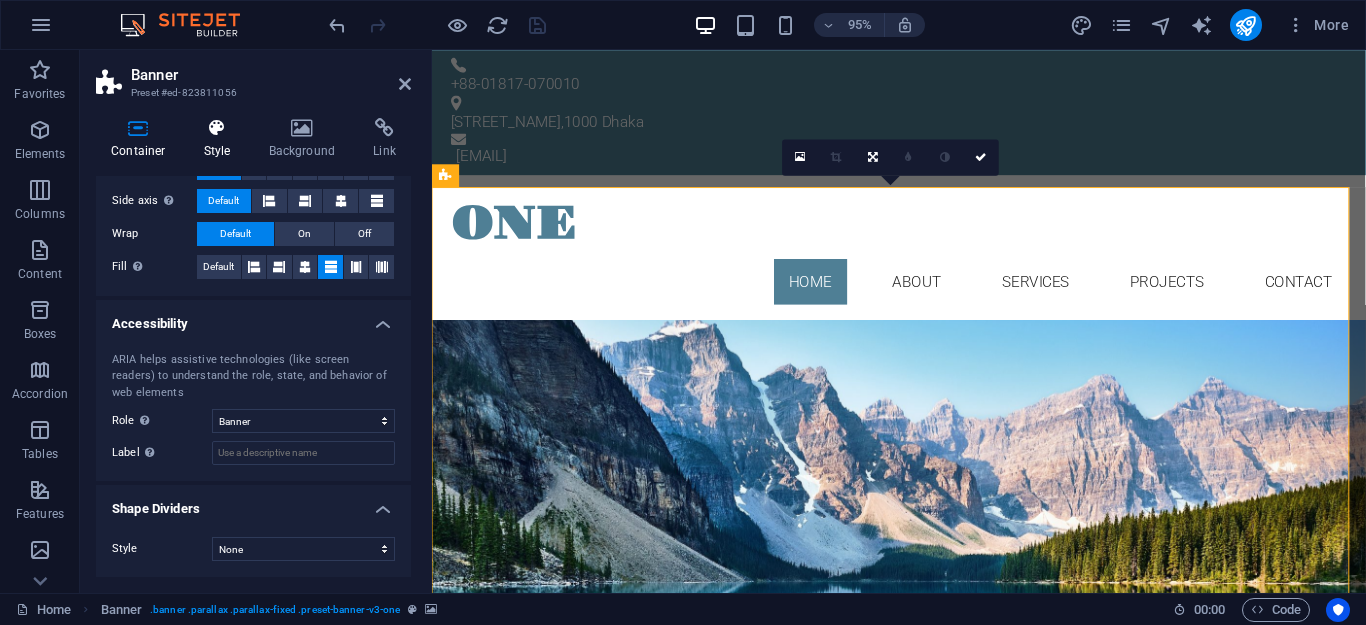 click on "Style" at bounding box center [221, 139] 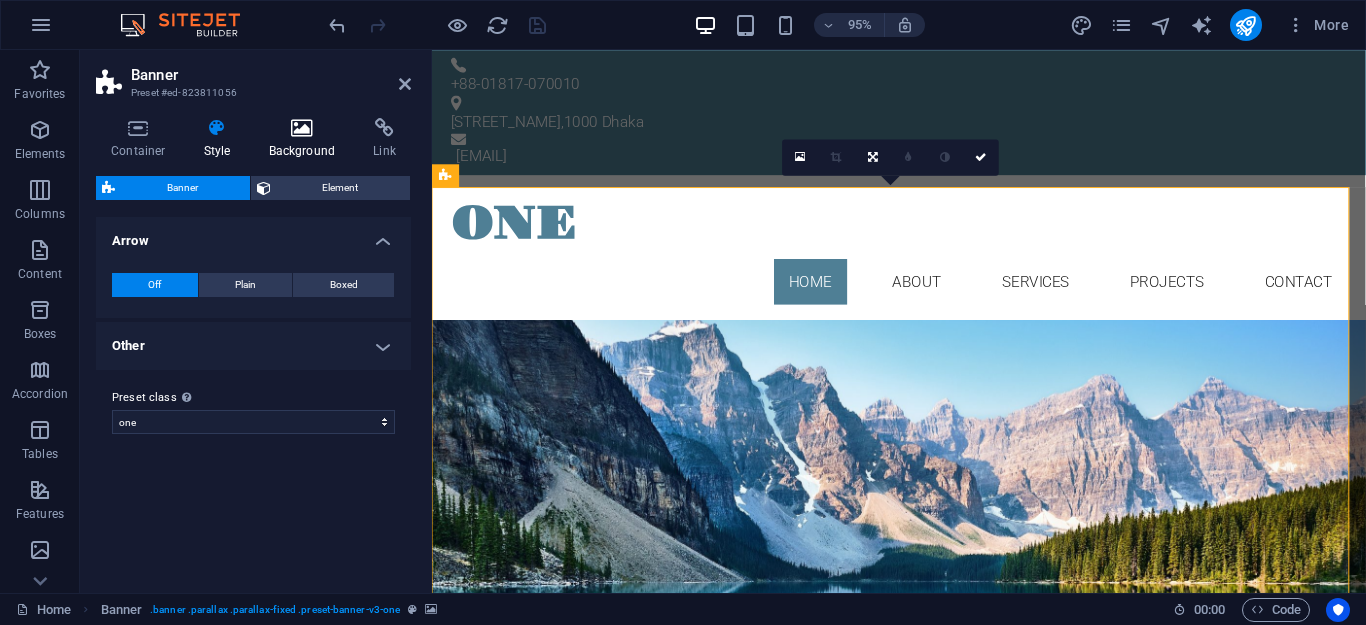 click at bounding box center (302, 128) 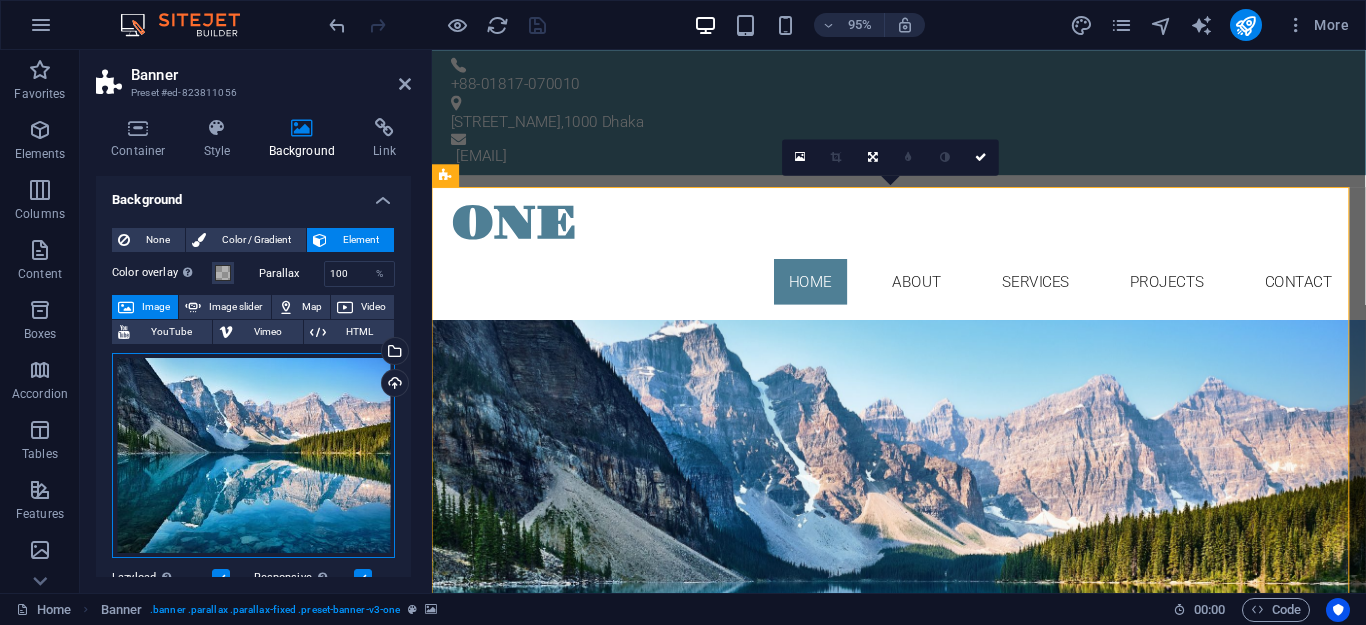 click on "Drag files here, click to choose files or select files from Files or our free stock photos & videos" at bounding box center [253, 456] 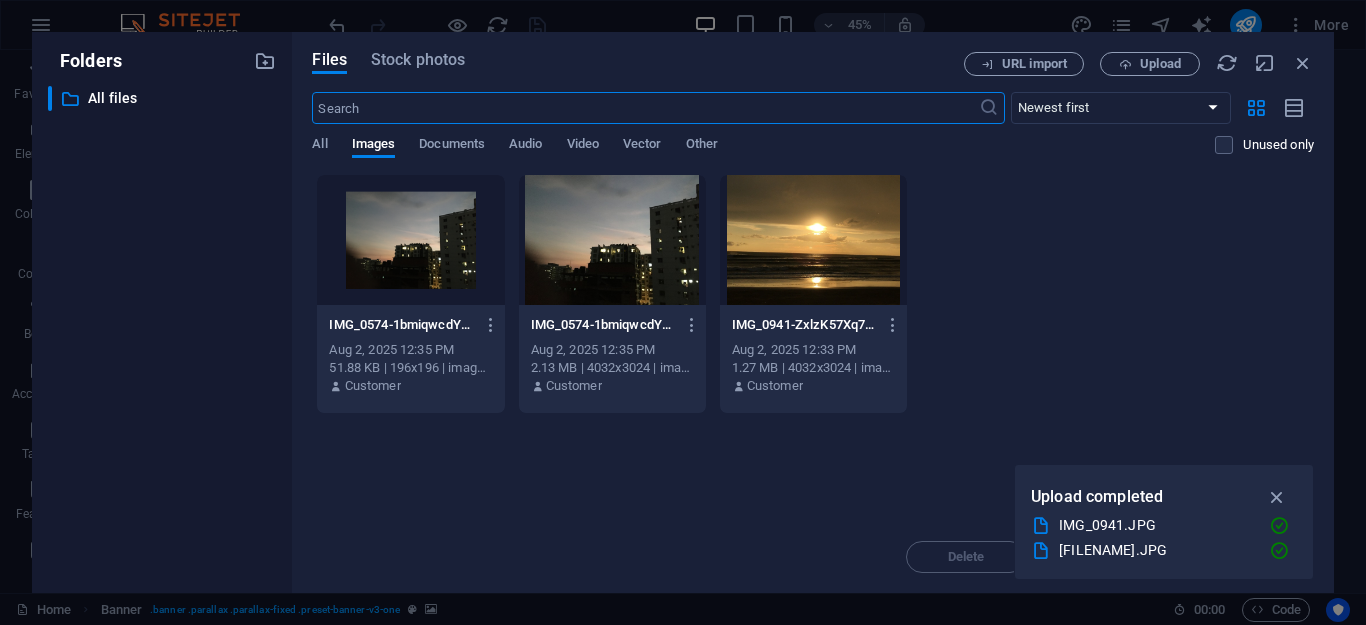 click at bounding box center (813, 240) 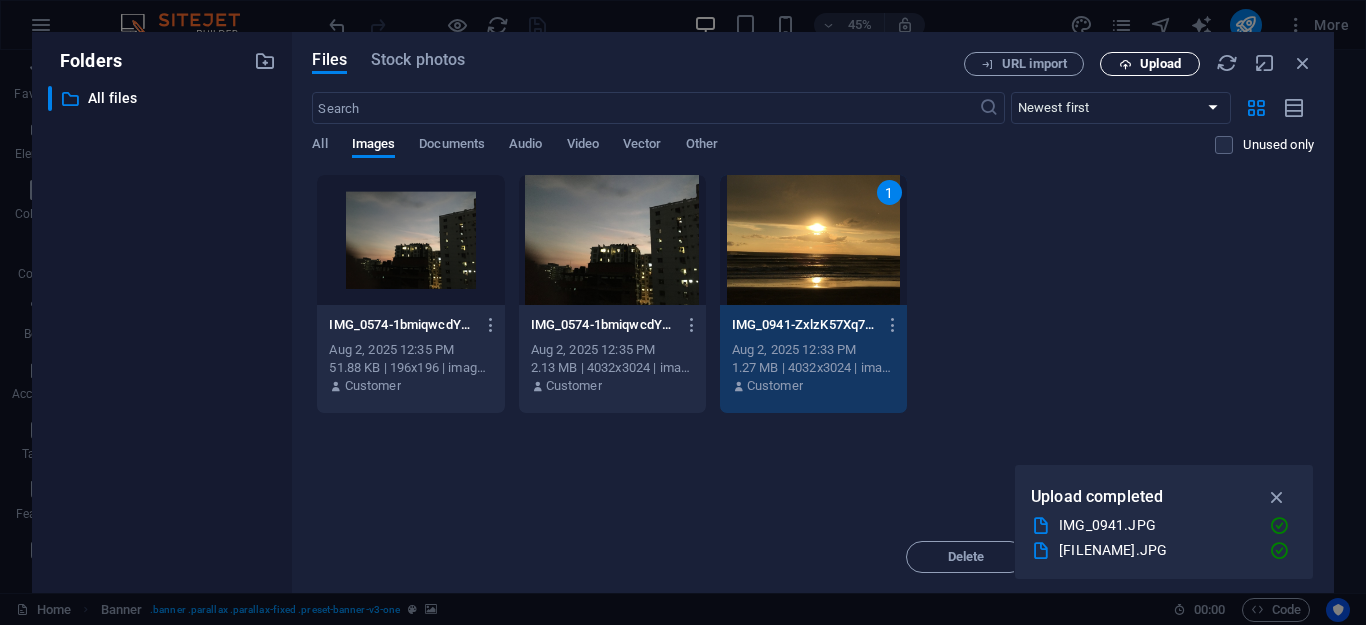 click on "Upload" at bounding box center [1160, 64] 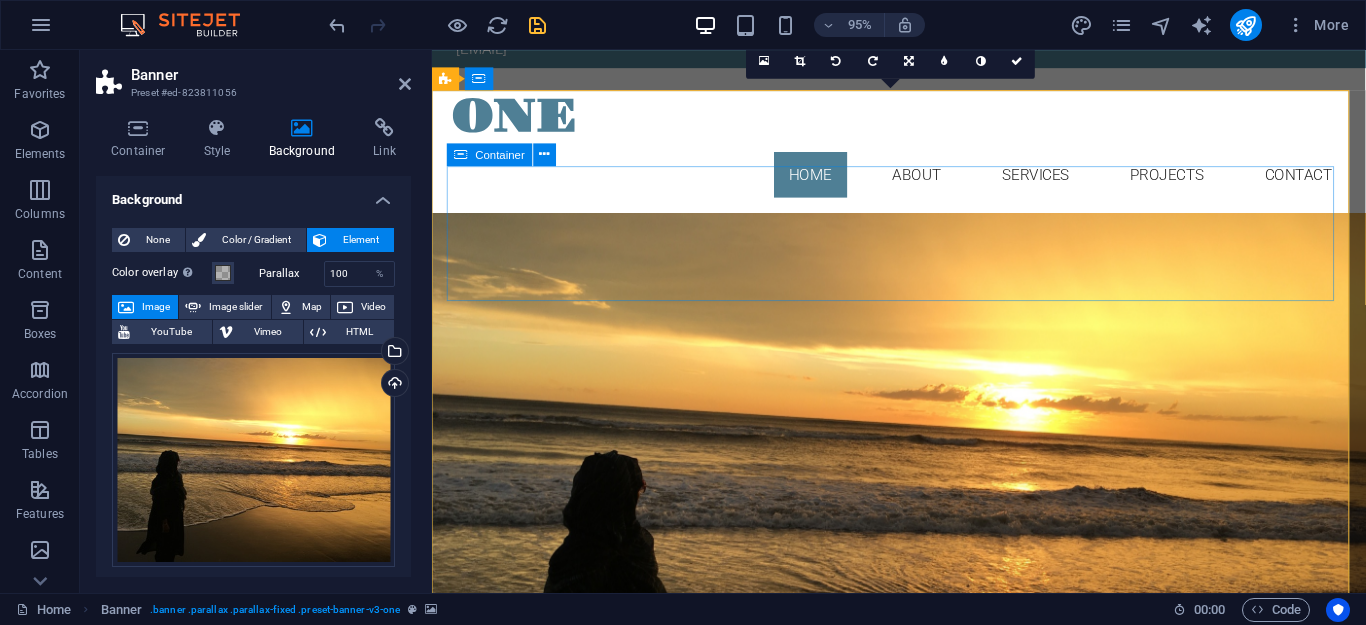 scroll, scrollTop: 102, scrollLeft: 0, axis: vertical 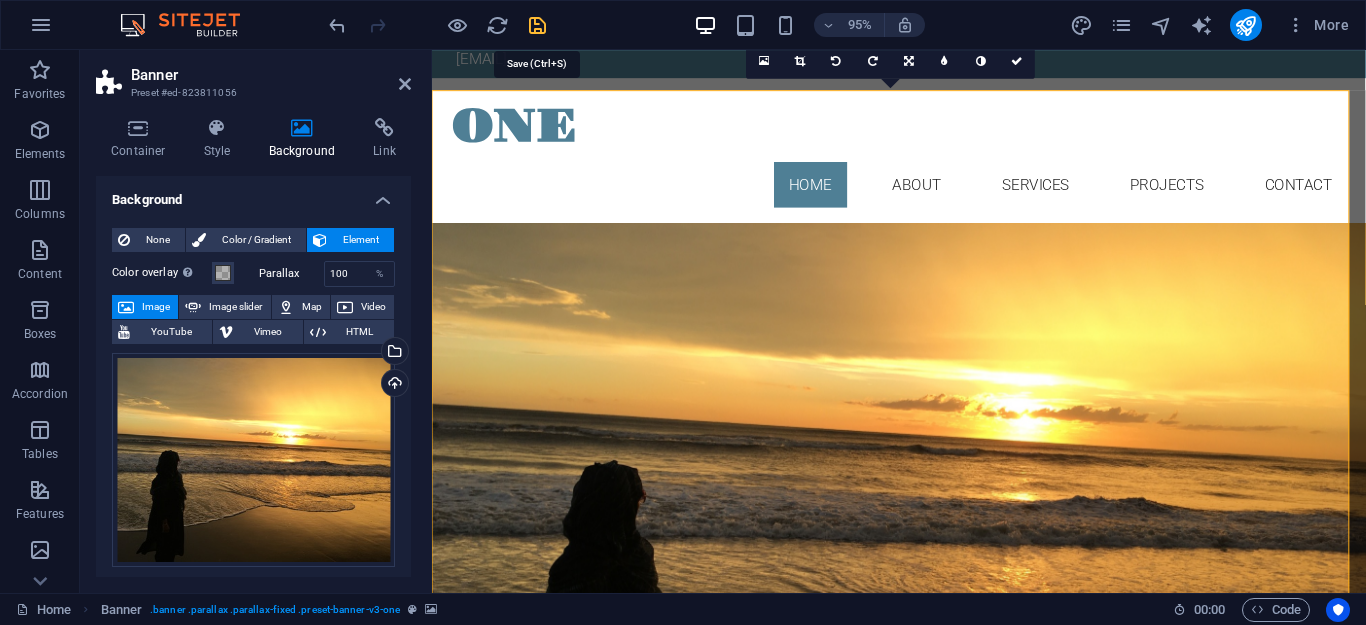 click at bounding box center [537, 25] 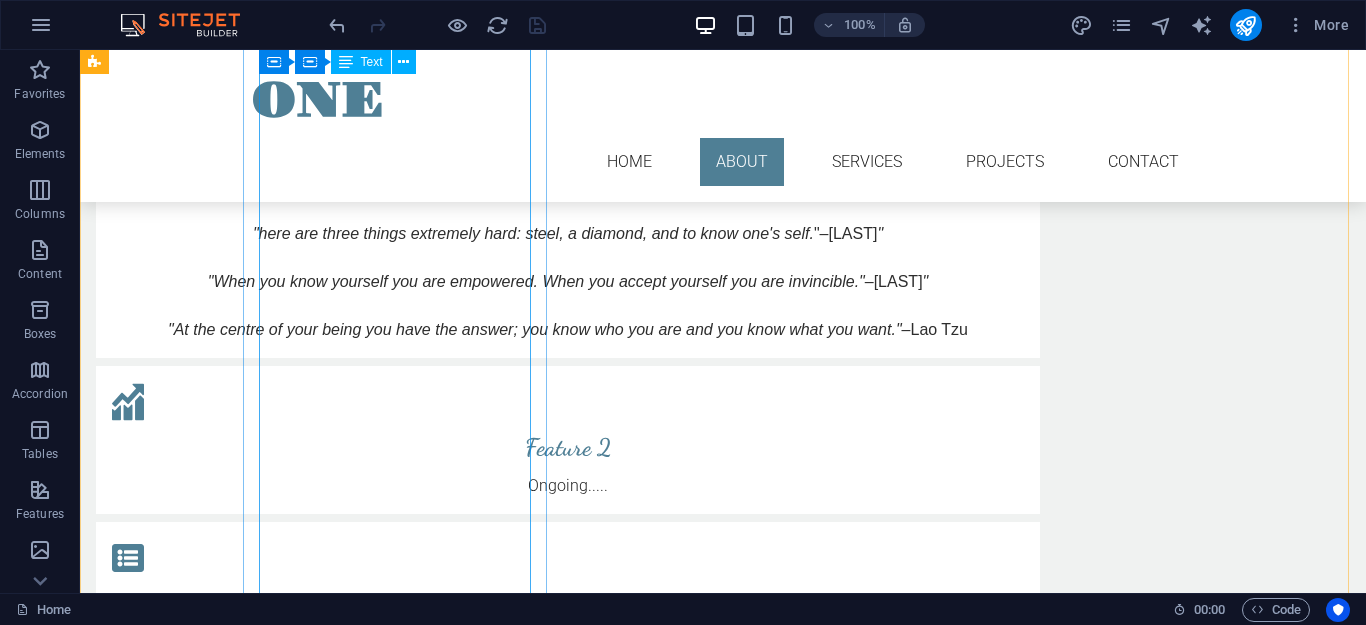 scroll, scrollTop: 1836, scrollLeft: 0, axis: vertical 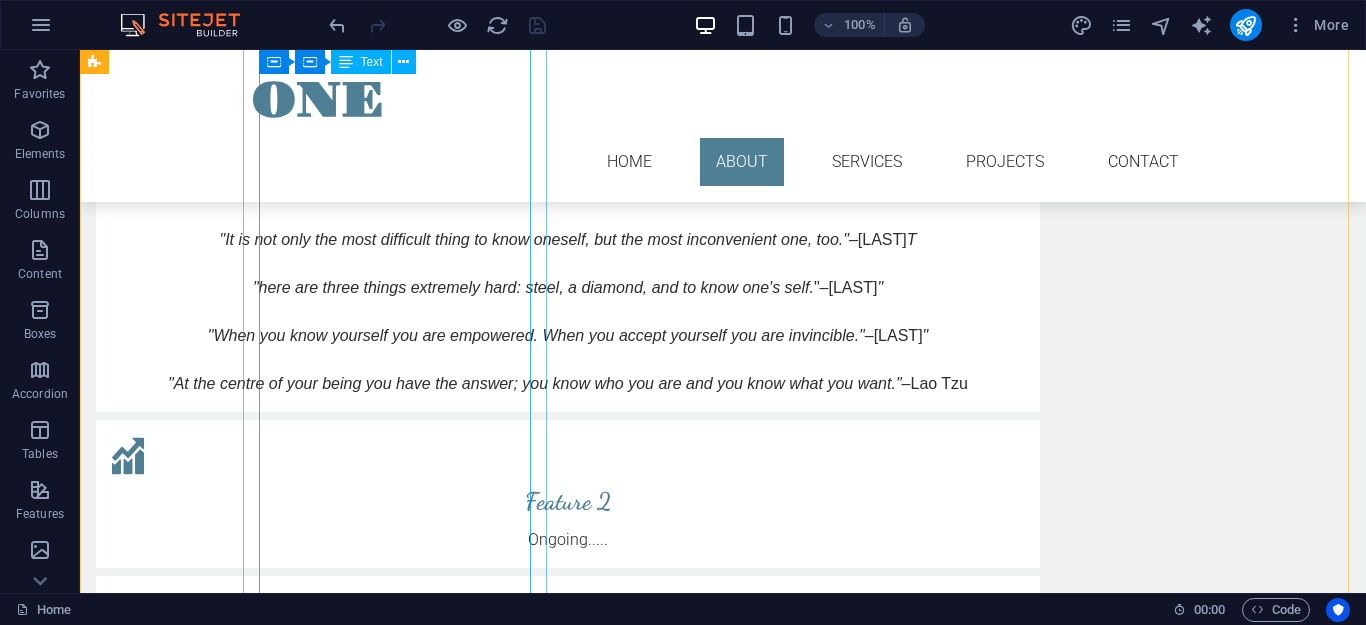 click on ""Knowing yourself is the beginning of all wisdom." –[LAST] " "In the end you don't so much find yourself as you find someone who knows who you are." –[LAST] " "One must know oneself. If this does not serve to discover truth, it at least serves as a rule of life, and there is nothing better." –[LAST] " "Knowing others is intelligence; knowing yourself is true wisdom." –[LAST] " "It is not only the most difficult thing to know oneself, but the most inconvenient one, too." –[LAST] T "here are three things extremely hard: steel, a diamond, and to know one's self. "–[LAST] " "When you know yourself you are empowered. When you accept yourself you are invincible." –[LAST] " "At the centre of your being you have the answer; you know who you are and you know what you want." –[LAST]" at bounding box center (568, 204) 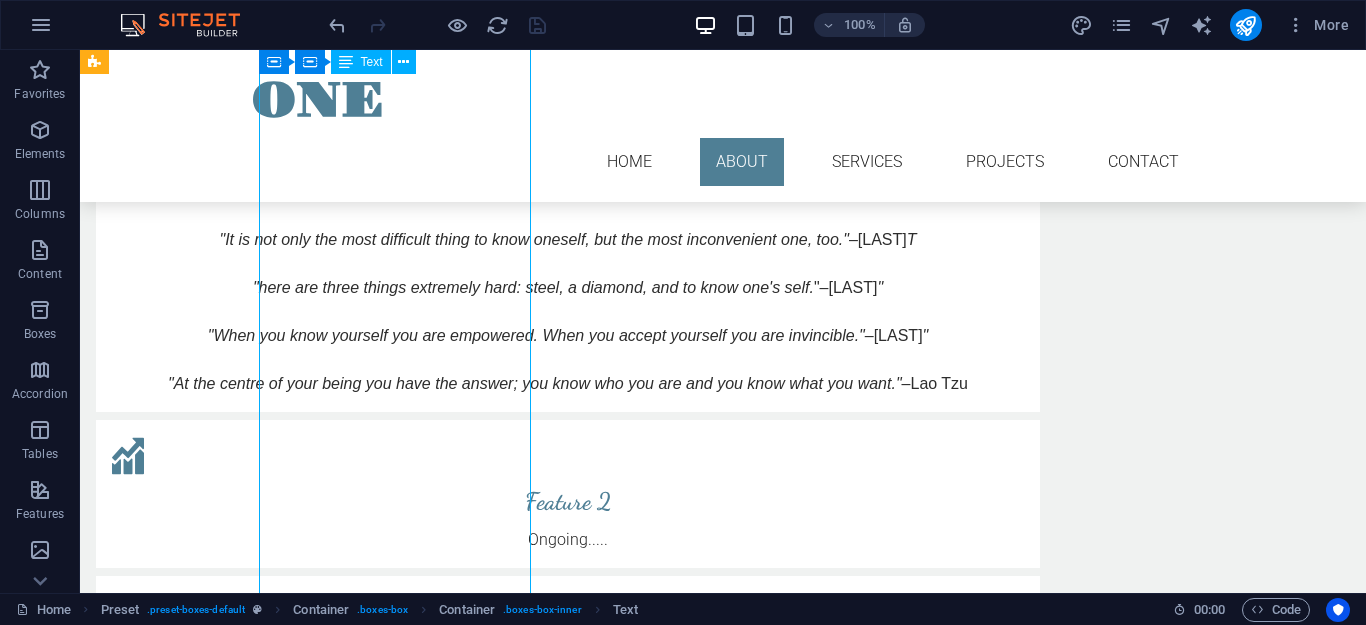 click on ""Knowing yourself is the beginning of all wisdom." –[LAST] " "In the end you don't so much find yourself as you find someone who knows who you are." –[LAST] " "One must know oneself. If this does not serve to discover truth, it at least serves as a rule of life, and there is nothing better." –[LAST] " "Knowing others is intelligence; knowing yourself is true wisdom." –[LAST] " "It is not only the most difficult thing to know oneself, but the most inconvenient one, too." –[LAST] T "here are three things extremely hard: steel, a diamond, and to know one's self. "–[LAST] " "When you know yourself you are empowered. When you accept yourself you are invincible." –[LAST] " "At the centre of your being you have the answer; you know who you are and you know what you want." –[LAST]" at bounding box center (568, 204) 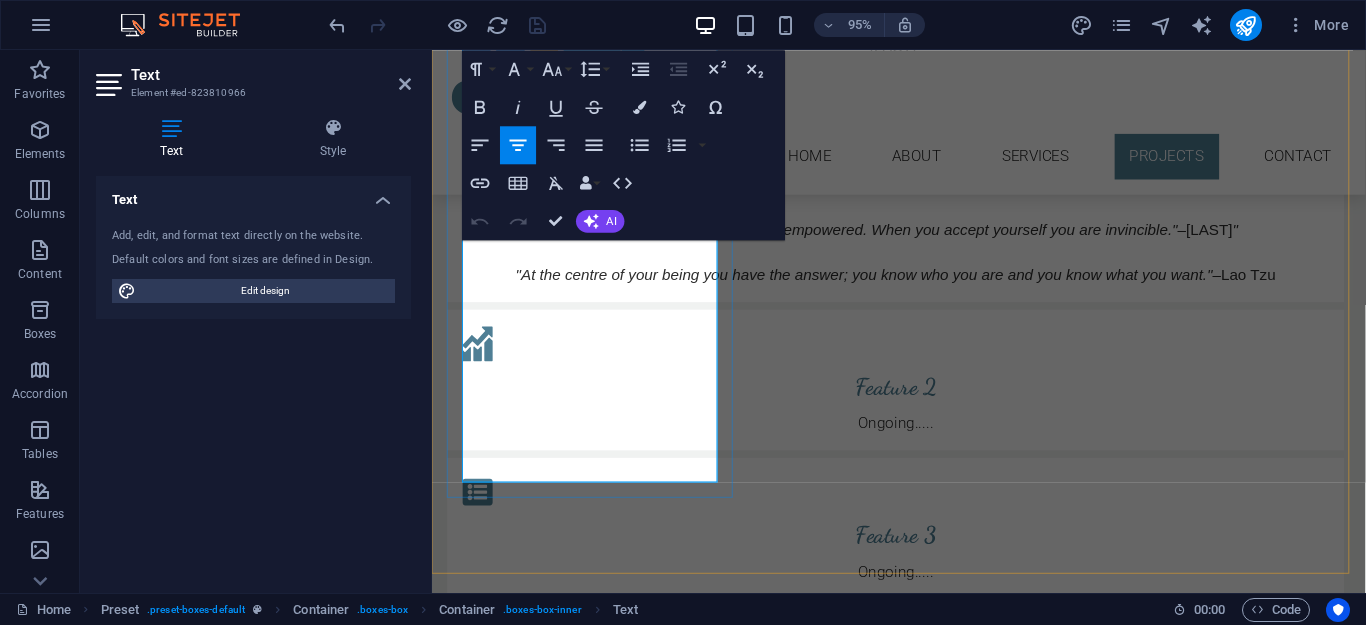 scroll, scrollTop: 2137, scrollLeft: 0, axis: vertical 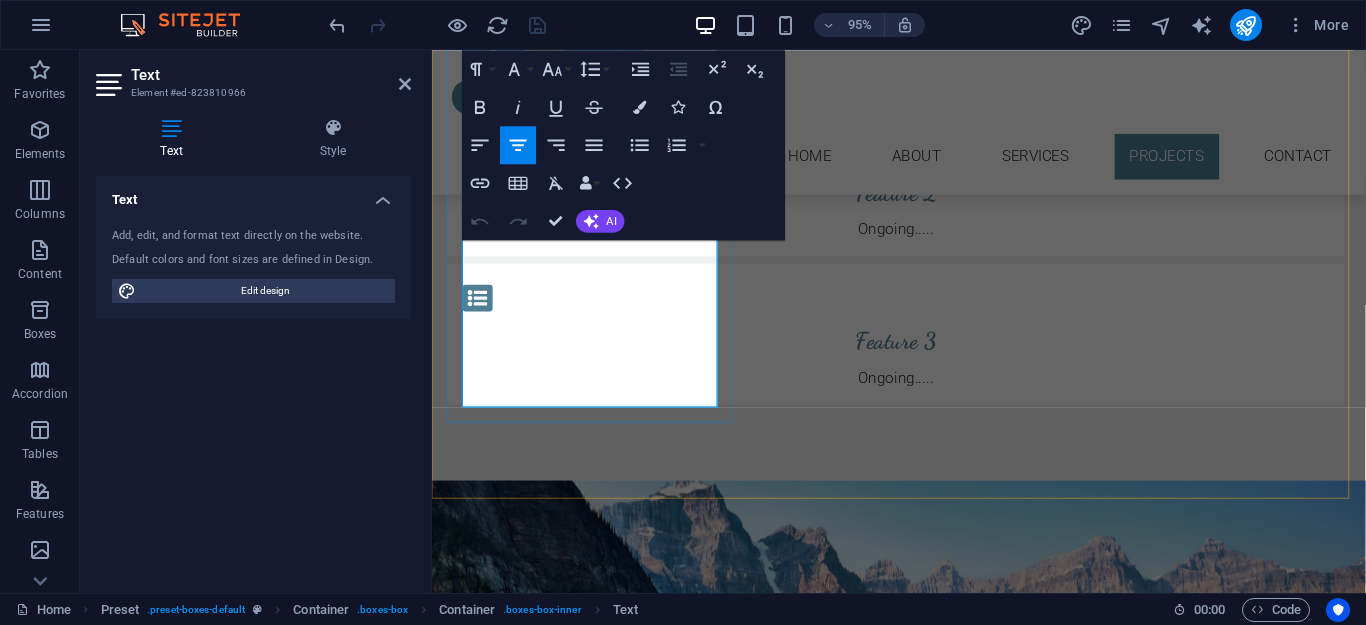 click on ""At the centre of your being you have the answer; you know who you are and you know what you want." –[LAST]" at bounding box center [920, 83] 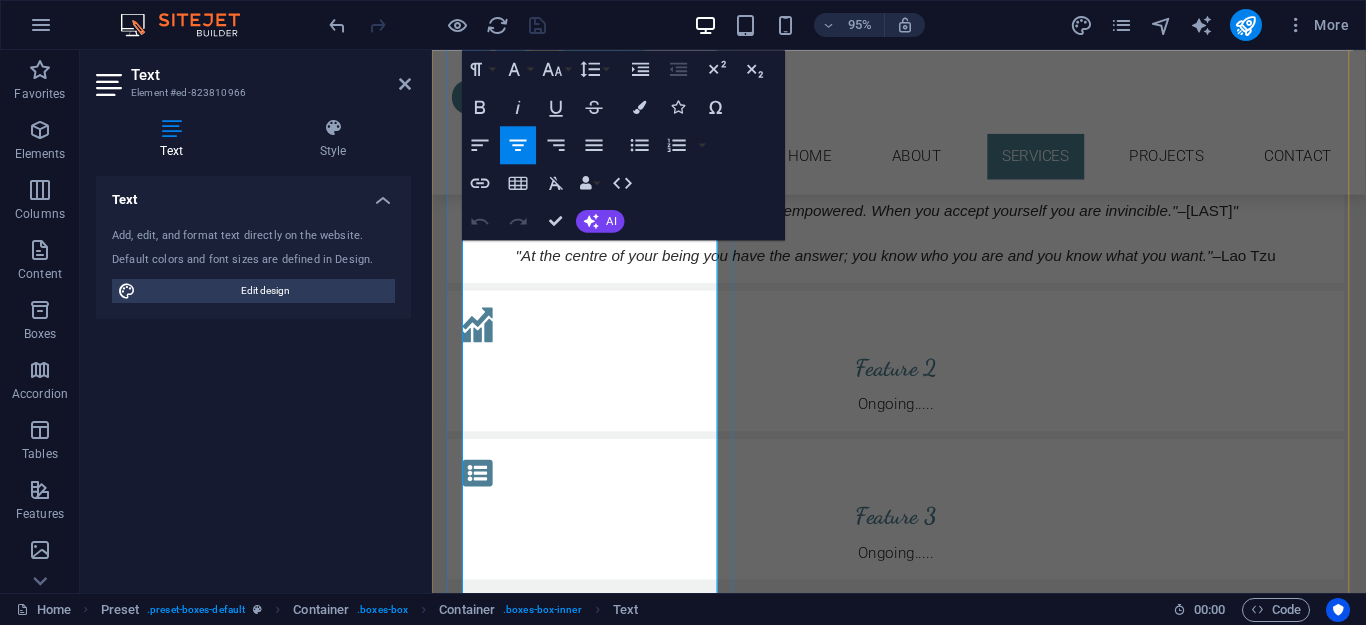 scroll, scrollTop: 1933, scrollLeft: 0, axis: vertical 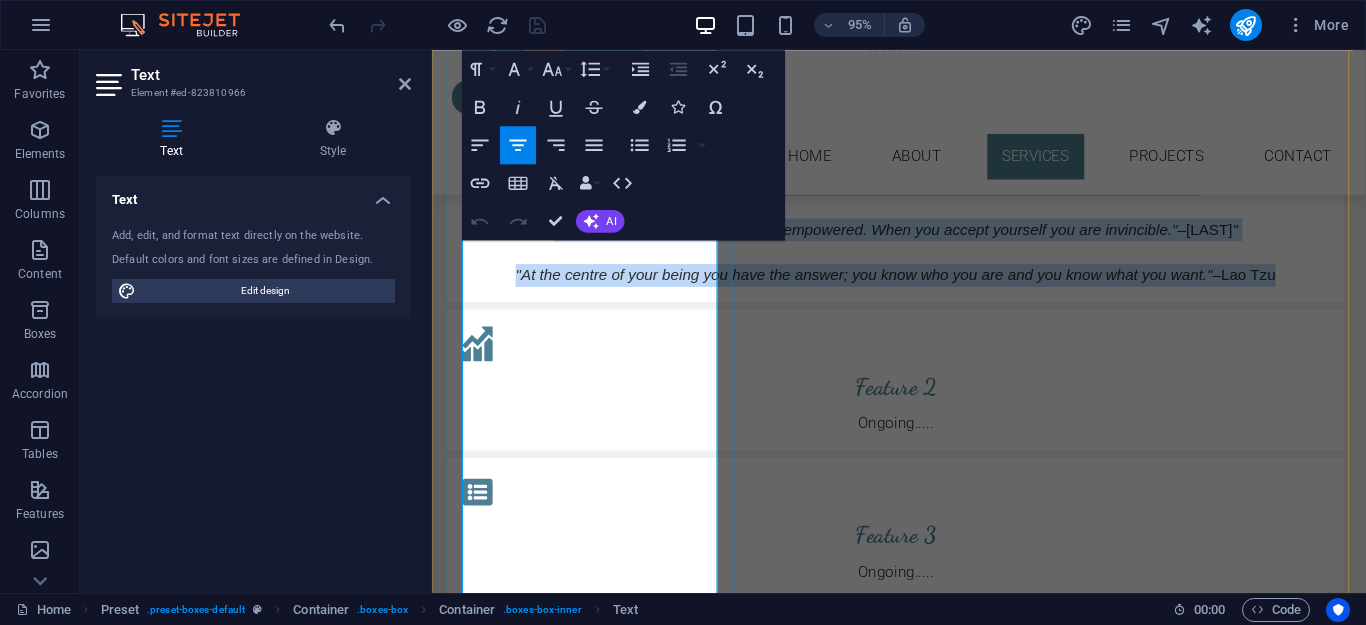 click on ""here are three things extremely hard: steel, a diamond, and to know one's self." at bounding box center [885, 190] 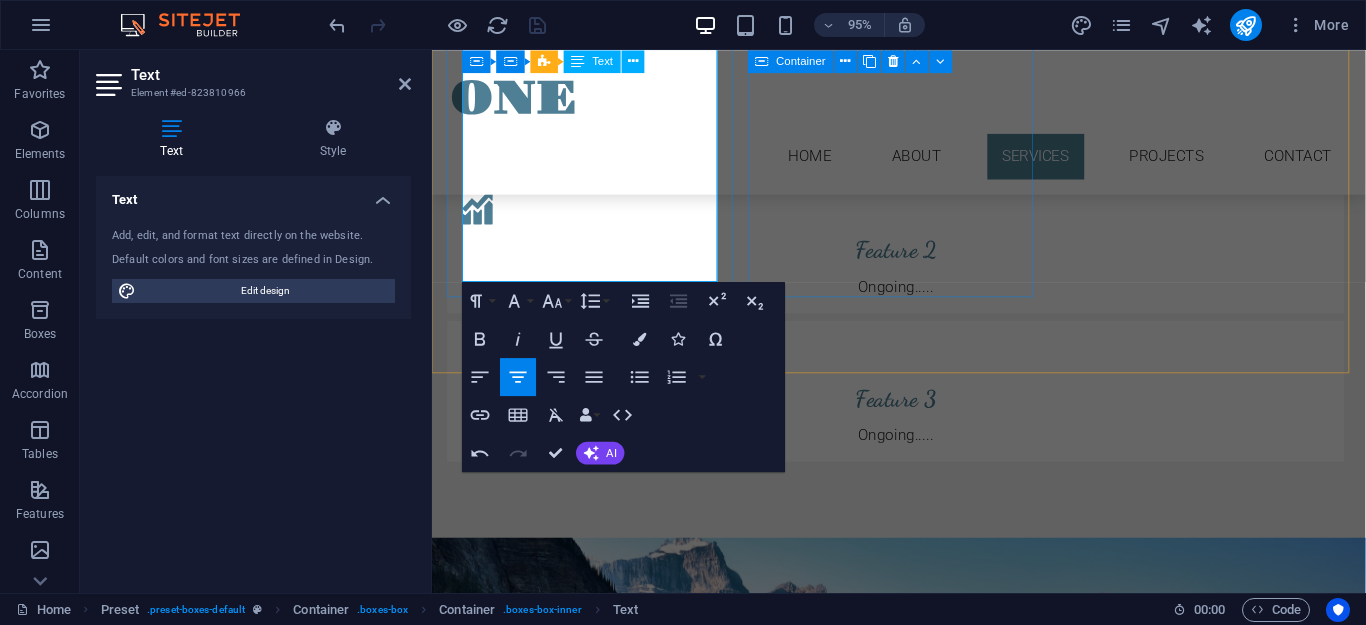 click on "Feature 2 Ongoing....." at bounding box center [920, 253] 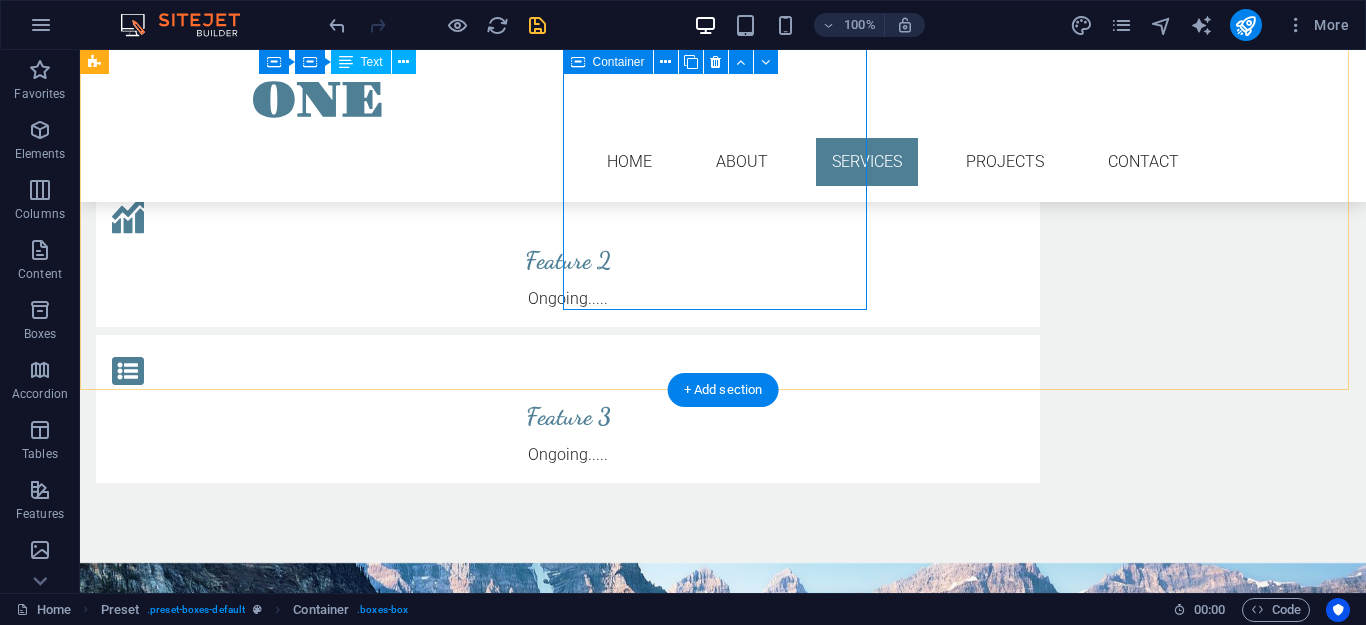scroll, scrollTop: 1934, scrollLeft: 0, axis: vertical 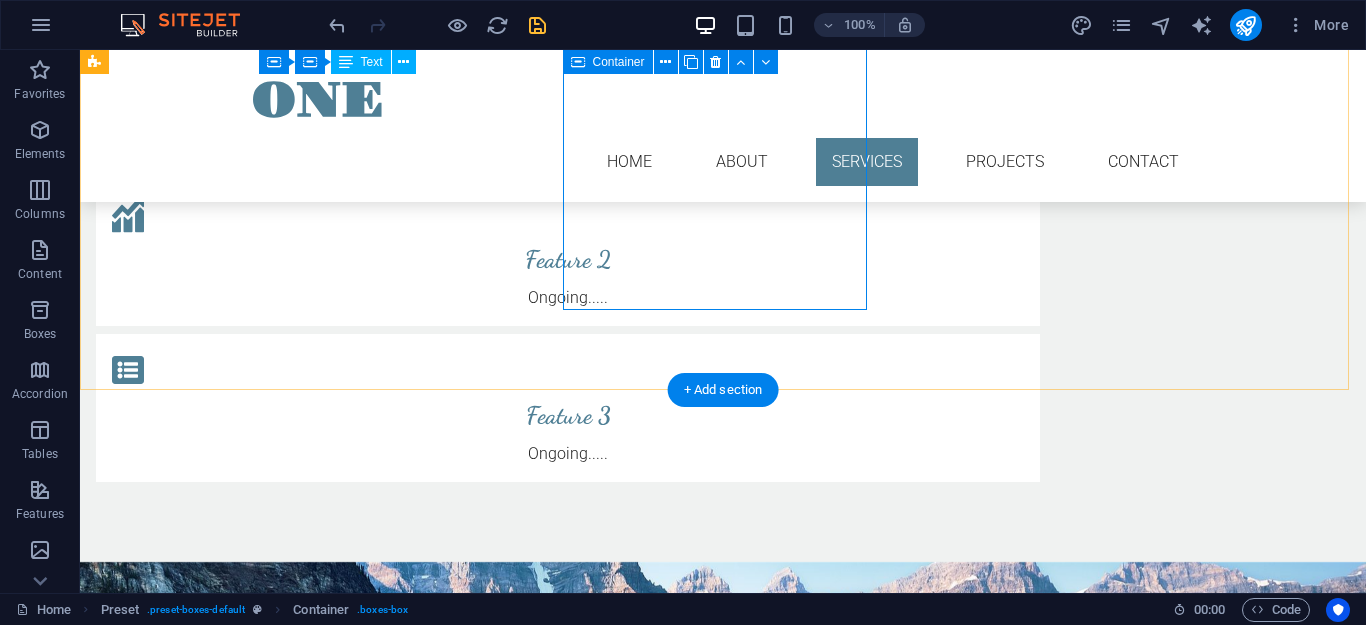 click on "Feature 2 Ongoing....." at bounding box center (568, 252) 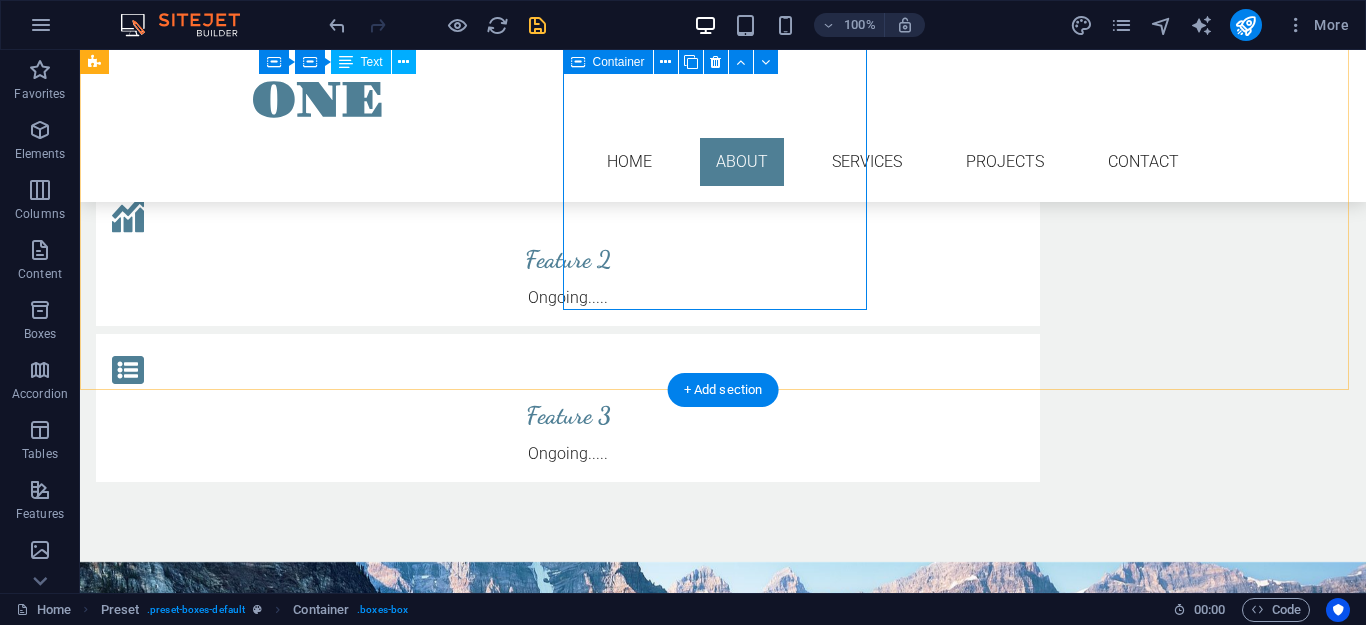 click on "Feature 2 Ongoing....." at bounding box center [568, 252] 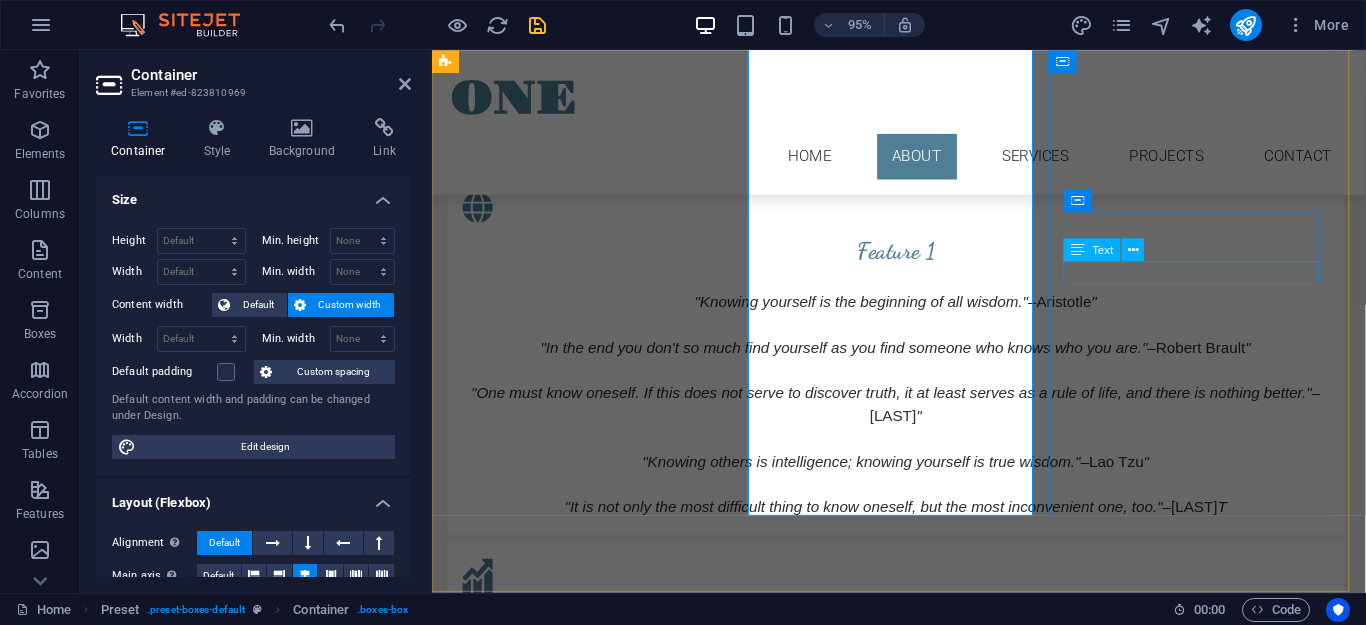 scroll, scrollTop: 1525, scrollLeft: 0, axis: vertical 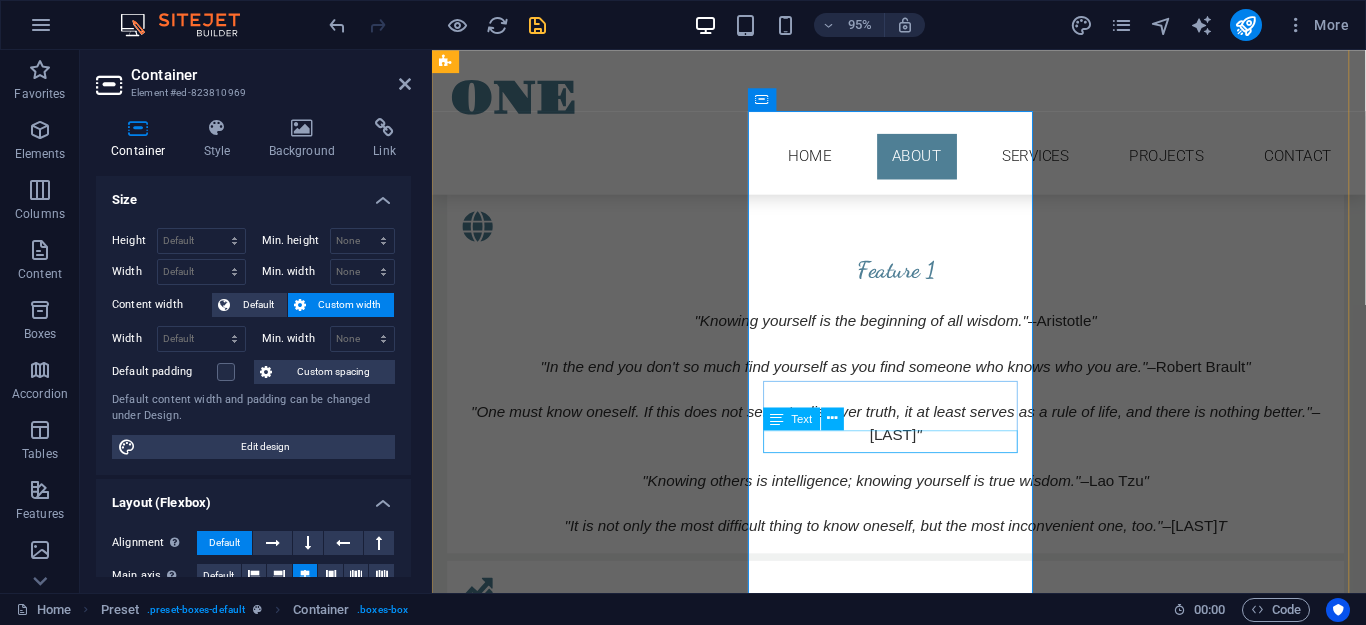 click on "Ongoing....." at bounding box center (920, 707) 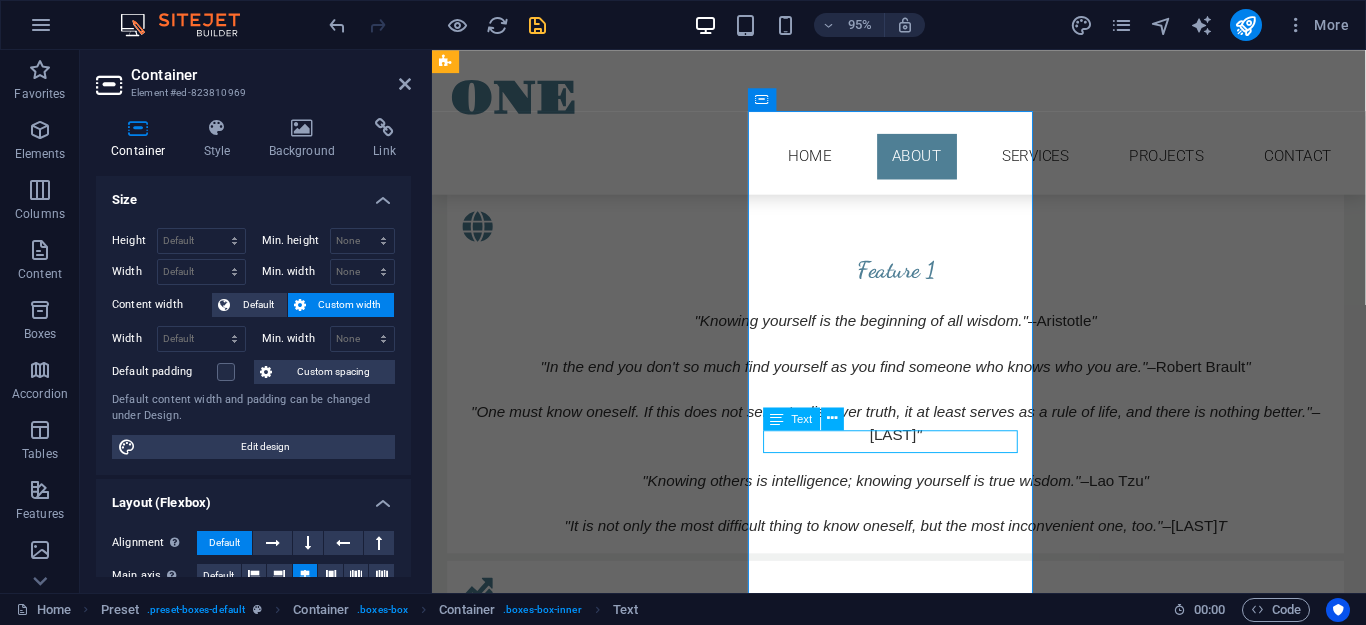 click on "Ongoing....." at bounding box center (920, 707) 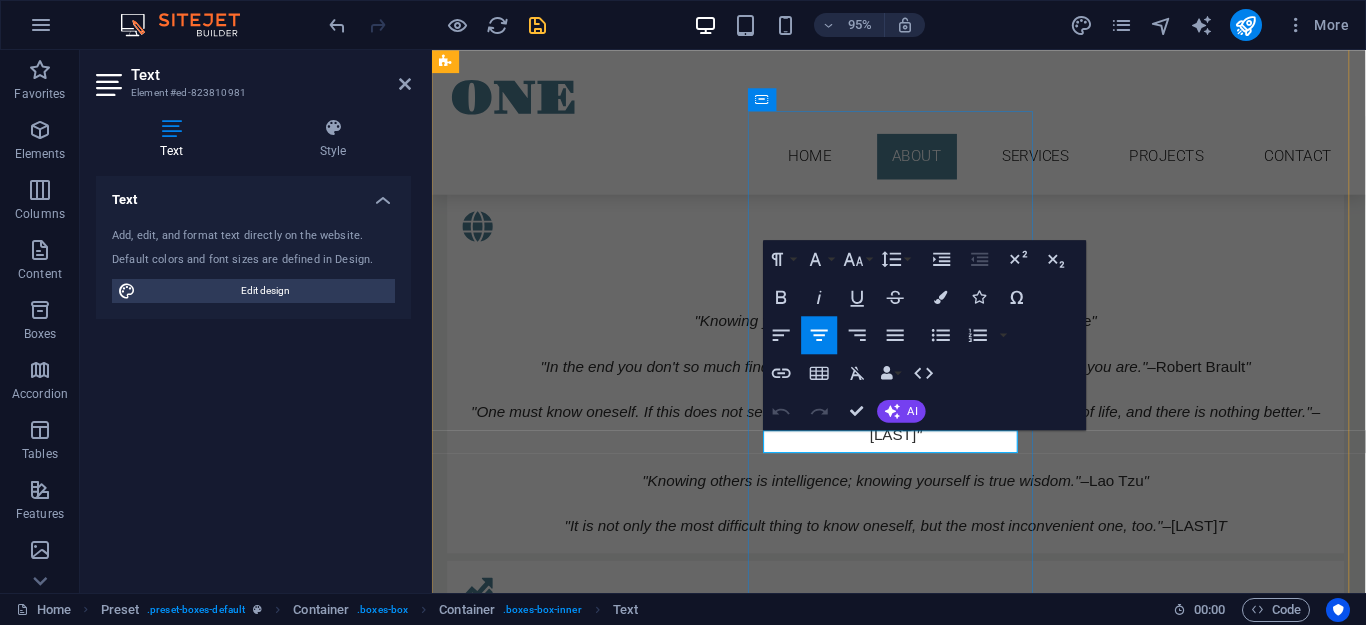 drag, startPoint x: 967, startPoint y: 468, endPoint x: 757, endPoint y: 453, distance: 210.53503 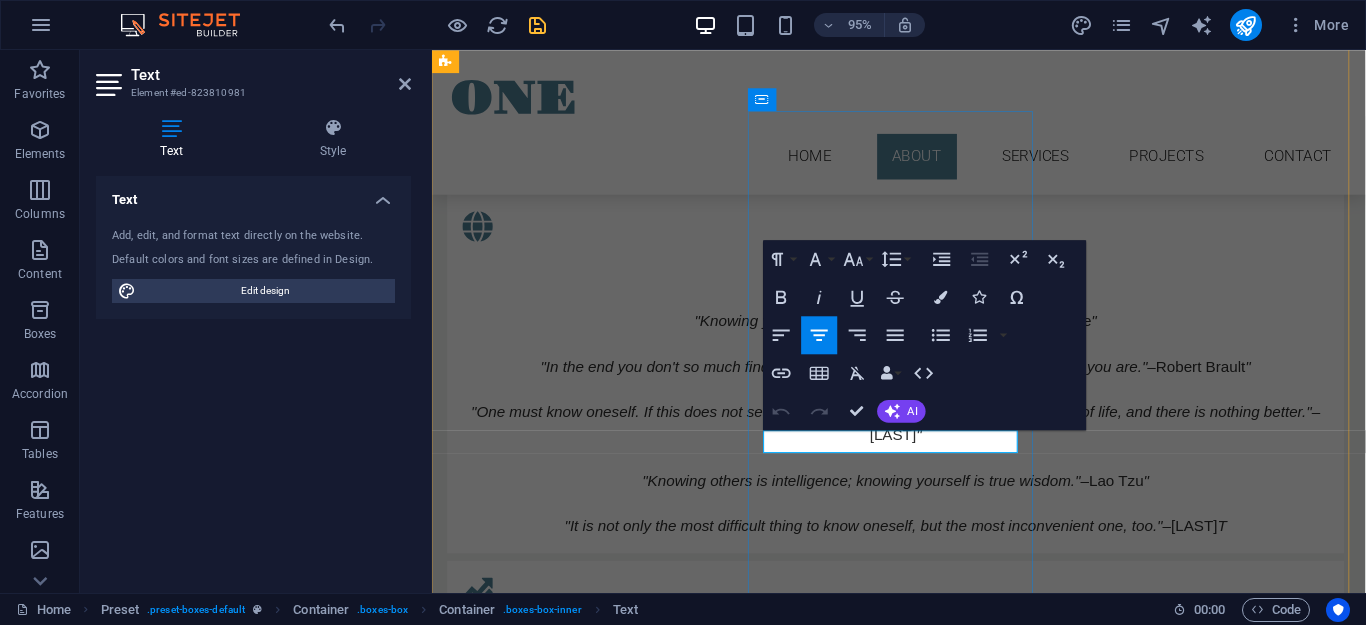 click on "Feature 2 Ongoing....." at bounding box center [920, 685] 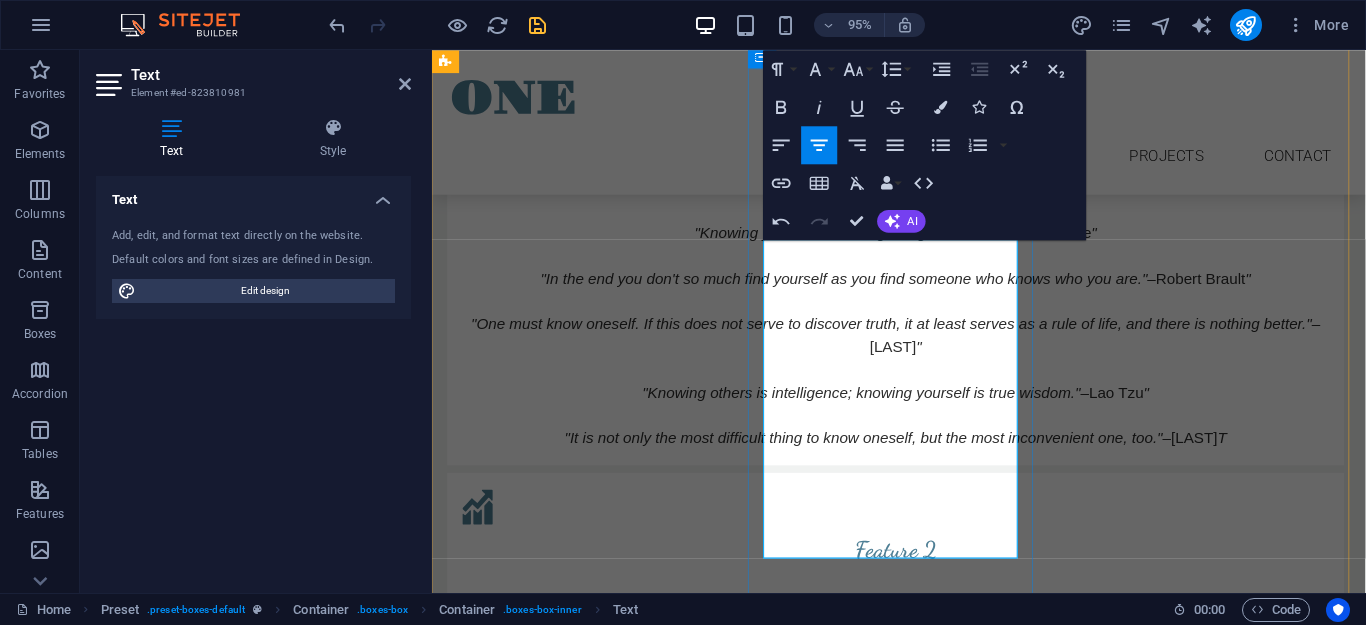 scroll, scrollTop: 1628, scrollLeft: 0, axis: vertical 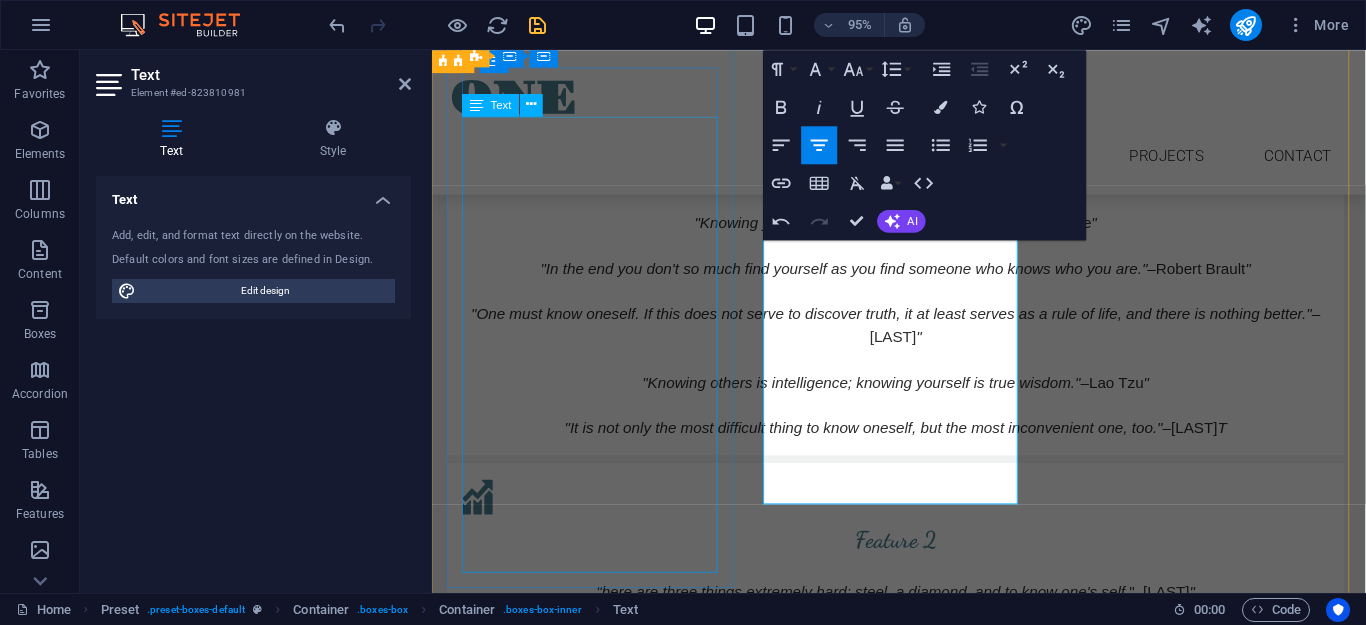 click on ""[QUOTE]" –[LAST] " "In the end you don't so much find yourself as you find someone who knows who you are." –[LAST] " "One must know oneself. If this does not serve to discover truth, it at least serves as a rule of life, and there is nothing better." –[LAST] " "Knowing others is intelligence; knowing yourself is true wisdom." –[LAST] " "It is not only the most difficult thing to know oneself, but the most inconvenient one, too." –[LAST] T" at bounding box center (920, 340) 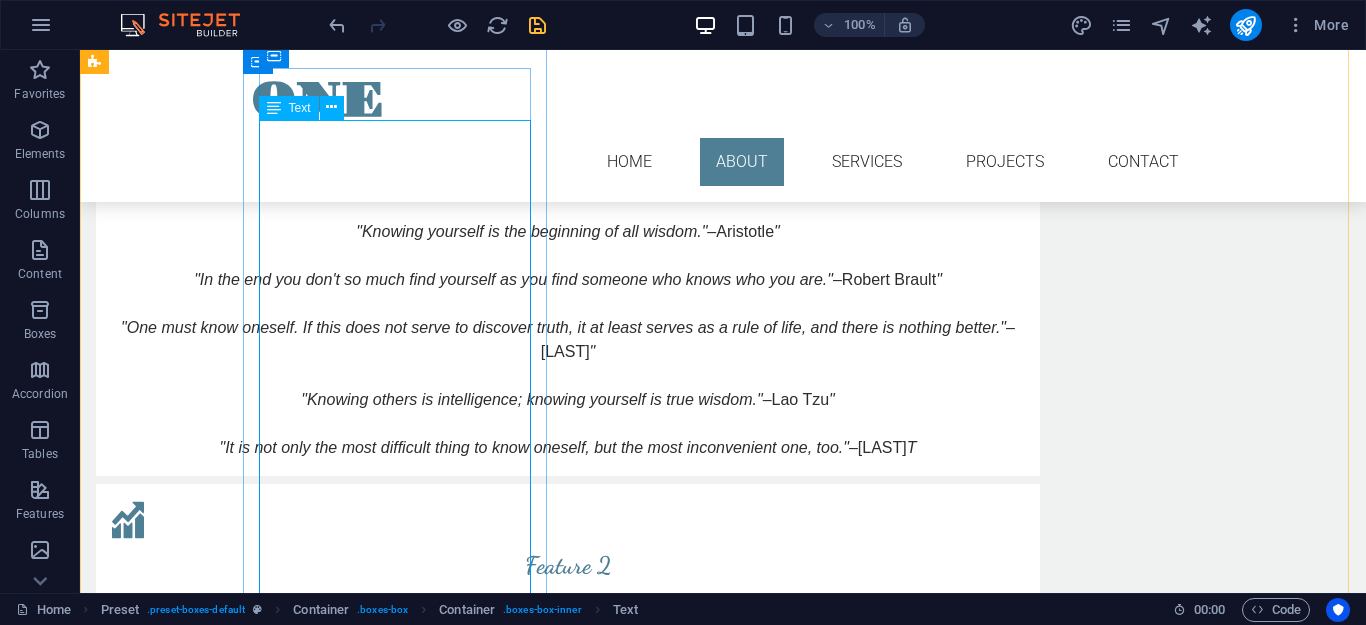 click on ""[QUOTE]" –[LAST] " "In the end you don't so much find yourself as you find someone who knows who you are." –[LAST] " "One must know oneself. If this does not serve to discover truth, it at least serves as a rule of life, and there is nothing better." –[LAST] " "Knowing others is intelligence; knowing yourself is true wisdom." –[LAST] " "It is not only the most difficult thing to know oneself, but the most inconvenient one, too." –[LAST] T" at bounding box center [568, 340] 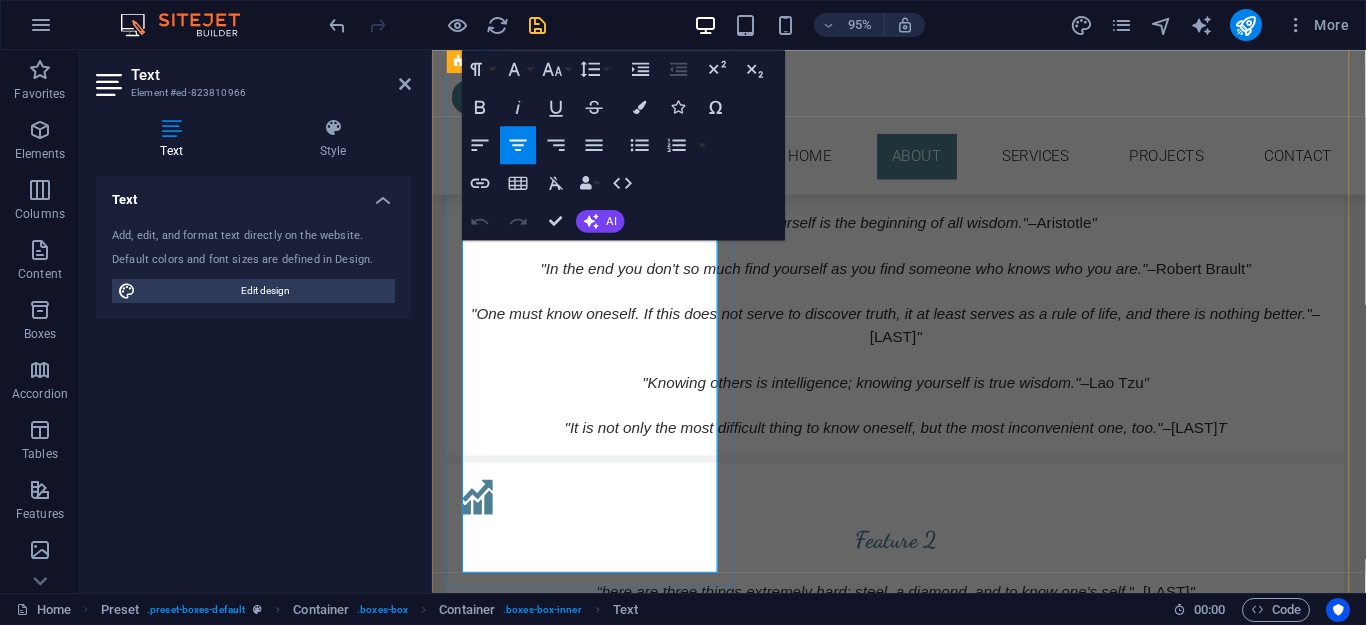 drag, startPoint x: 729, startPoint y: 594, endPoint x: 835, endPoint y: 545, distance: 116.777565 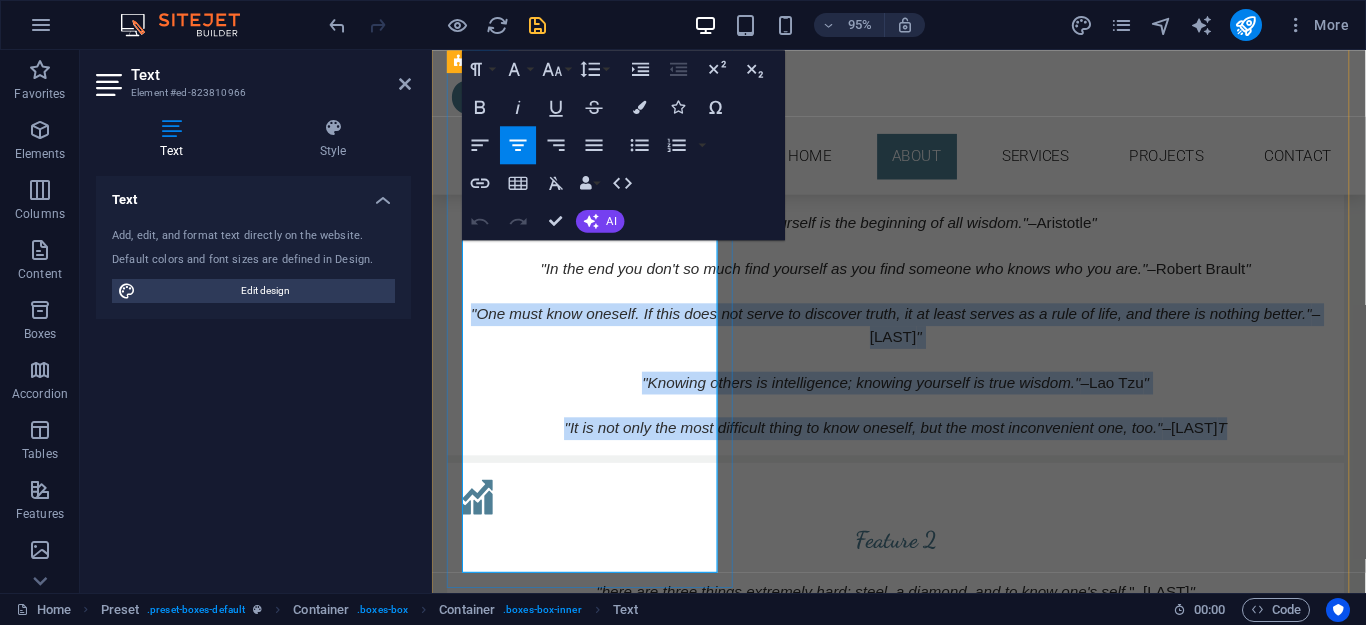 drag, startPoint x: 470, startPoint y: 318, endPoint x: 605, endPoint y: 397, distance: 156.4161 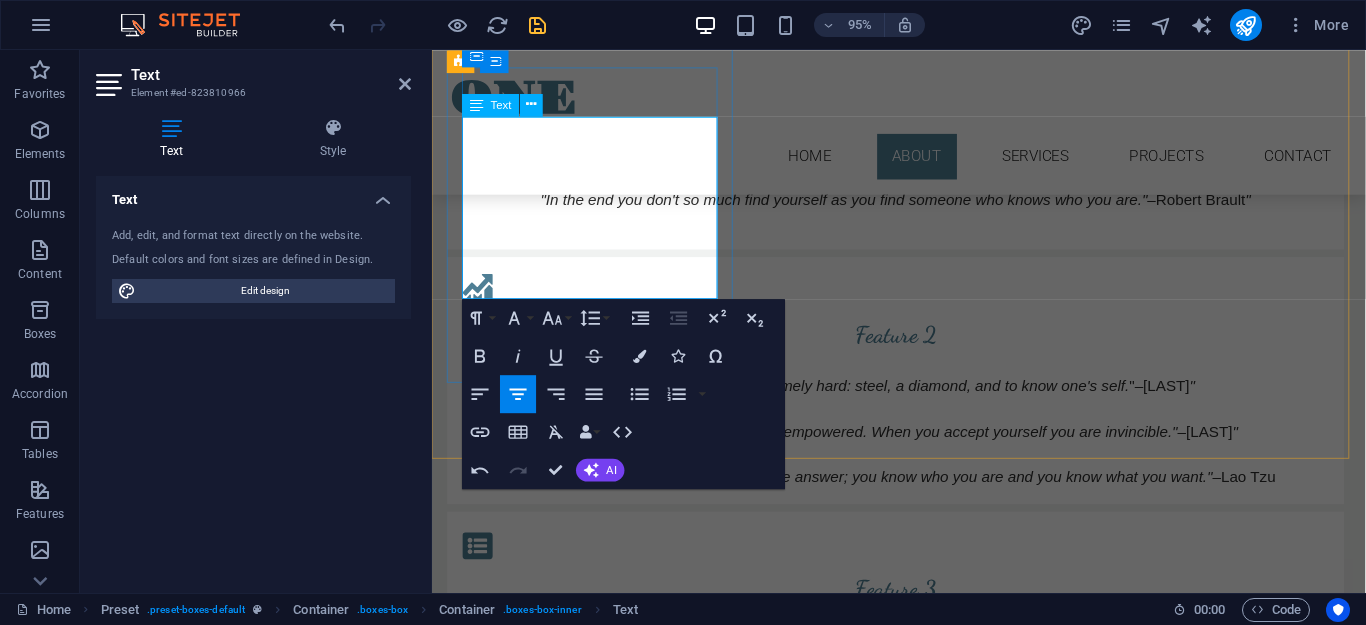 scroll, scrollTop: 1712, scrollLeft: 0, axis: vertical 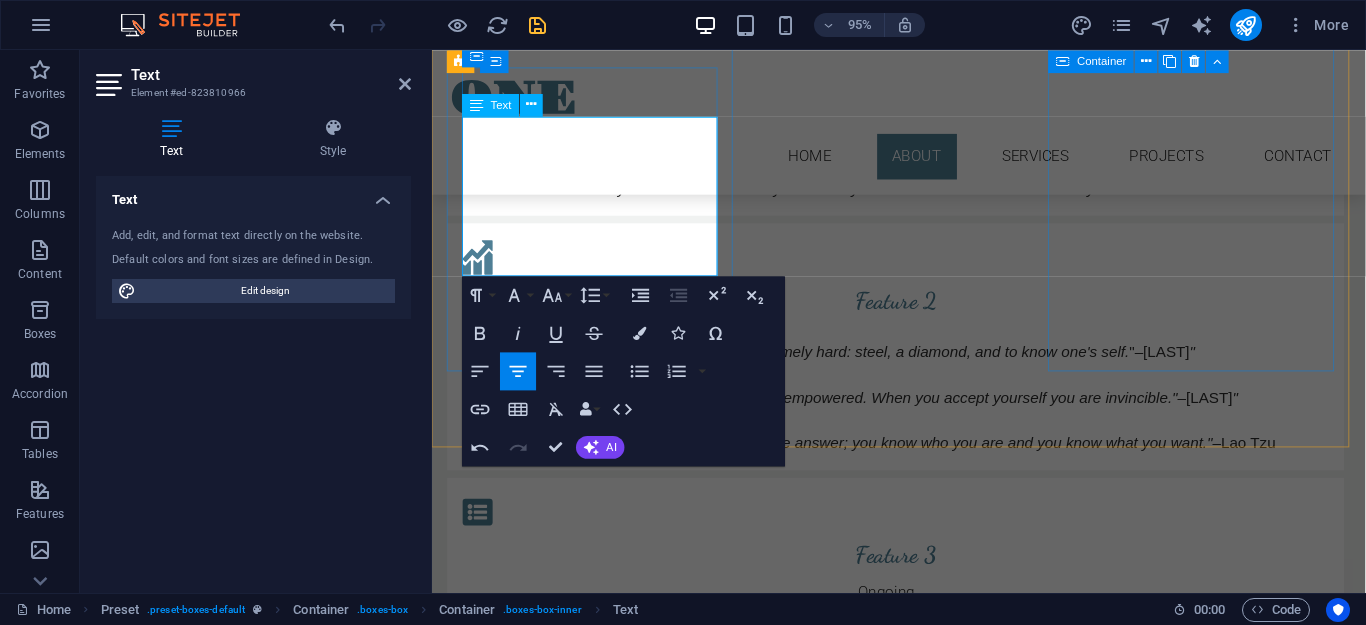 click on "Feature 3 Ongoing....." at bounding box center [920, 574] 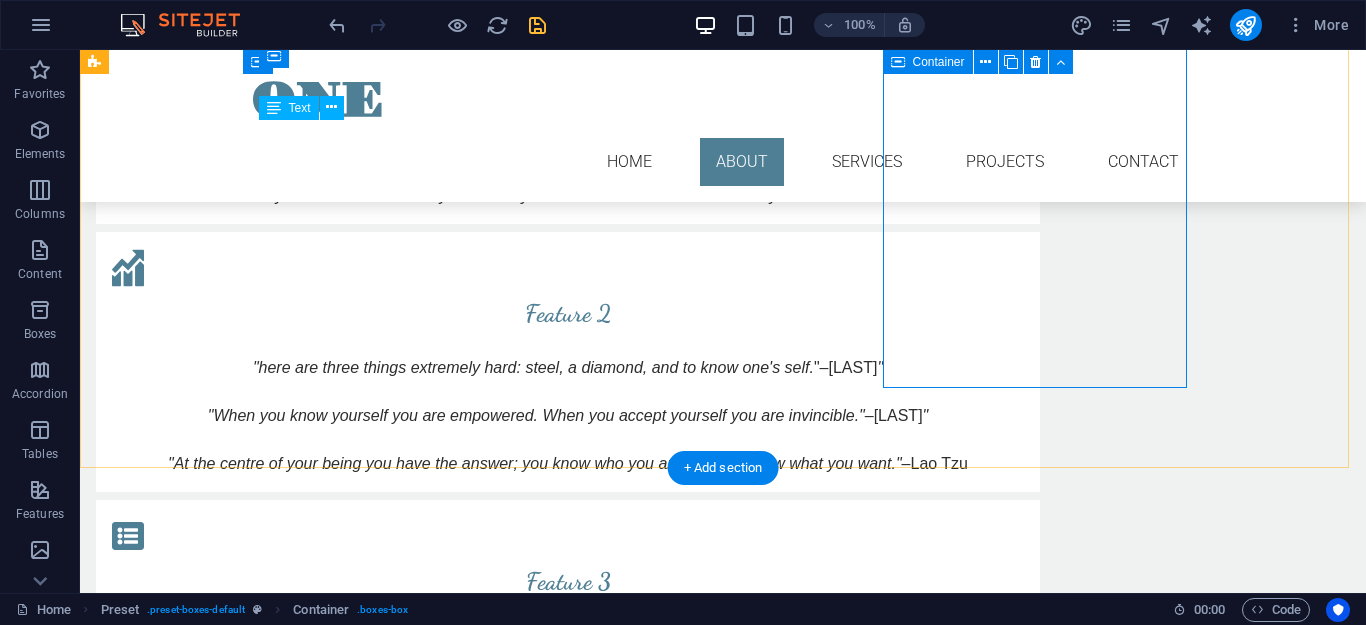 click on "Feature 3 Ongoing....." at bounding box center (568, 574) 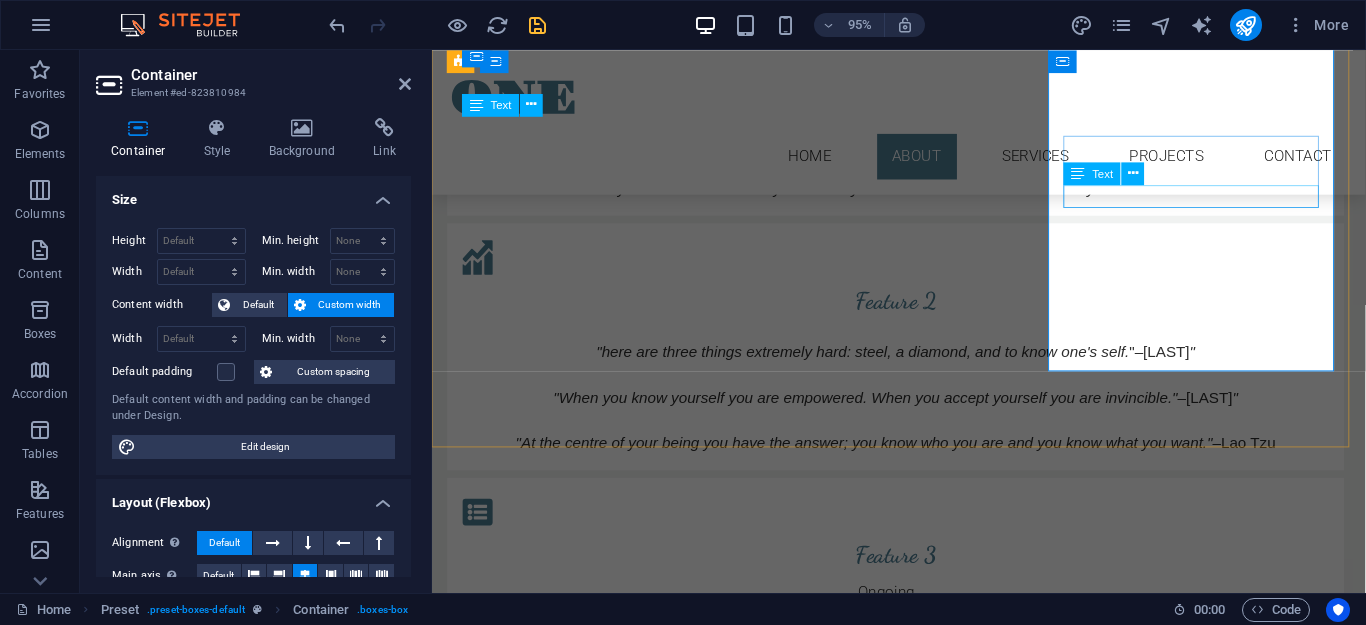 click on "Ongoing....." at bounding box center [920, 620] 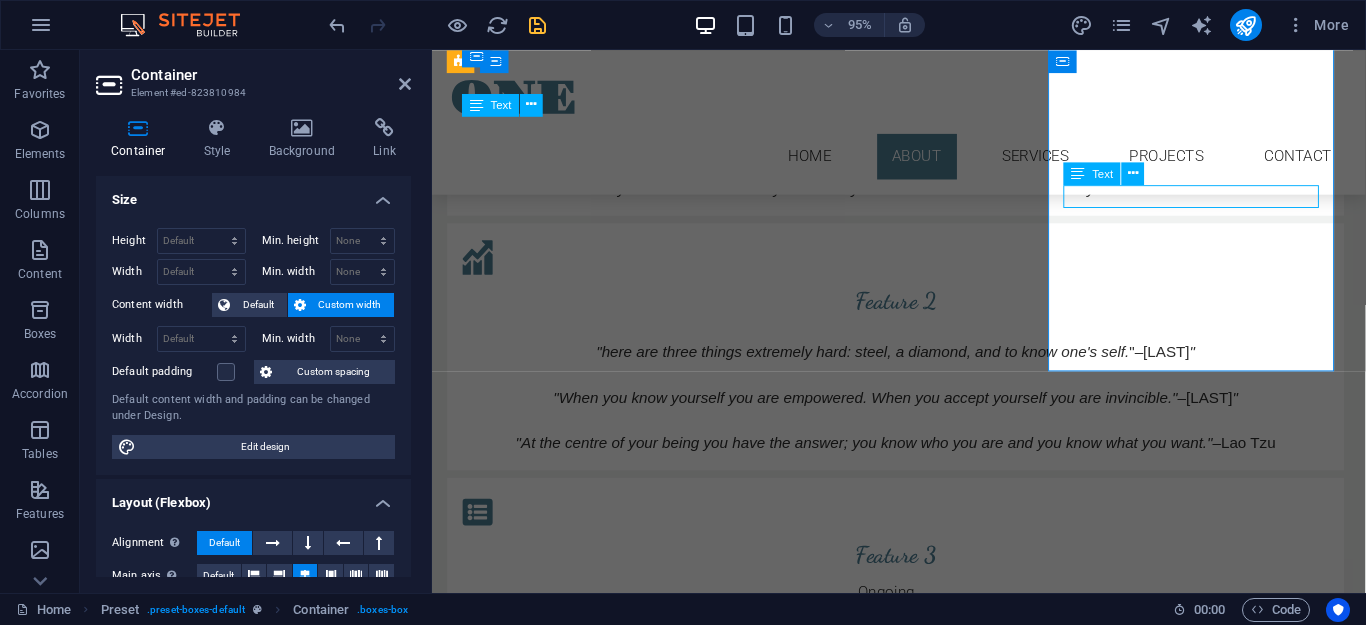 click on "Ongoing....." at bounding box center [920, 620] 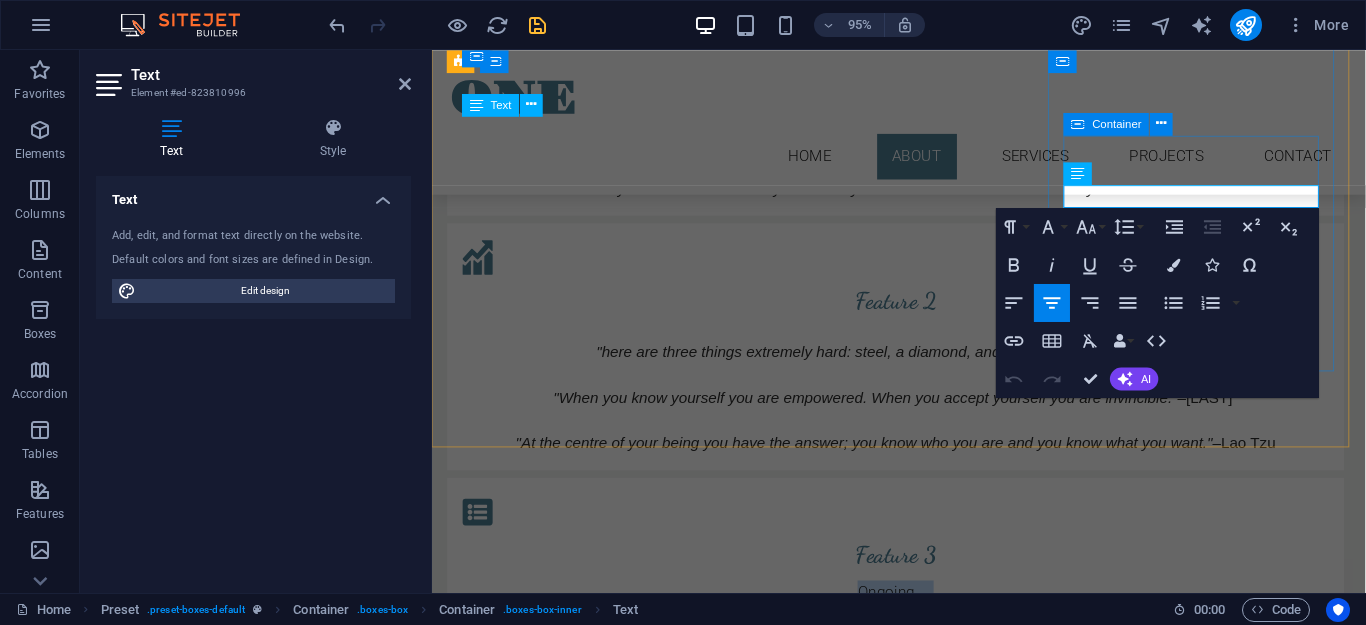 drag, startPoint x: 1292, startPoint y: 208, endPoint x: 1010, endPoint y: 206, distance: 282.00708 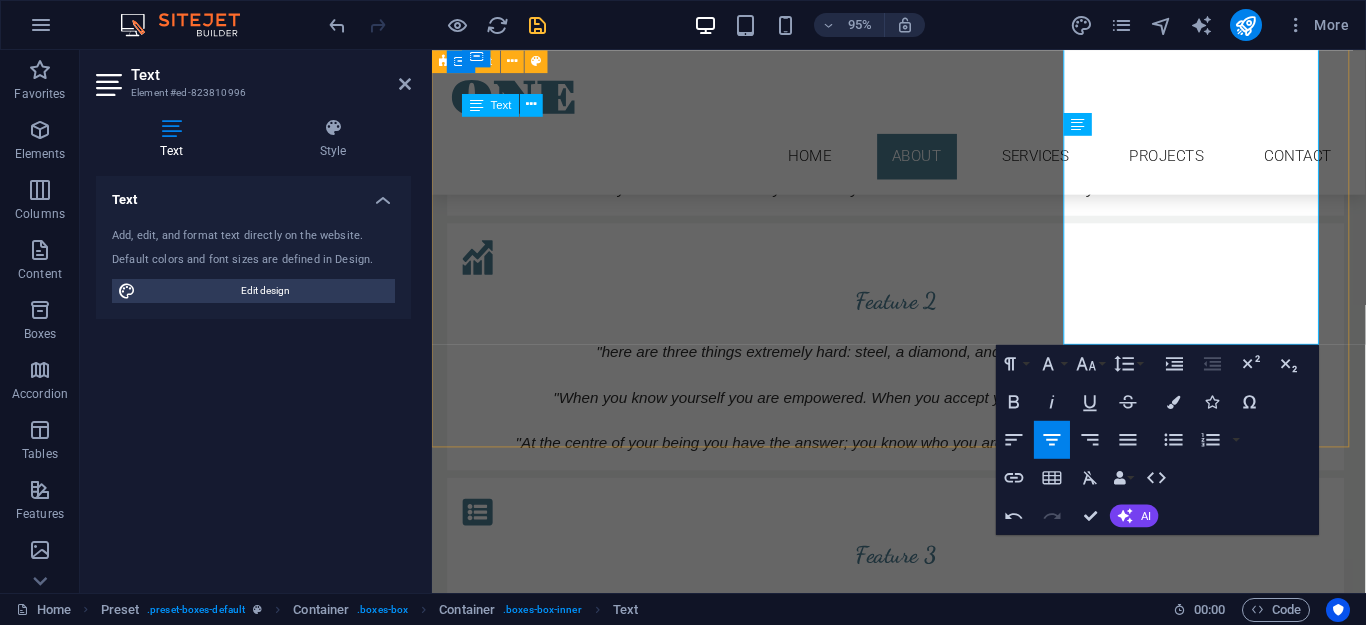 click on "Feature 1 "[QUOTE]" –[LAST] " "In the end you don't so much find yourself as you find someone who knows who you are." –[LAST] Feature 2 "[QUOTE]"–[LAST] " "When you know yourself you are empowered. When you accept yourself you are invincible." –[LAST] " "At the centre of your being you have the answer; you know who you are and you know what you want." –[LAST] Feature 3 "[QUOTE]" –[LAST] " "Knowing others is intelligence; knowing yourself is true wisdom." –[LAST] " "It is not only the most difficult thing to know oneself, but the most inconvenient one, too." –[LAST] T" at bounding box center (923, 398) 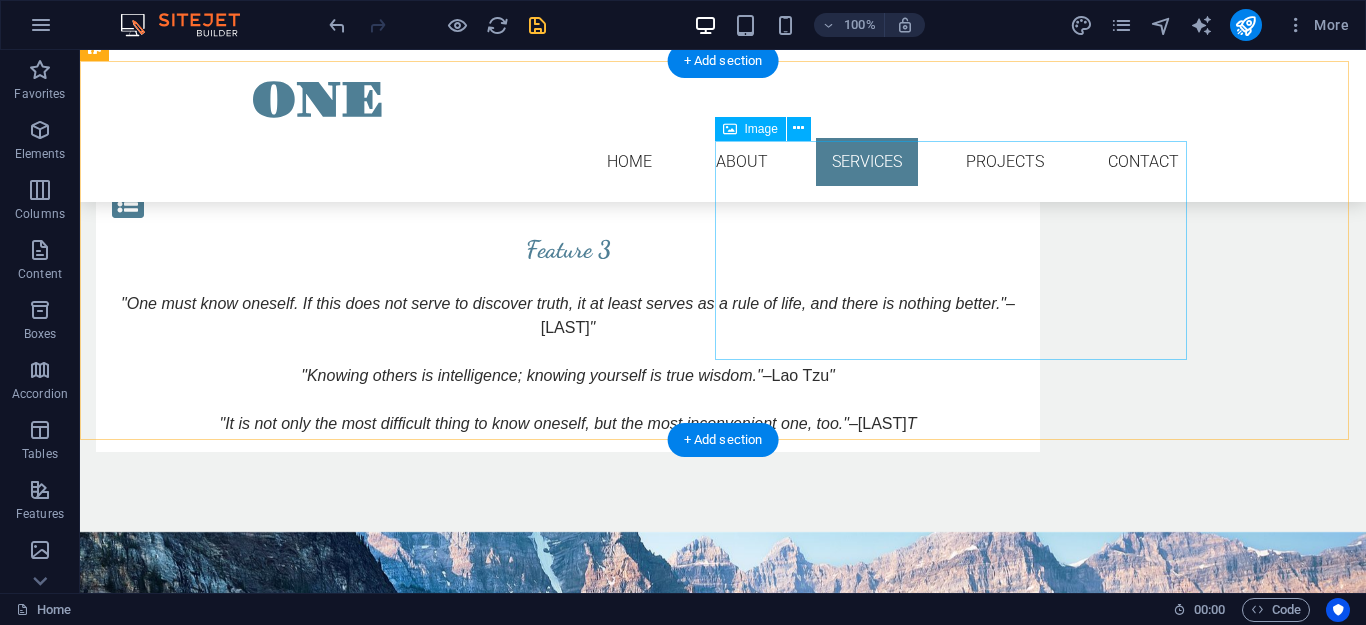 scroll, scrollTop: 2018, scrollLeft: 0, axis: vertical 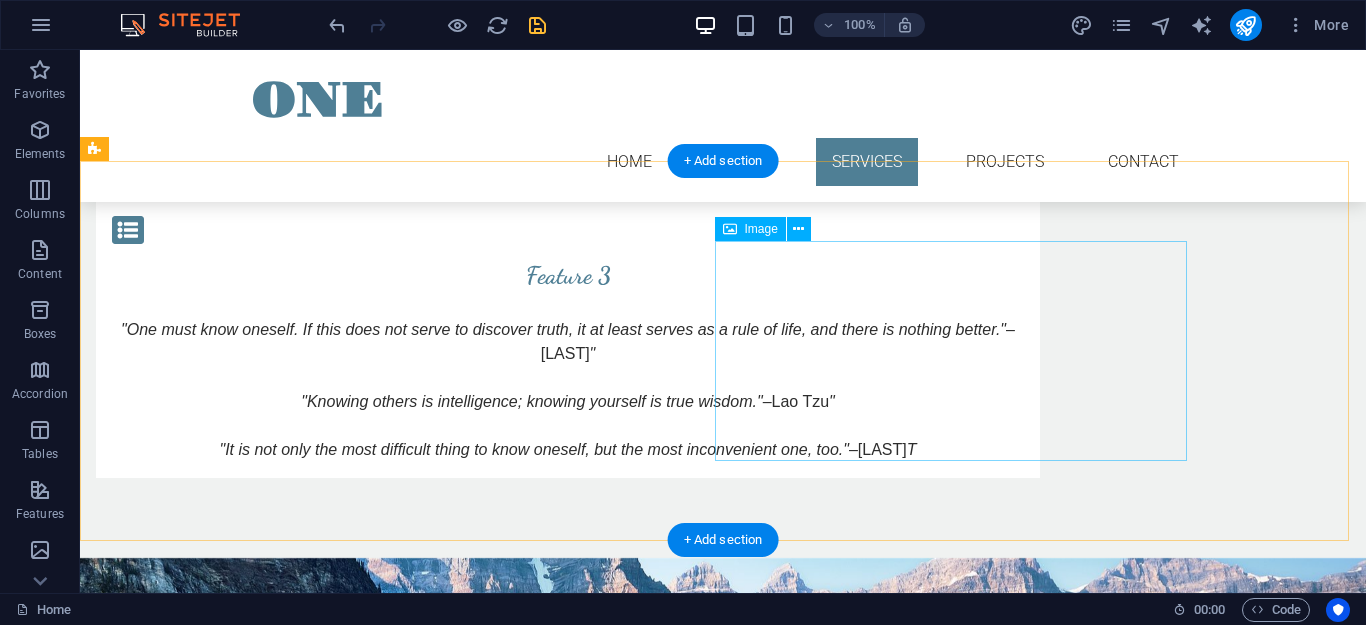 click at bounding box center [237, 835] 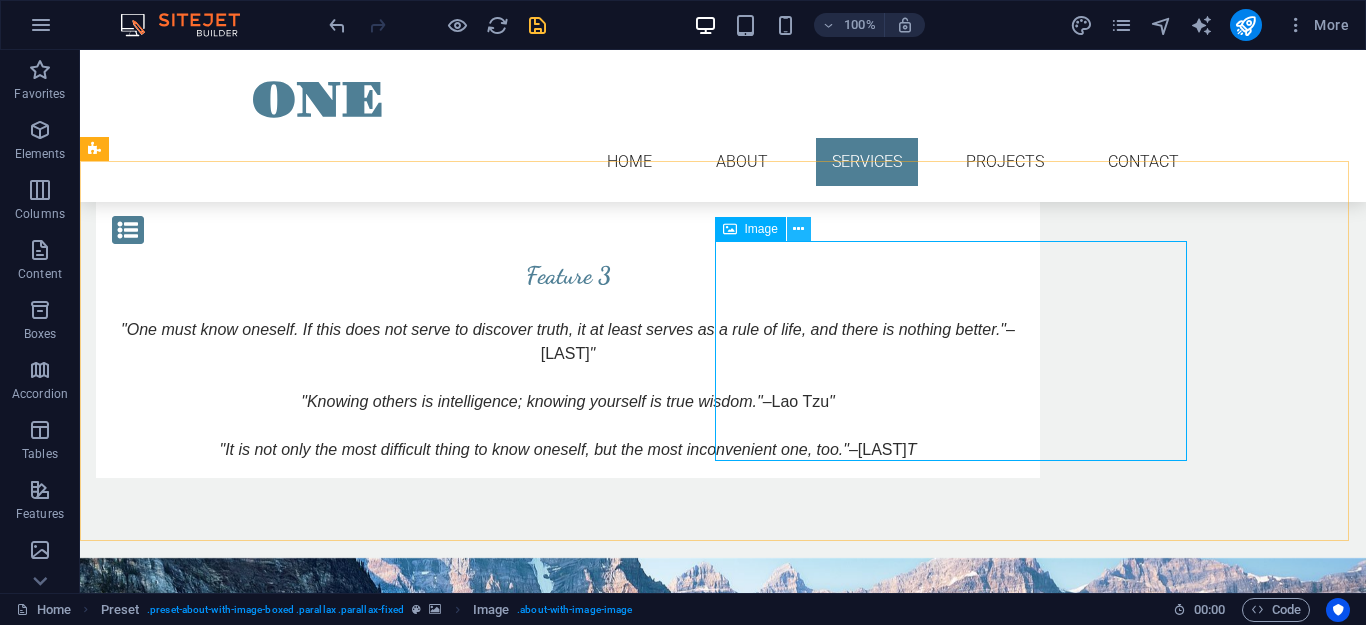 click at bounding box center [798, 229] 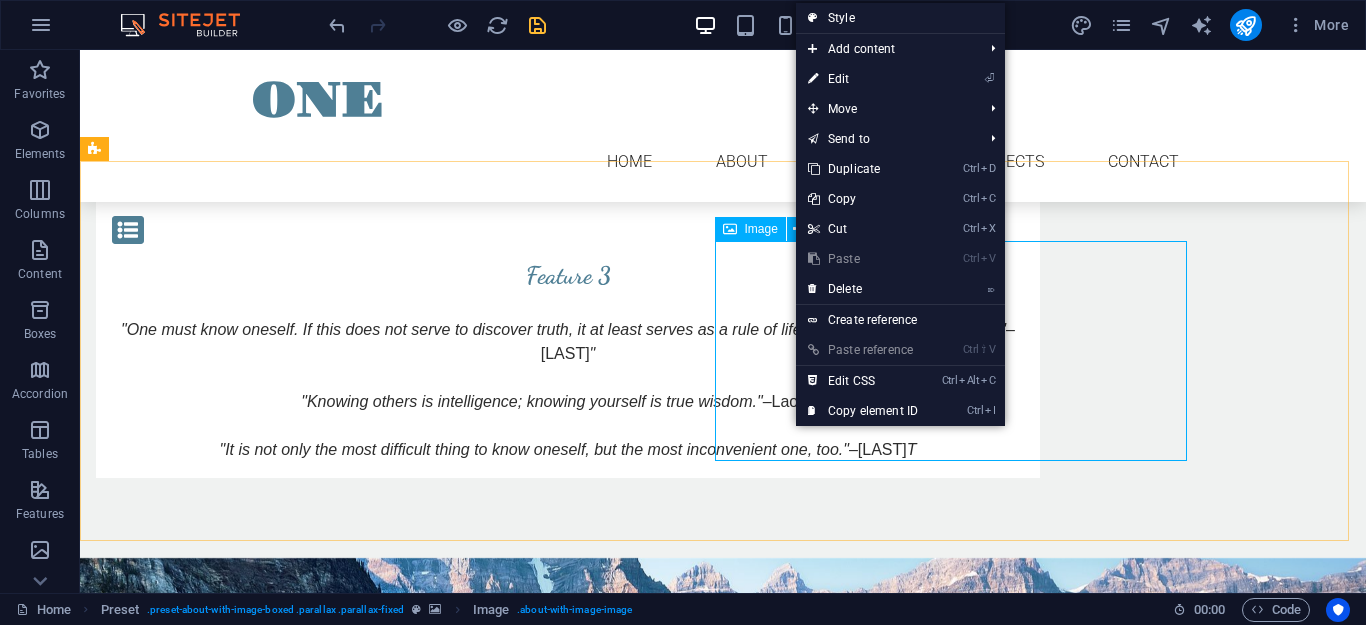 click on "Image" at bounding box center (761, 229) 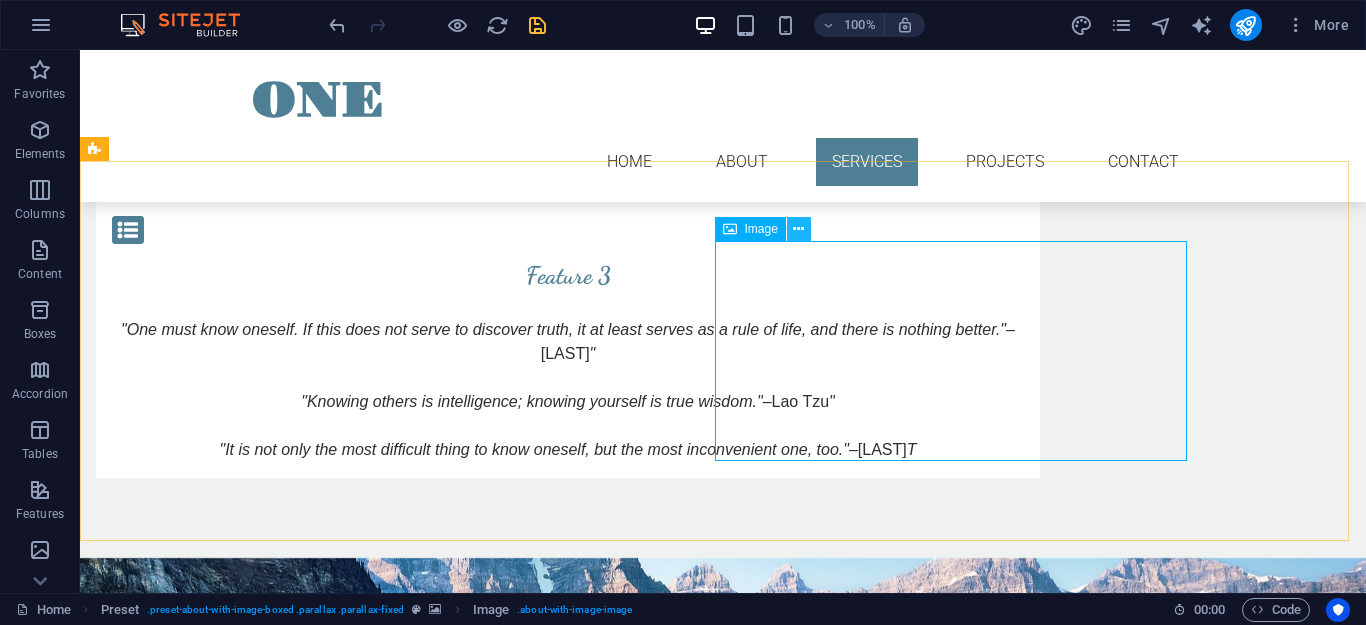 click at bounding box center [798, 229] 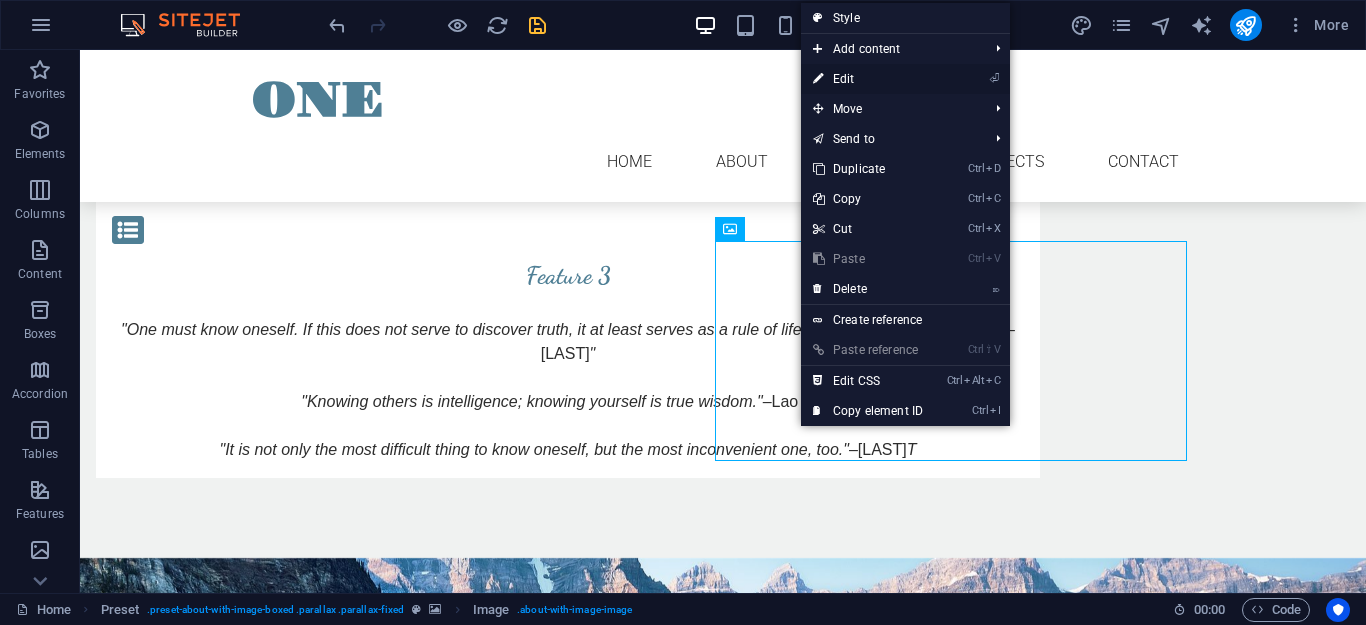 click on "⏎  Edit" at bounding box center (868, 79) 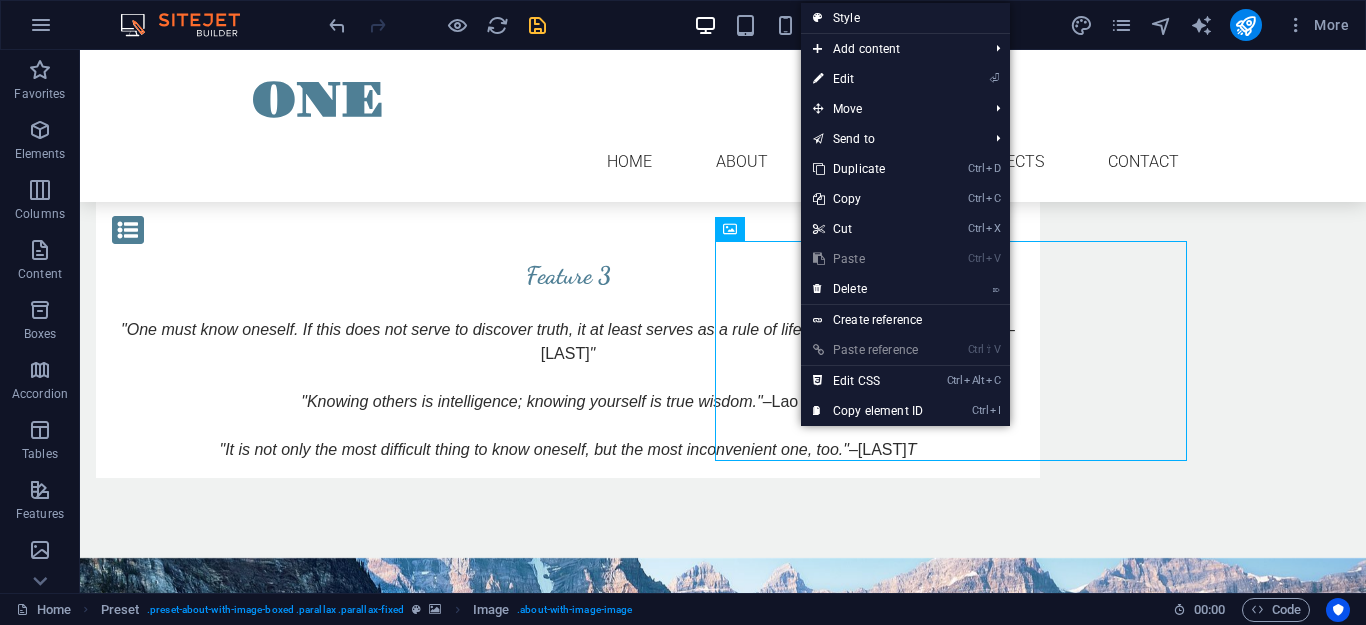 select on "%" 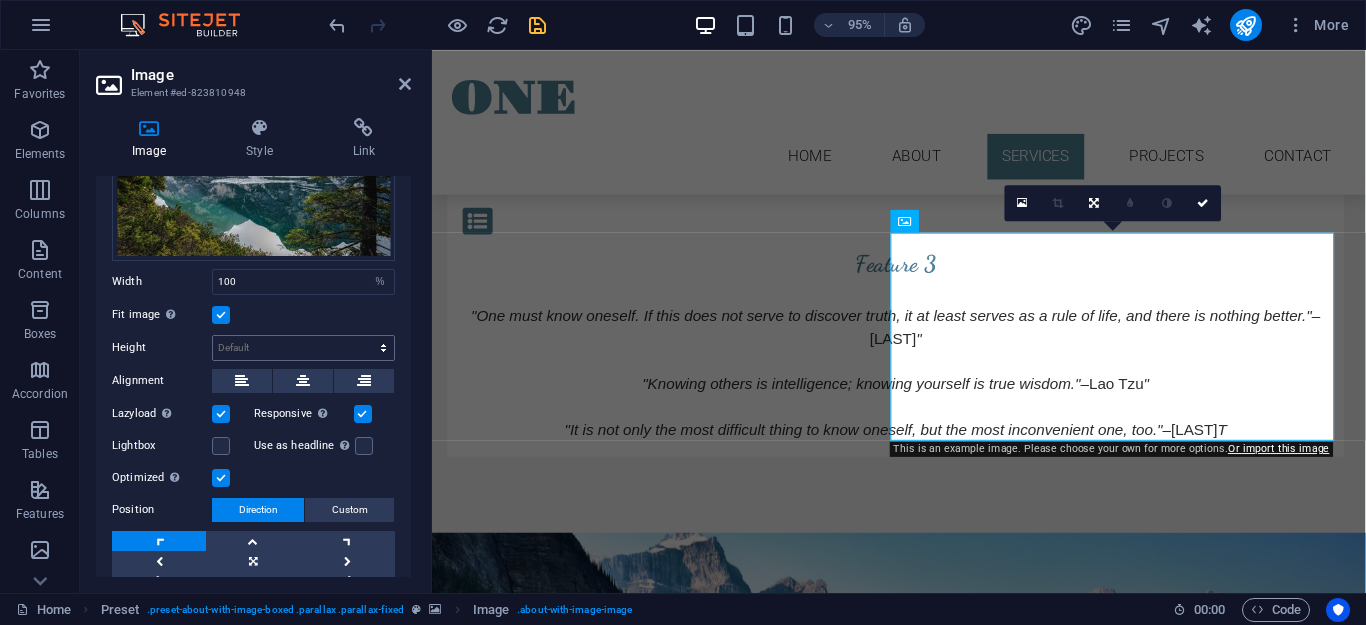 scroll, scrollTop: 135, scrollLeft: 0, axis: vertical 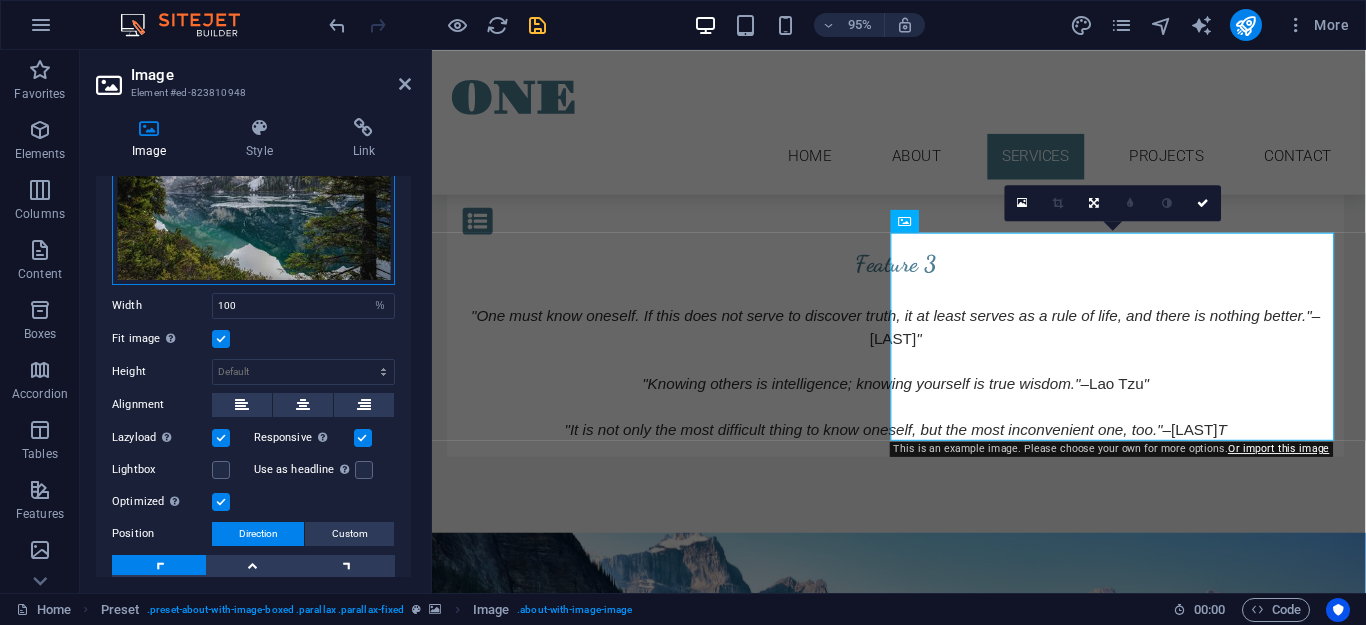 click on "Drag files here, click to choose files or select files from Files or our free stock photos & videos" at bounding box center (253, 189) 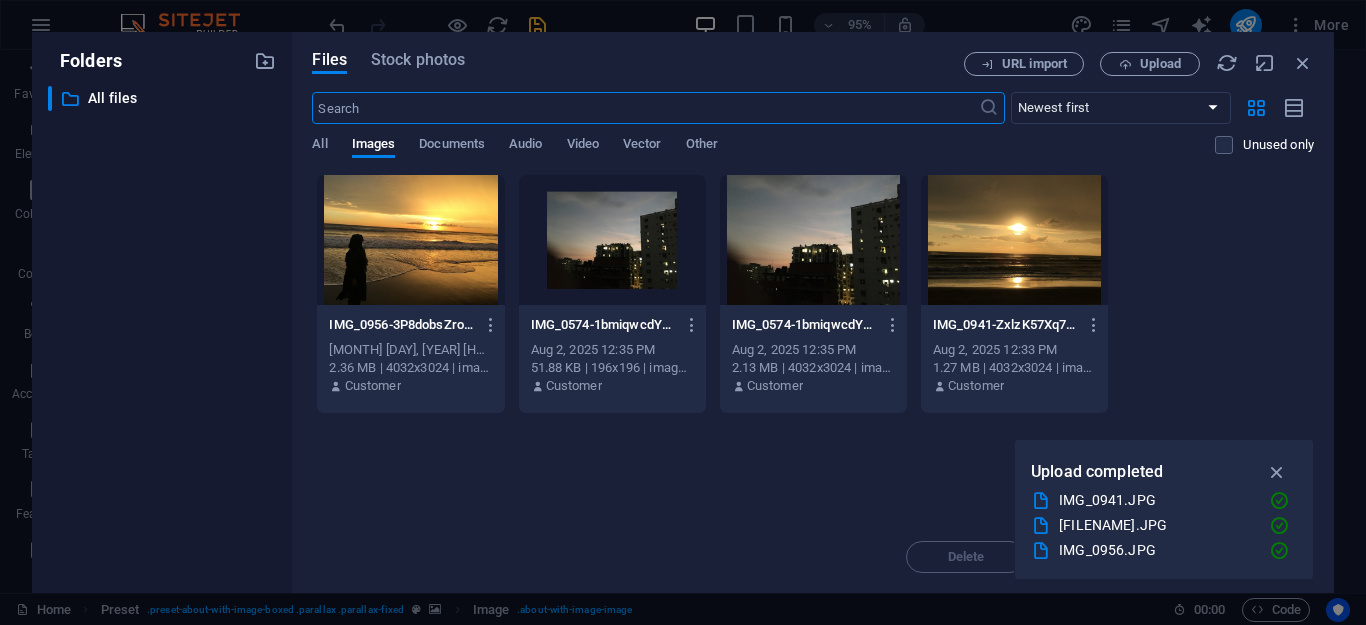scroll, scrollTop: 2437, scrollLeft: 0, axis: vertical 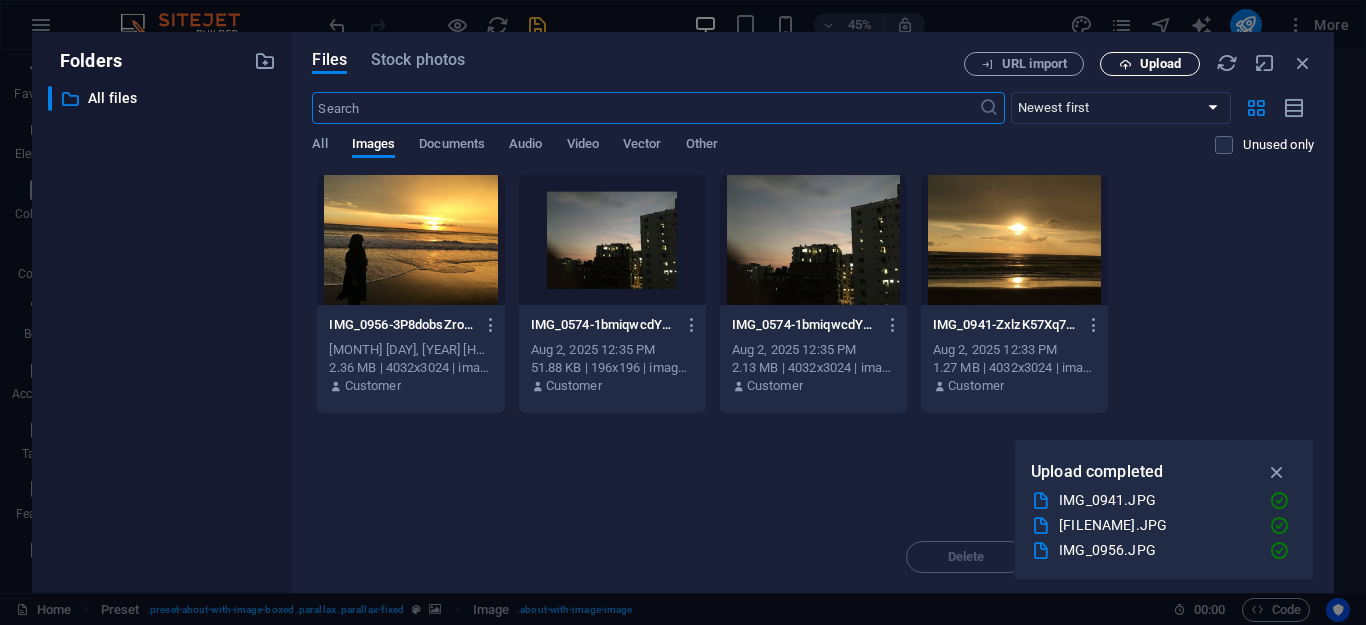 click on "Upload" at bounding box center [1150, 64] 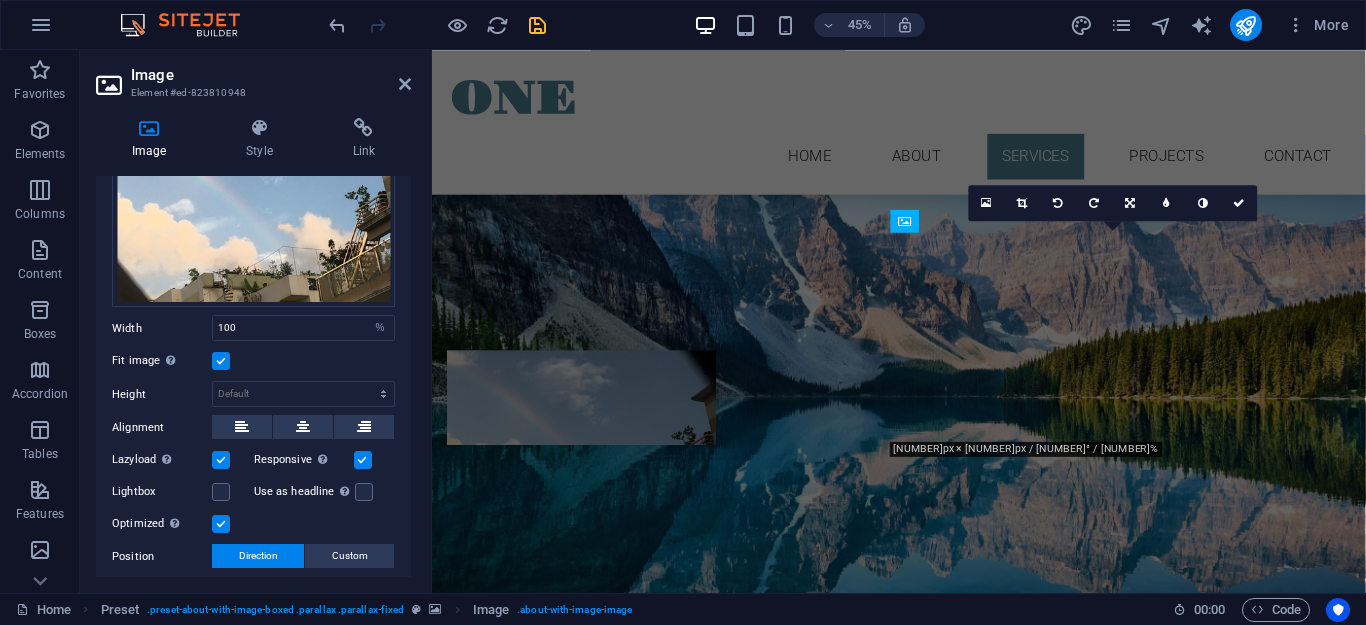 scroll, scrollTop: 2018, scrollLeft: 0, axis: vertical 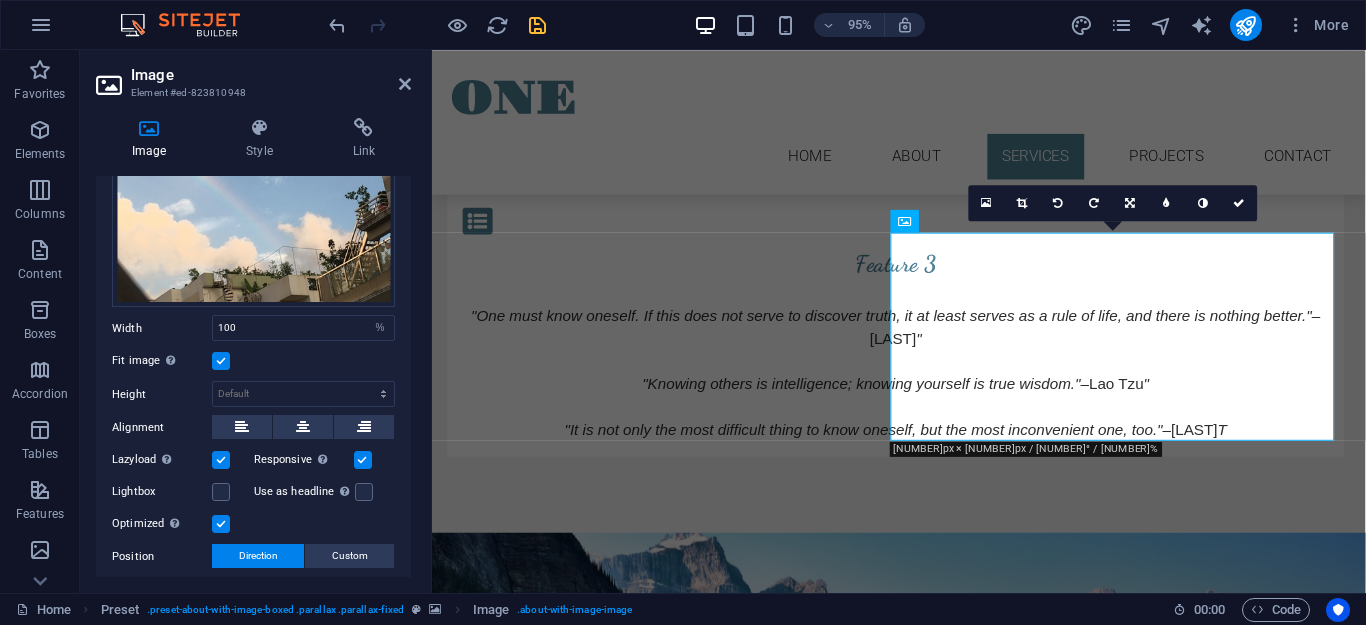 click at bounding box center (923, 844) 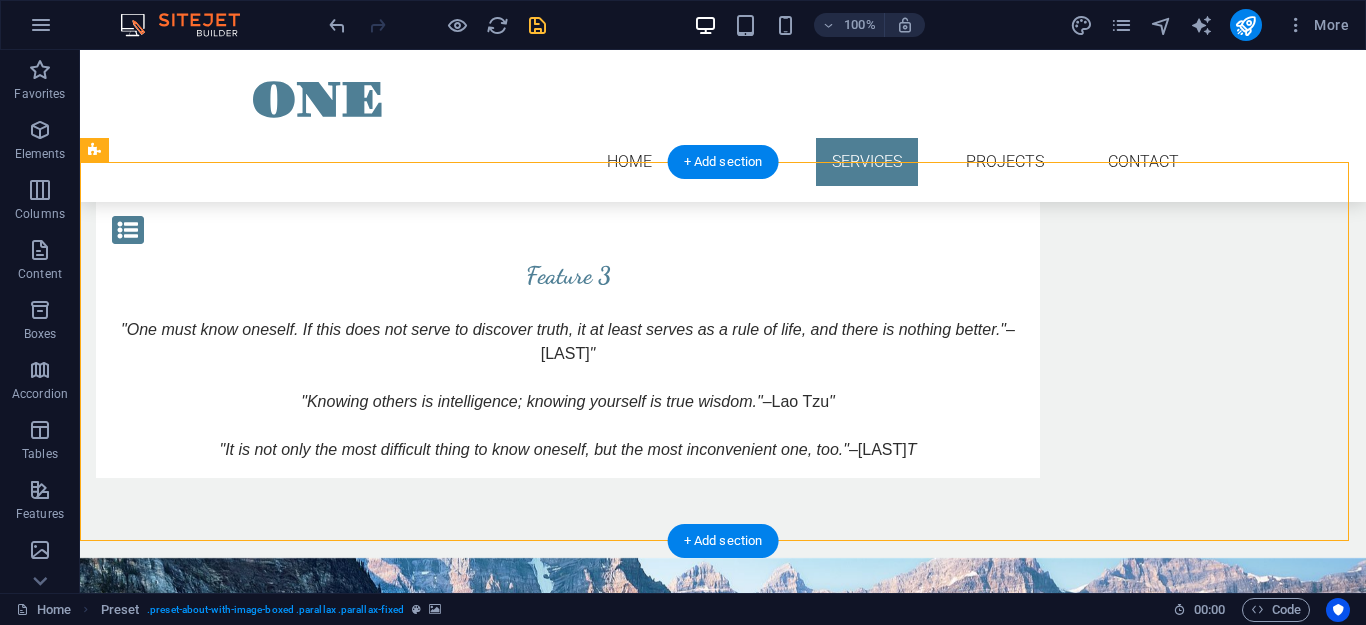 click at bounding box center [723, 829] 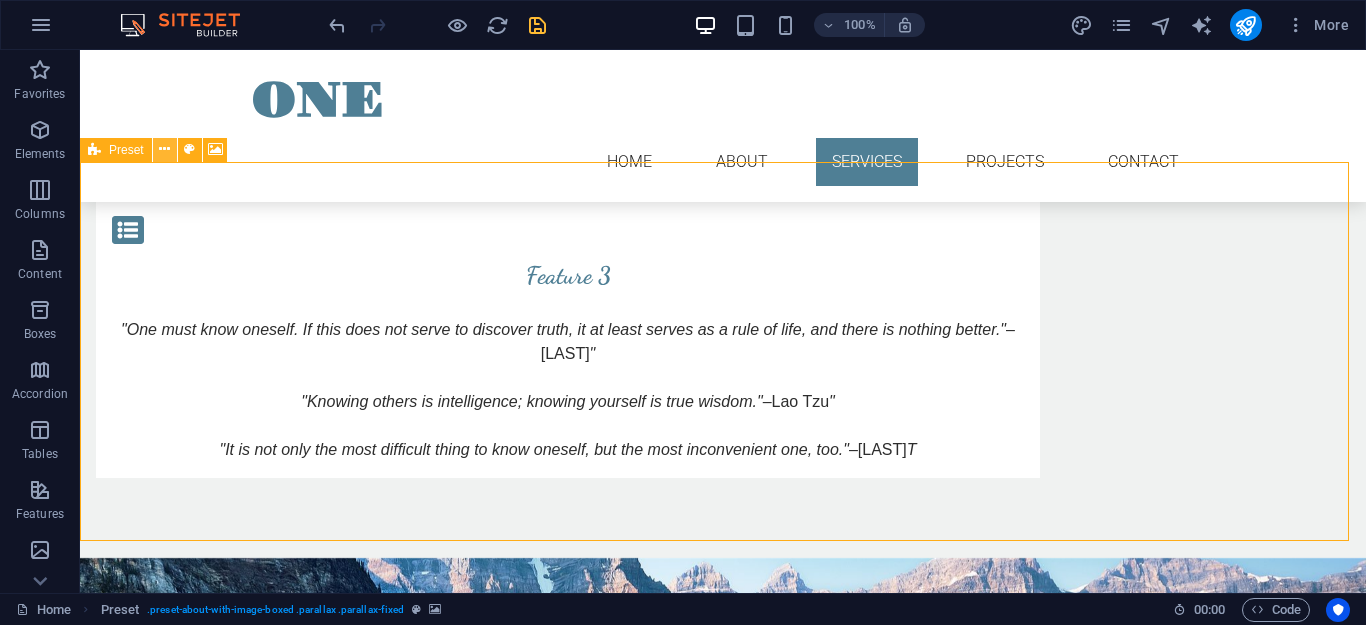 click at bounding box center [164, 149] 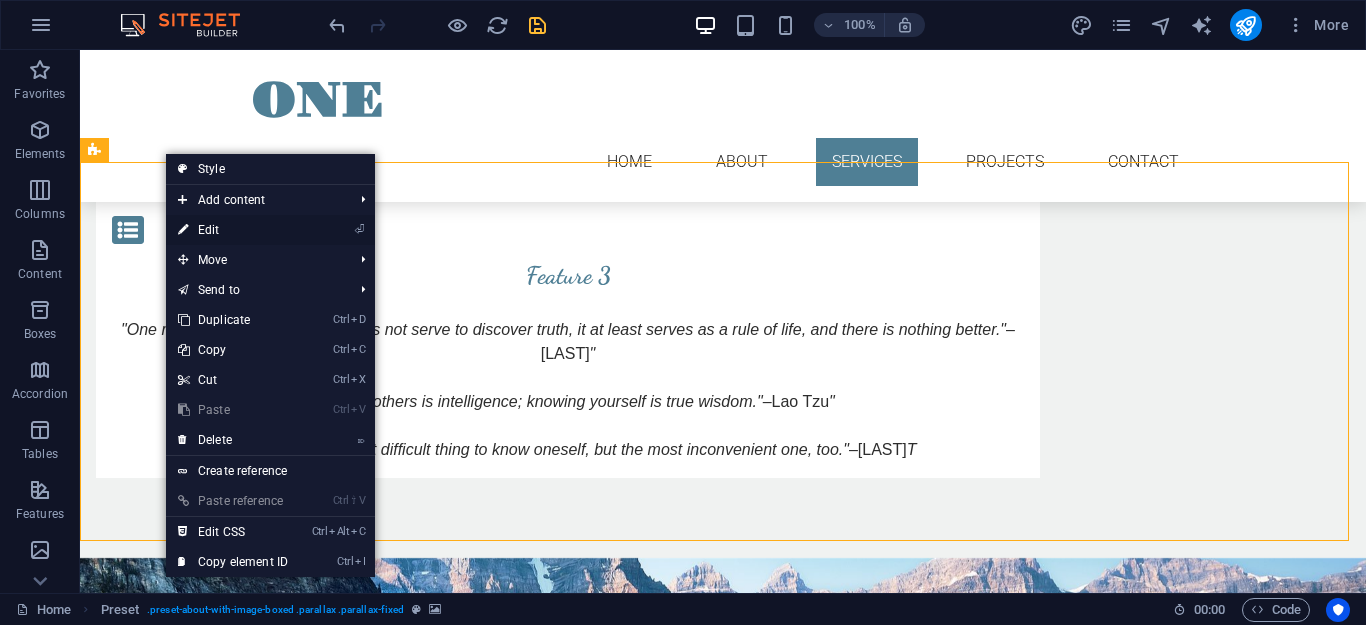 click on "⏎  Edit" at bounding box center [233, 230] 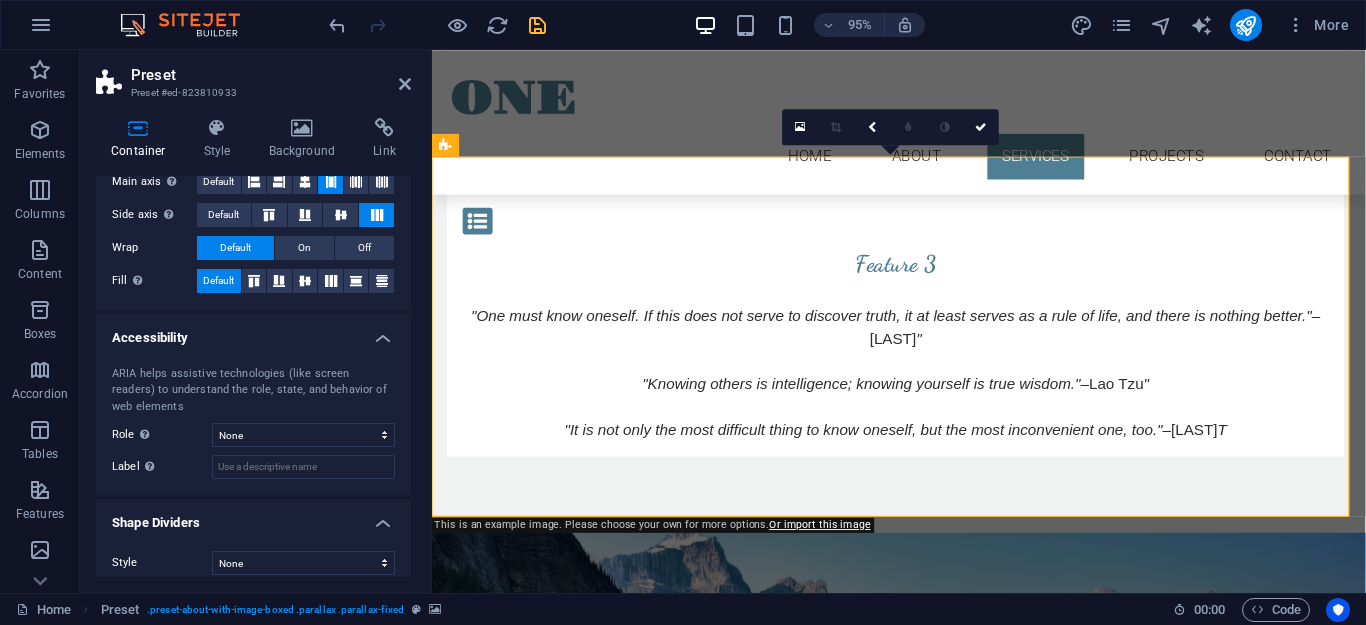 scroll, scrollTop: 374, scrollLeft: 0, axis: vertical 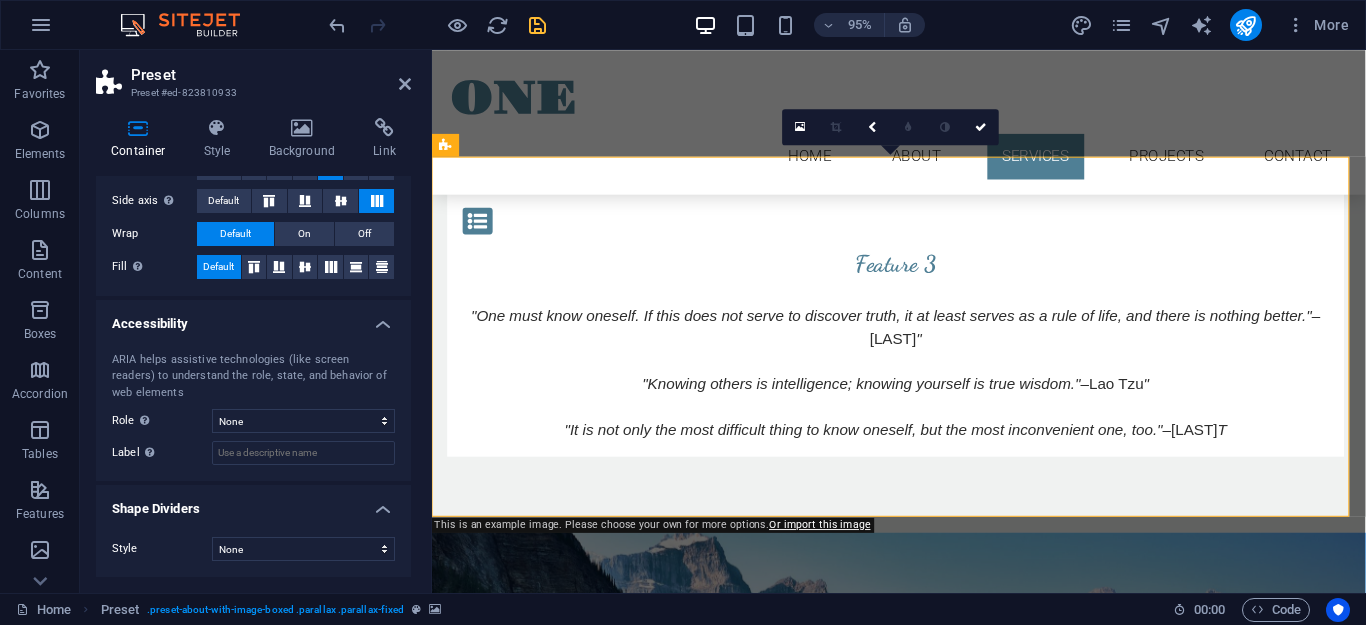 click on "Preset Preset #ed-823810933
Container Style Background Link Size Height Default px rem % vh vw Min. height None px rem % vh vw Width Default px rem % em vh vw Min. width None px rem % vh vw Content width Default Custom width Width Default px rem % em vh vw Min. width None px rem % vh vw Default padding Custom spacing Default content width and padding can be changed under Design. Edit design Layout (Flexbox) Alignment Determines the flex direction. Default Main axis Determine how elements should behave along the main axis inside this container (justify content). Default Side axis Control the vertical direction of the element inside of the container (align items). Default Wrap Default On Off Fill Controls the distances and direction of elements on the y-axis across several lines (align content). Default Accessibility ARIA helps assistive technologies (like screen readers) to understand the role, state, and behavior of web elements Role The ARIA role defines the purpose of an element.  None None" at bounding box center (256, 321) 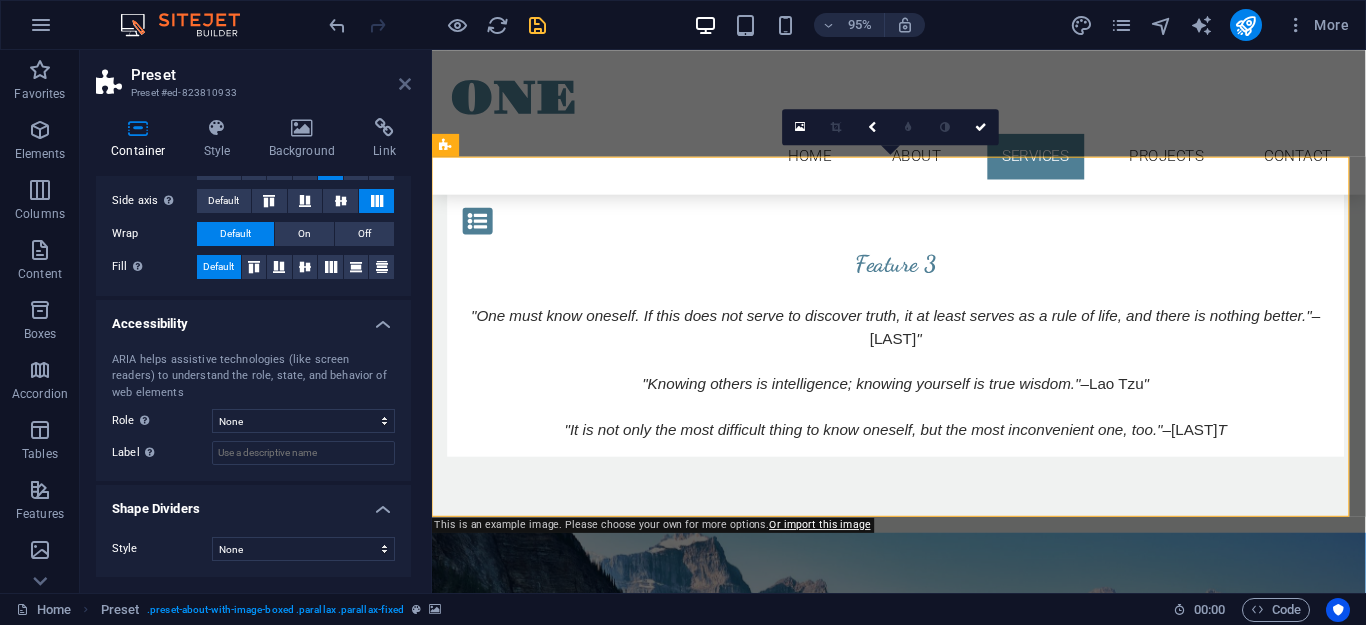 click at bounding box center (405, 84) 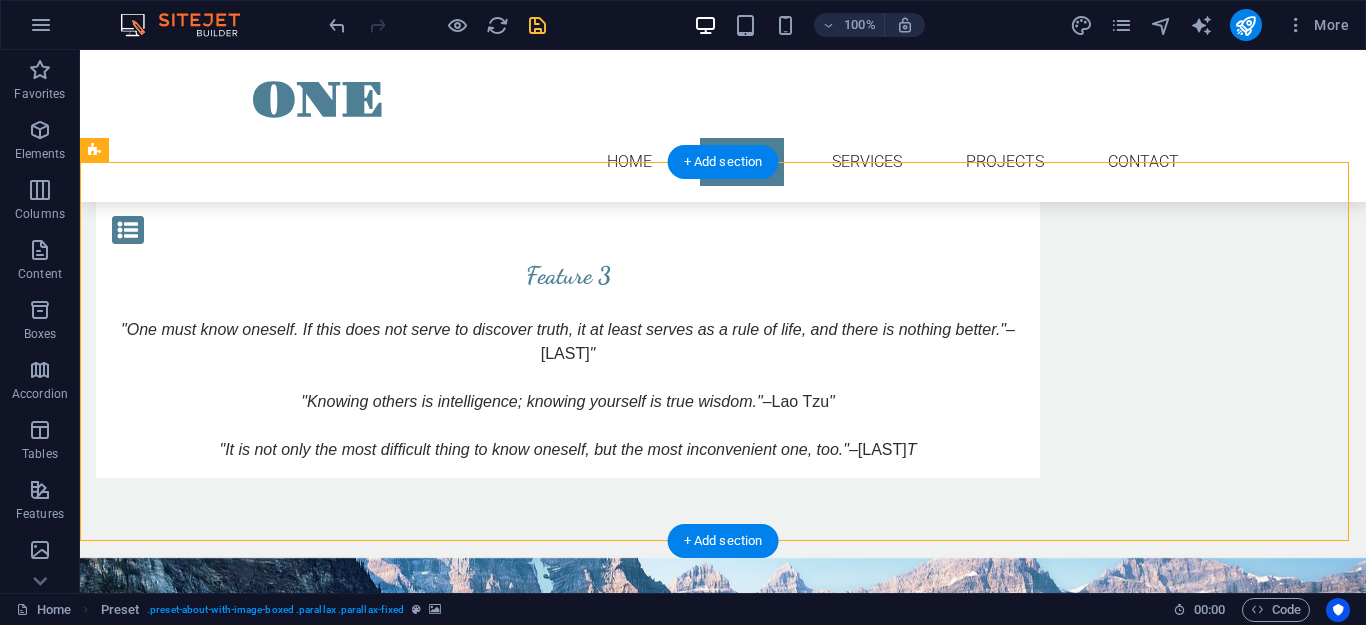 scroll, scrollTop: 1814, scrollLeft: 0, axis: vertical 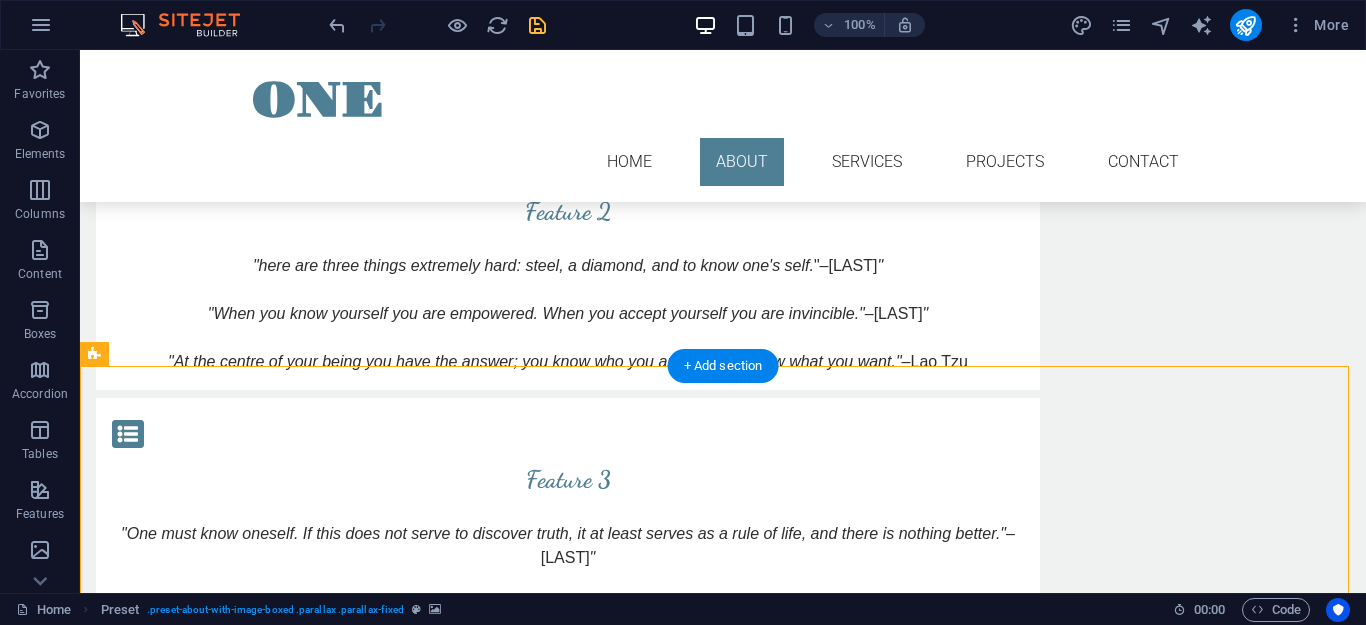click at bounding box center (723, 1033) 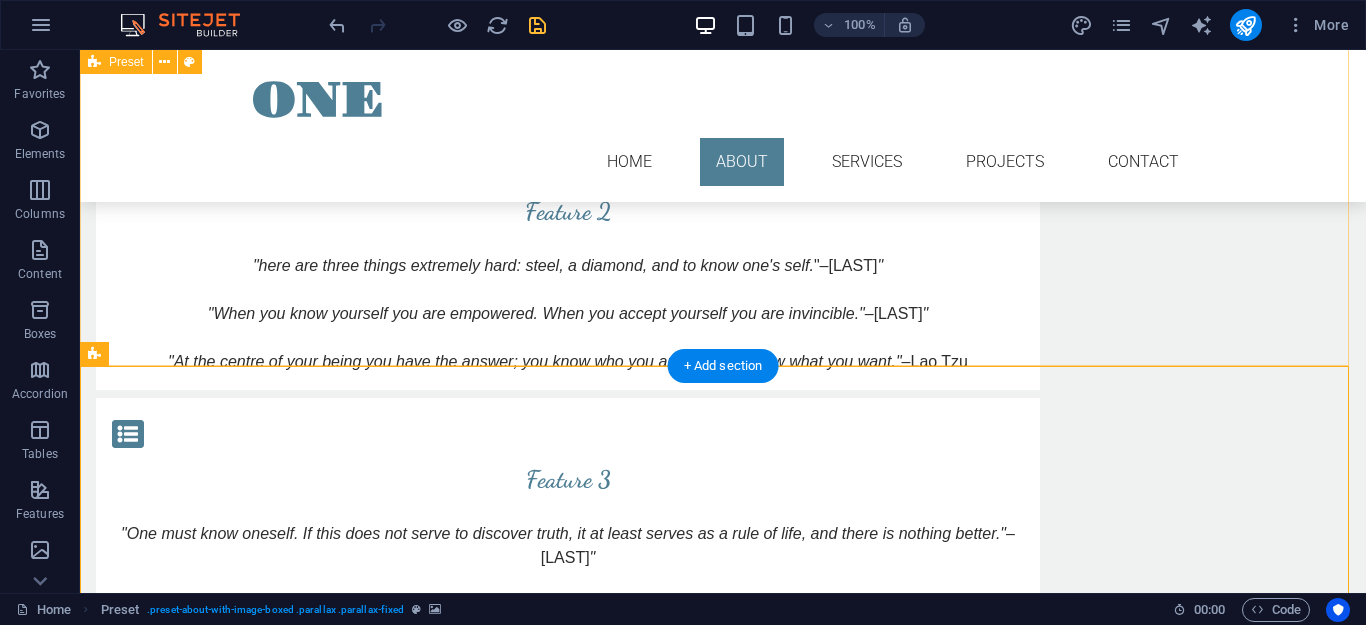 click on "Feature 1 "[QUOTE]" –[LAST] " "In the end you don't so much find yourself as you find someone who knows who you are." –[LAST] Feature 2 "[QUOTE]"–[LAST] " "When you know yourself you are empowered. When you accept yourself you are invincible." –[LAST] " "At the centre of your being you have the answer; you know who you are and you know what you want." –[LAST] Feature 3 "[QUOTE]" –[LAST] " "Knowing others is intelligence; knowing yourself is true wisdom." –[LAST] " "It is not only the most difficult thing to know oneself, but the most inconvenient one, too." –[LAST] T" at bounding box center (723, 296) 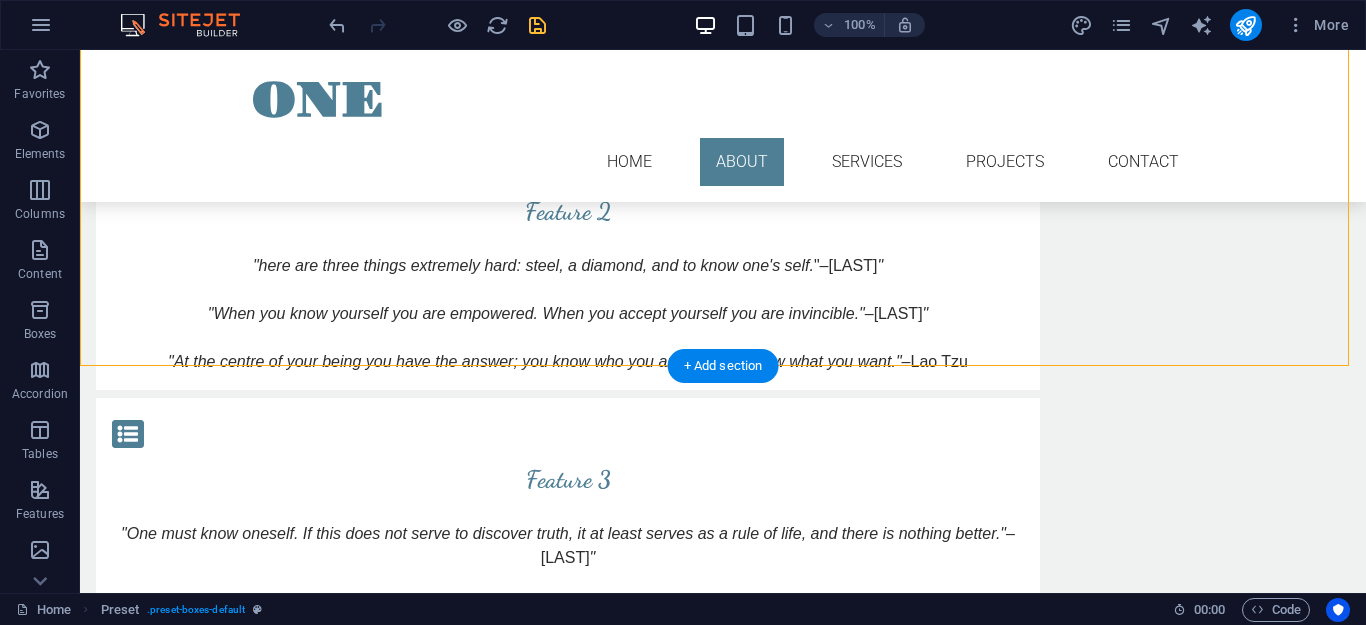 click at bounding box center [723, 1033] 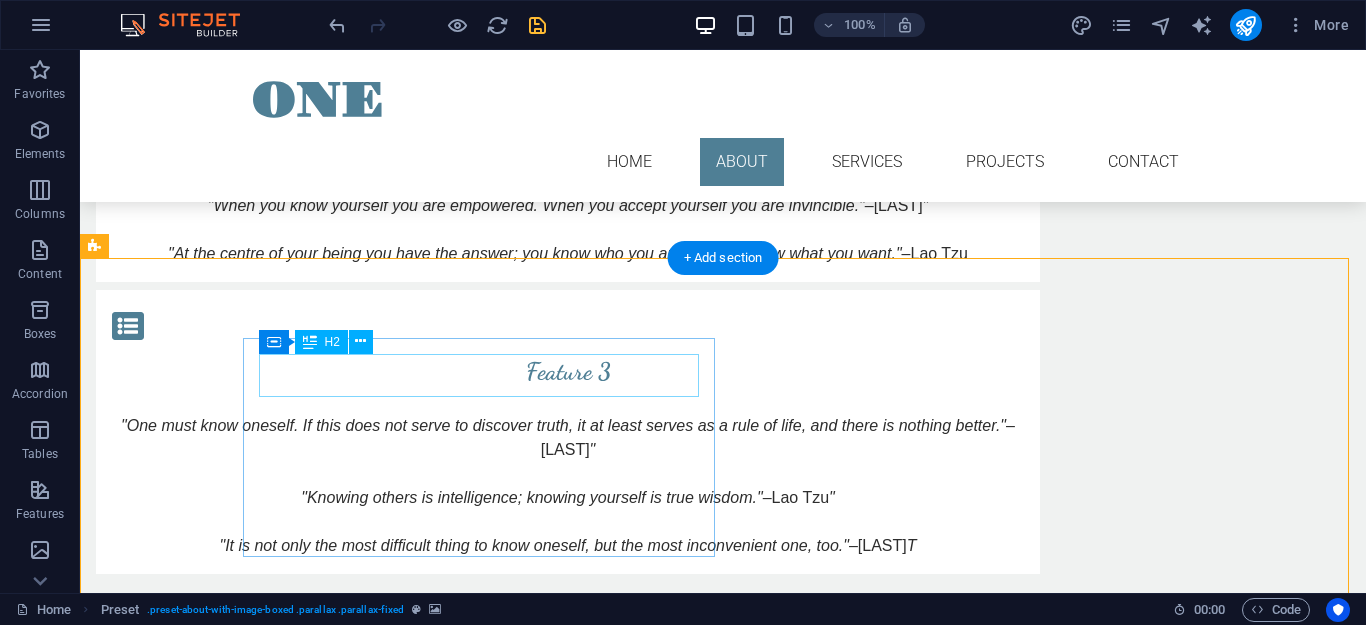scroll, scrollTop: 1916, scrollLeft: 0, axis: vertical 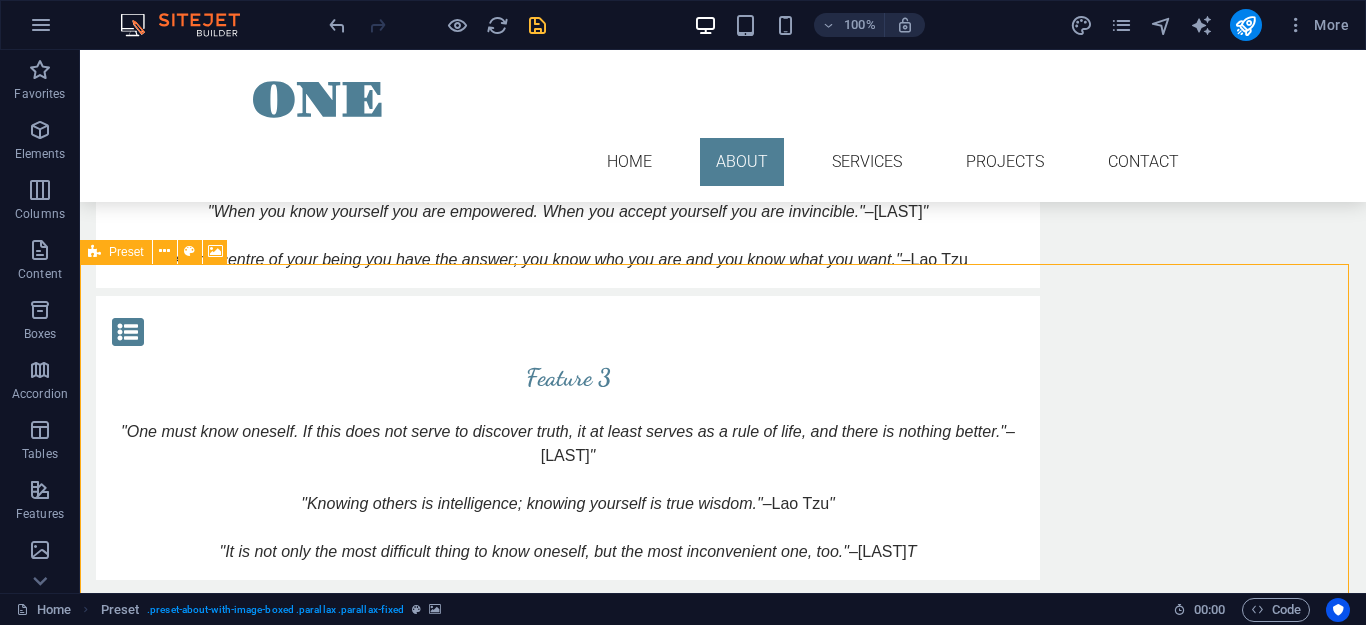 click at bounding box center (94, 252) 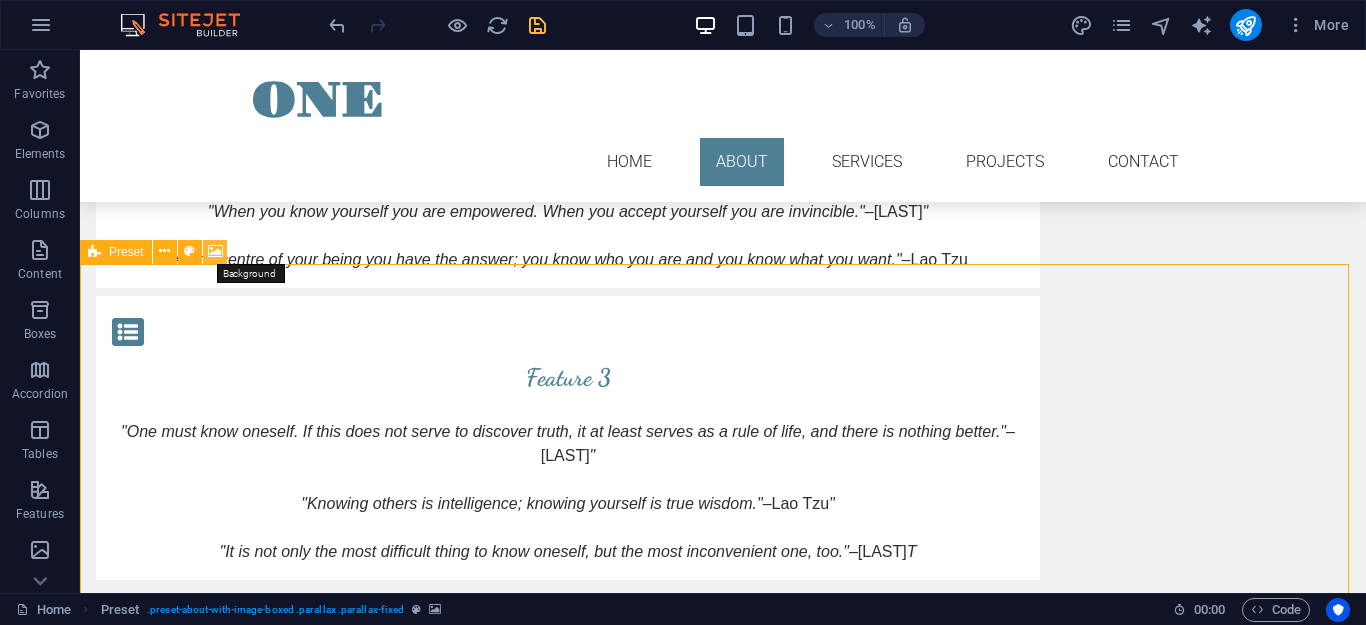 click at bounding box center [215, 251] 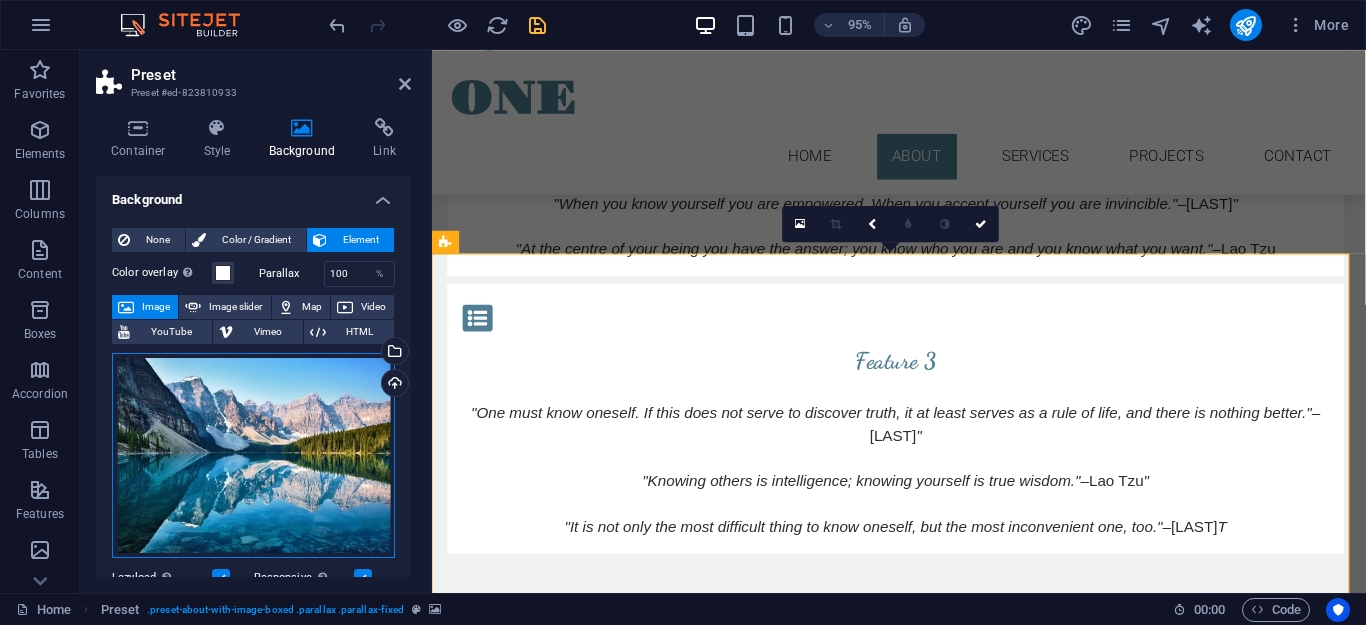 click on "Drag files here, click to choose files or select files from Files or our free stock photos & videos" at bounding box center (253, 456) 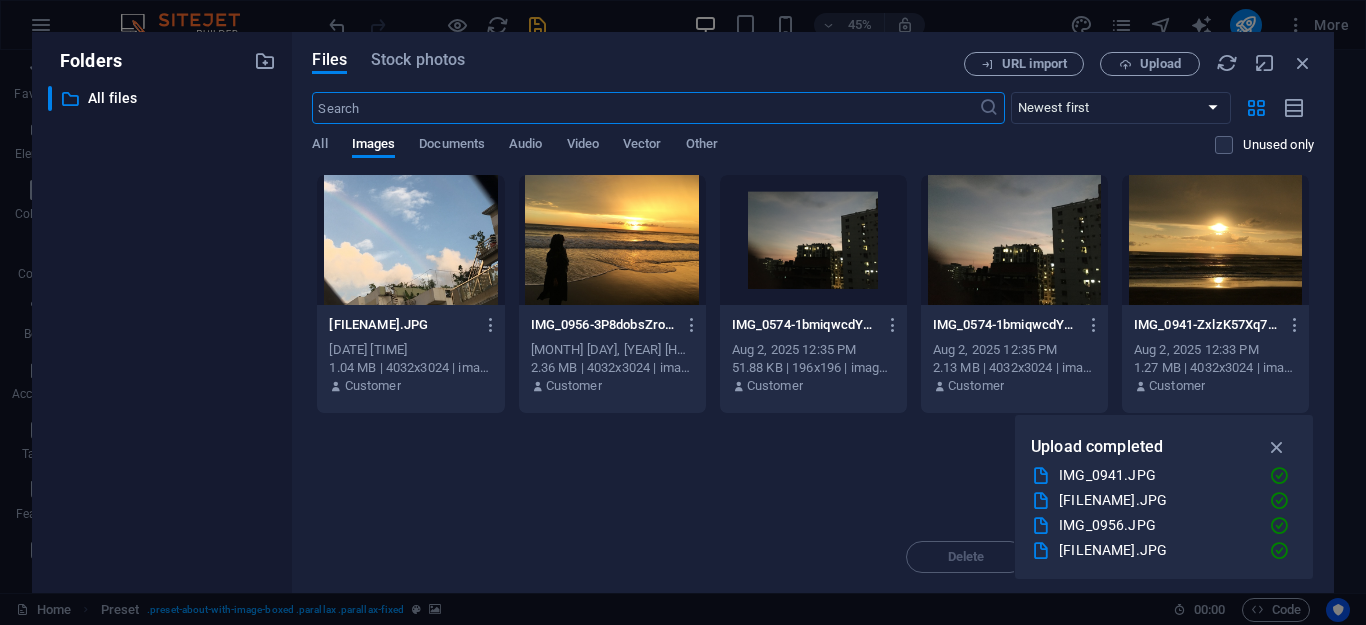 scroll, scrollTop: 2335, scrollLeft: 0, axis: vertical 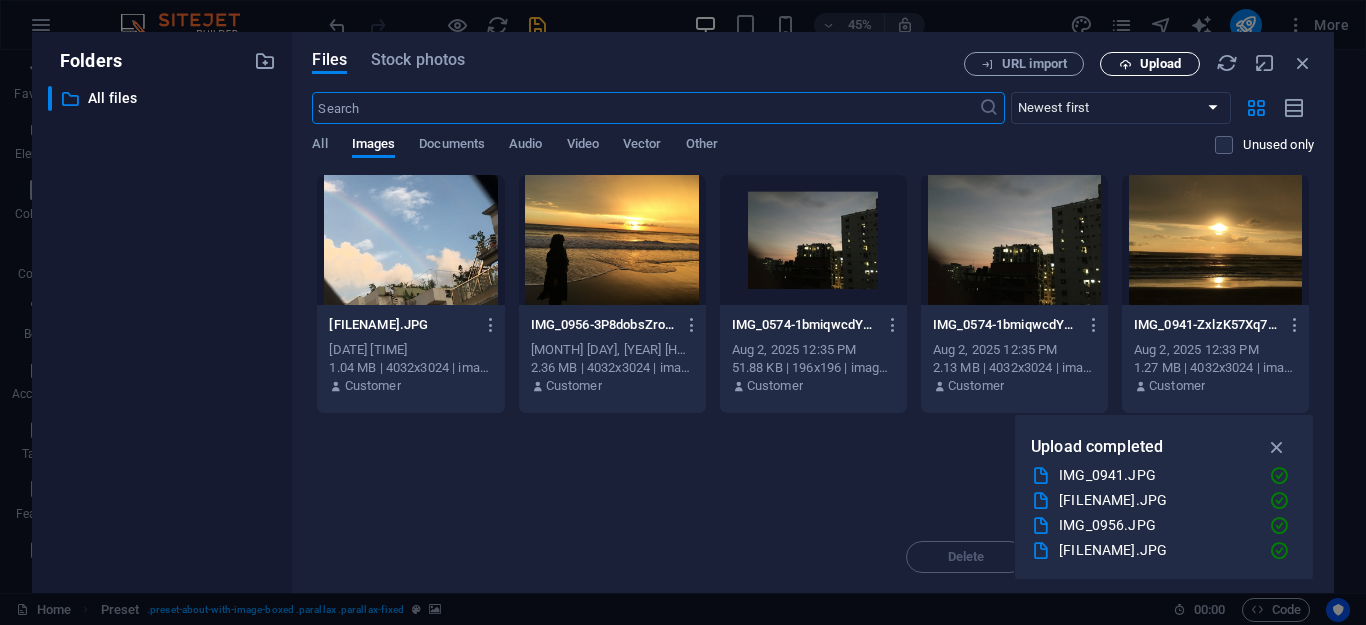 click on "Upload" at bounding box center [1160, 64] 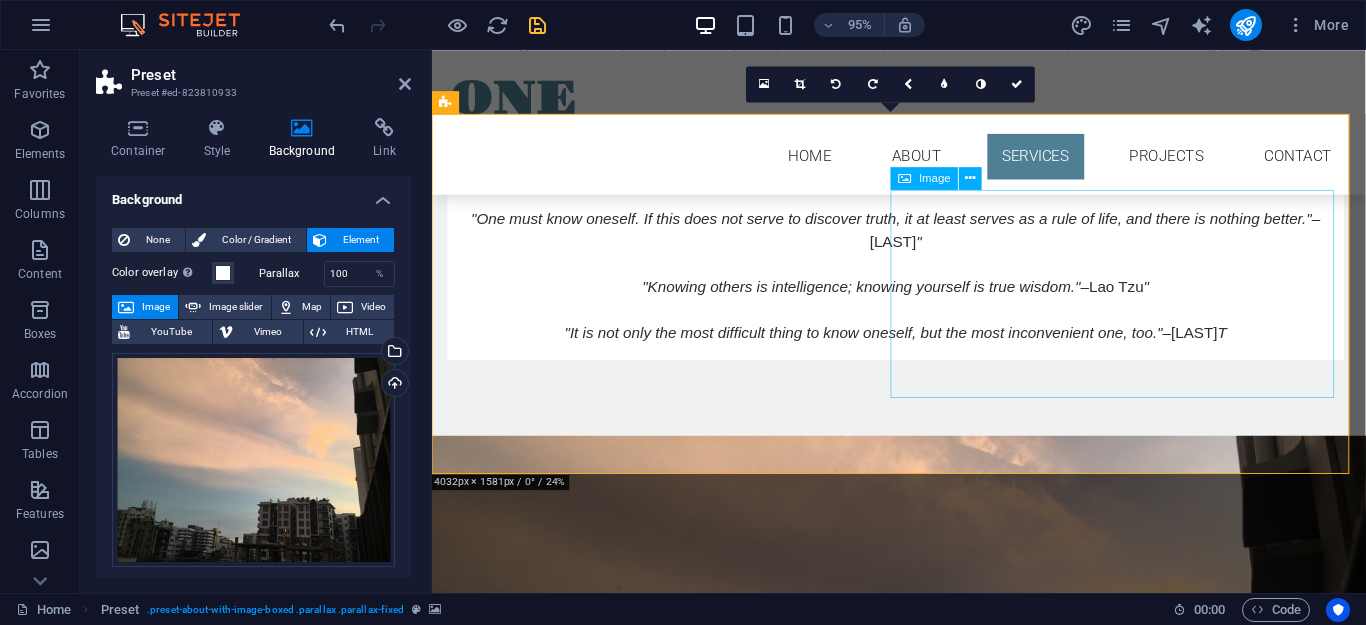 scroll, scrollTop: 1916, scrollLeft: 0, axis: vertical 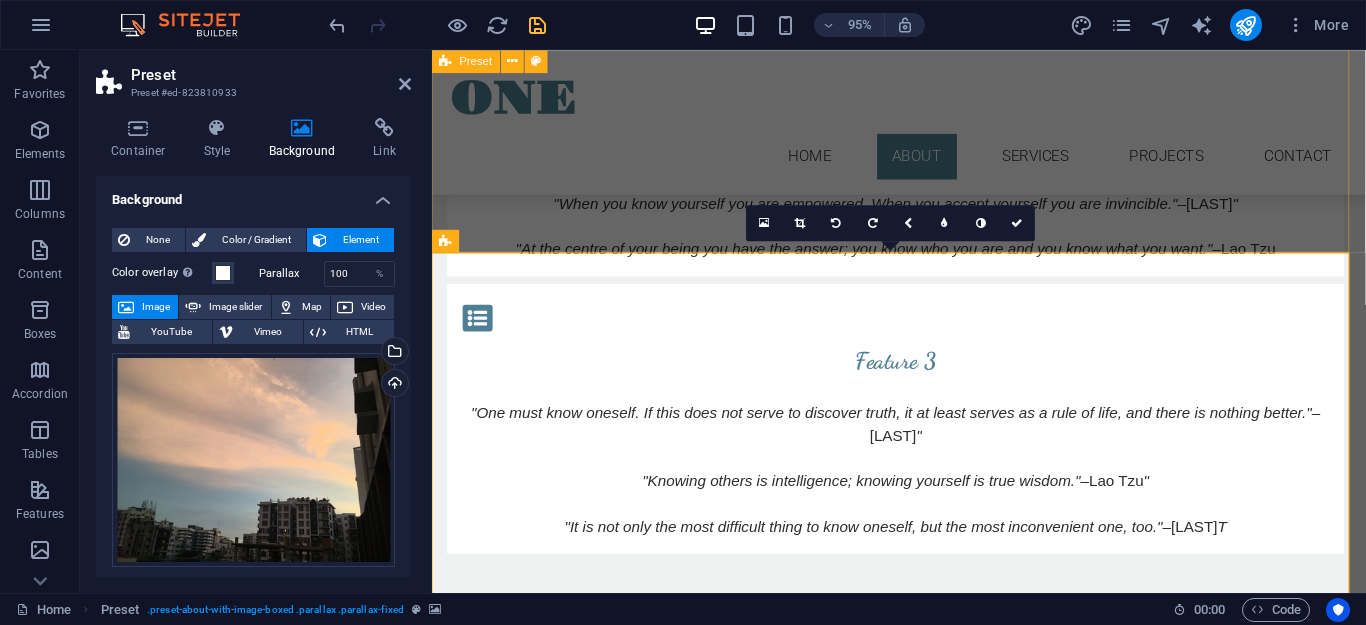 click on "Feature 1 "[QUOTE]" –[LAST] " "In the end you don't so much find yourself as you find someone who knows who you are." –[LAST] Feature 2 "[QUOTE]"–[LAST] " "When you know yourself you are empowered. When you accept yourself you are invincible." –[LAST] " "At the centre of your being you have the answer; you know who you are and you know what you want." –[LAST] Feature 3 "[QUOTE]" –[LAST] " "Knowing others is intelligence; knowing yourself is true wisdom." –[LAST] " "It is not only the most difficult thing to know oneself, but the most inconvenient one, too." –[LAST] T" at bounding box center (923, 194) 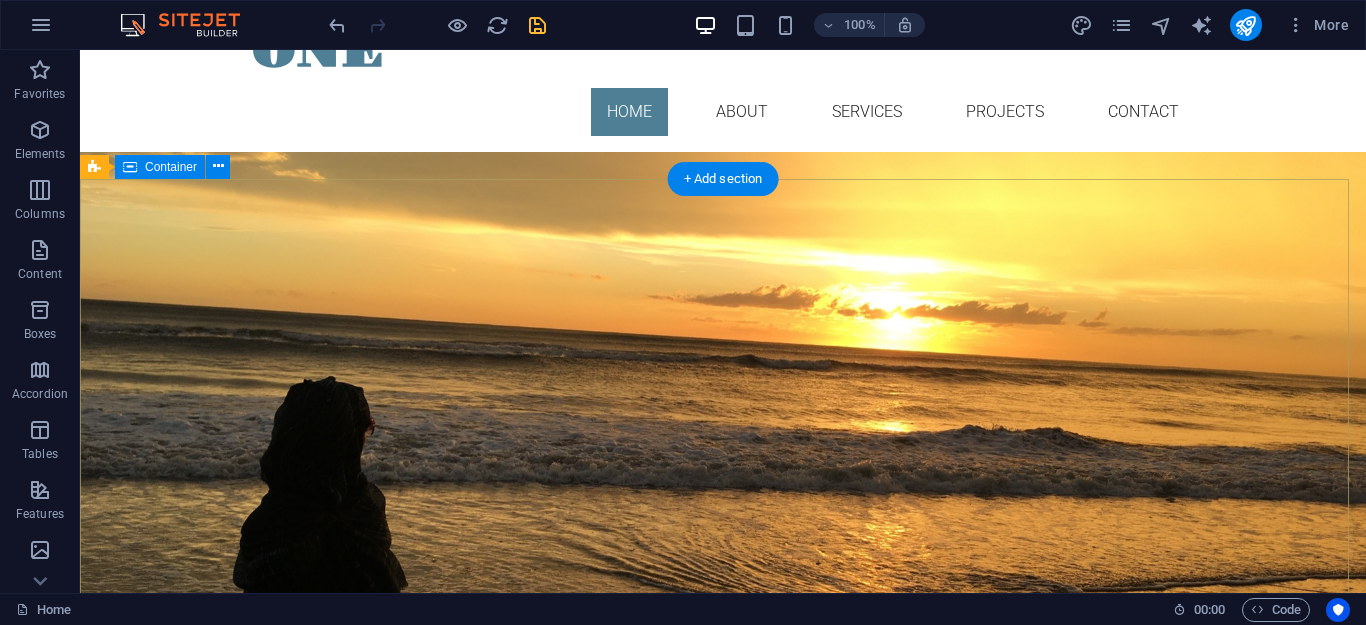 scroll, scrollTop: 0, scrollLeft: 0, axis: both 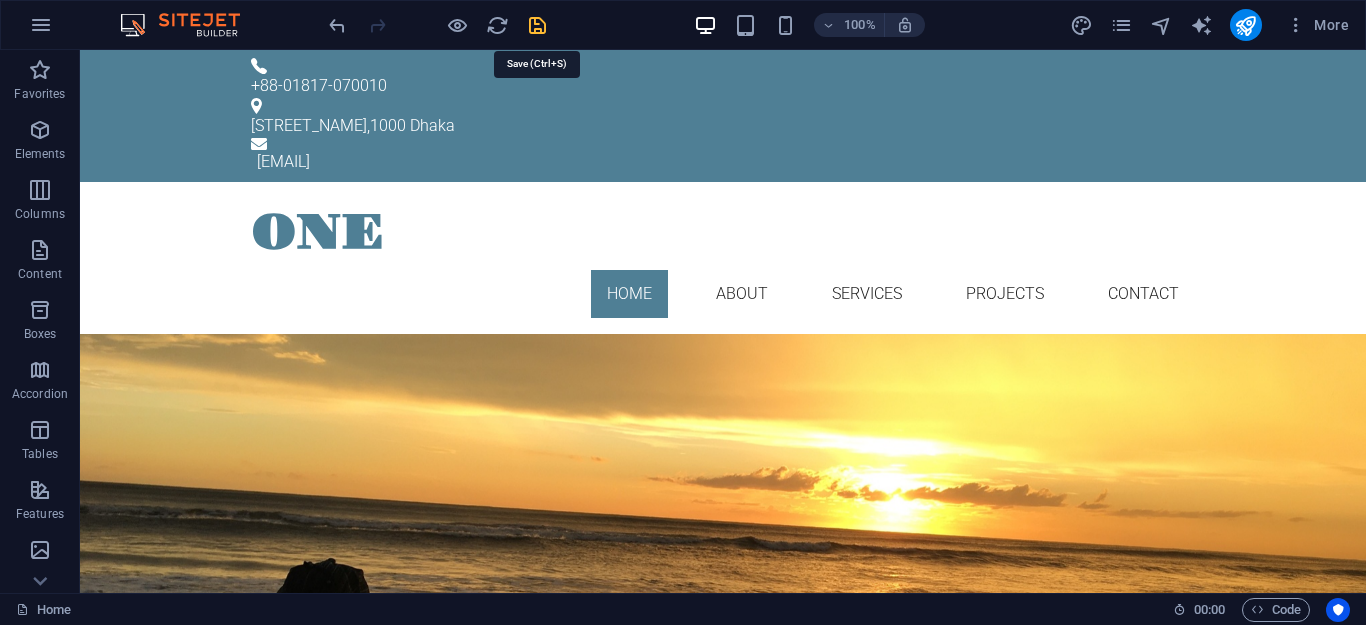 click at bounding box center [537, 25] 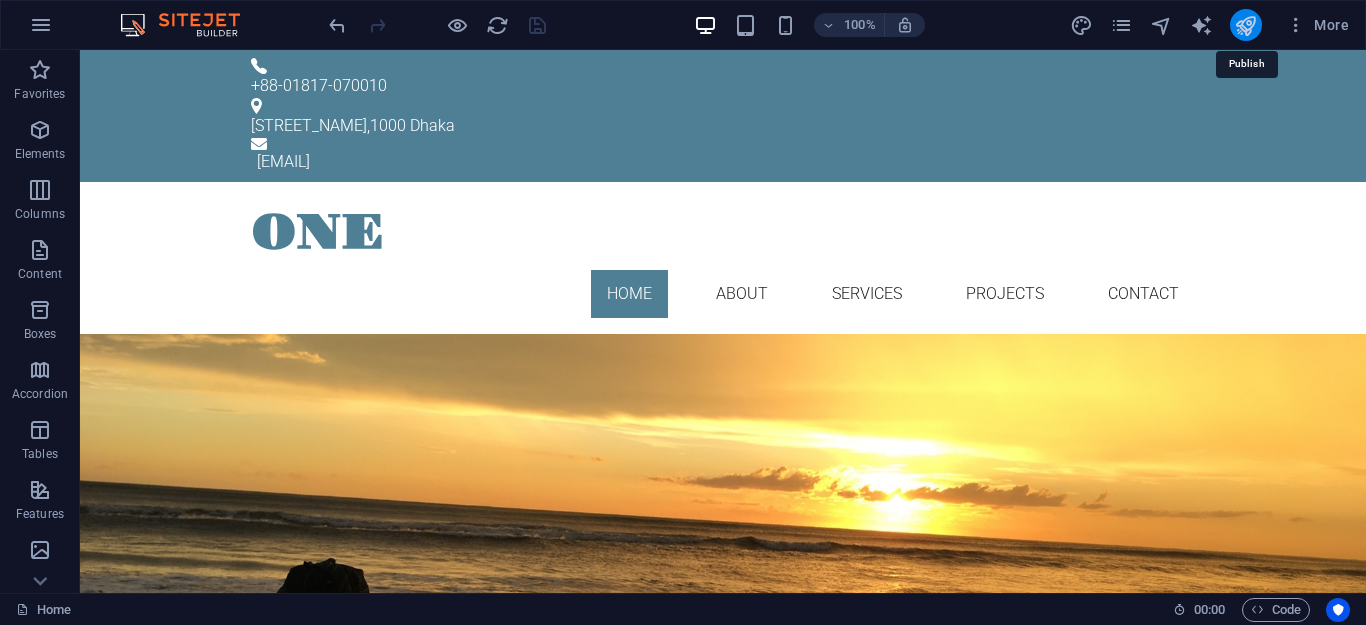 click at bounding box center (1245, 25) 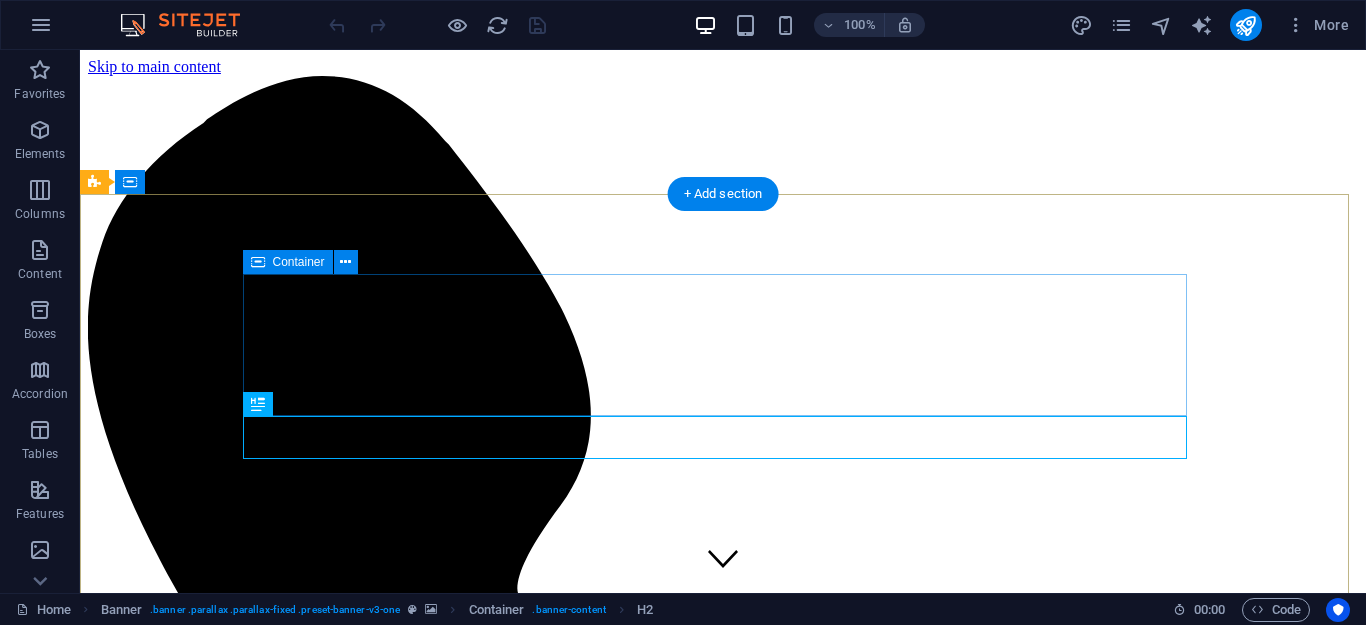 scroll, scrollTop: 0, scrollLeft: 0, axis: both 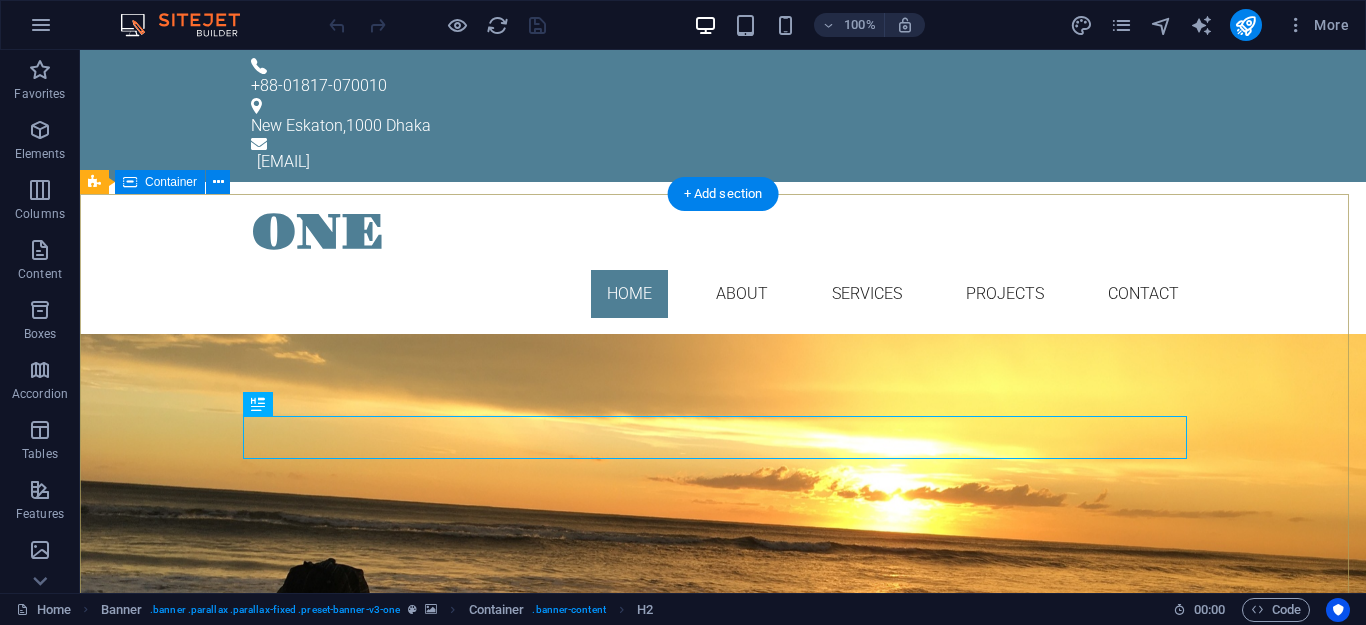click on "Drop content here or  Add elements  Paste clipboard New headline Yourselves Know, who you are Show, who you are! Learn more" at bounding box center [723, 615] 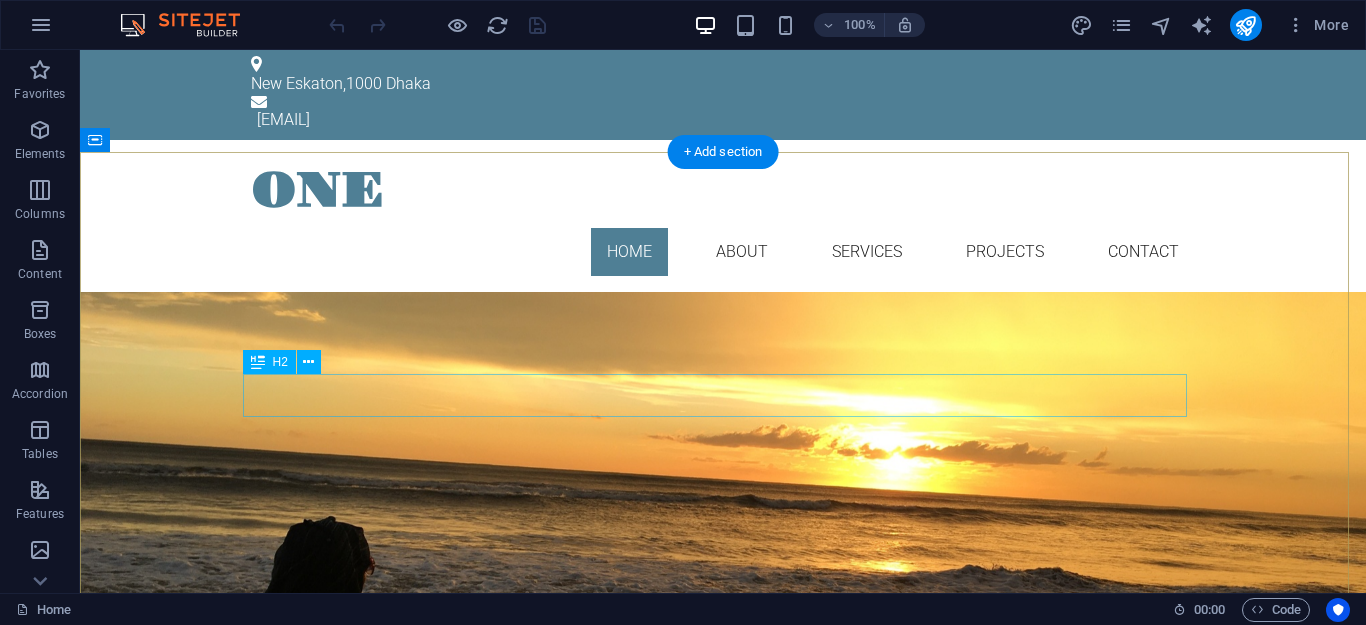 scroll, scrollTop: 0, scrollLeft: 0, axis: both 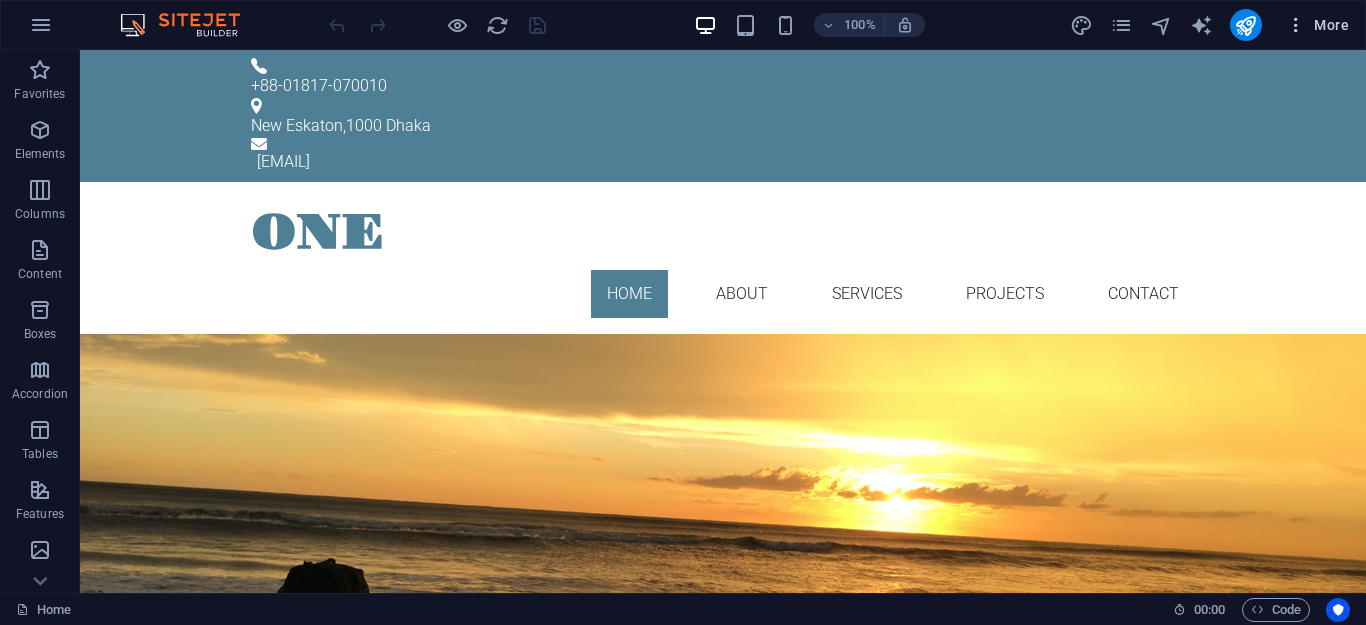 click at bounding box center (1296, 25) 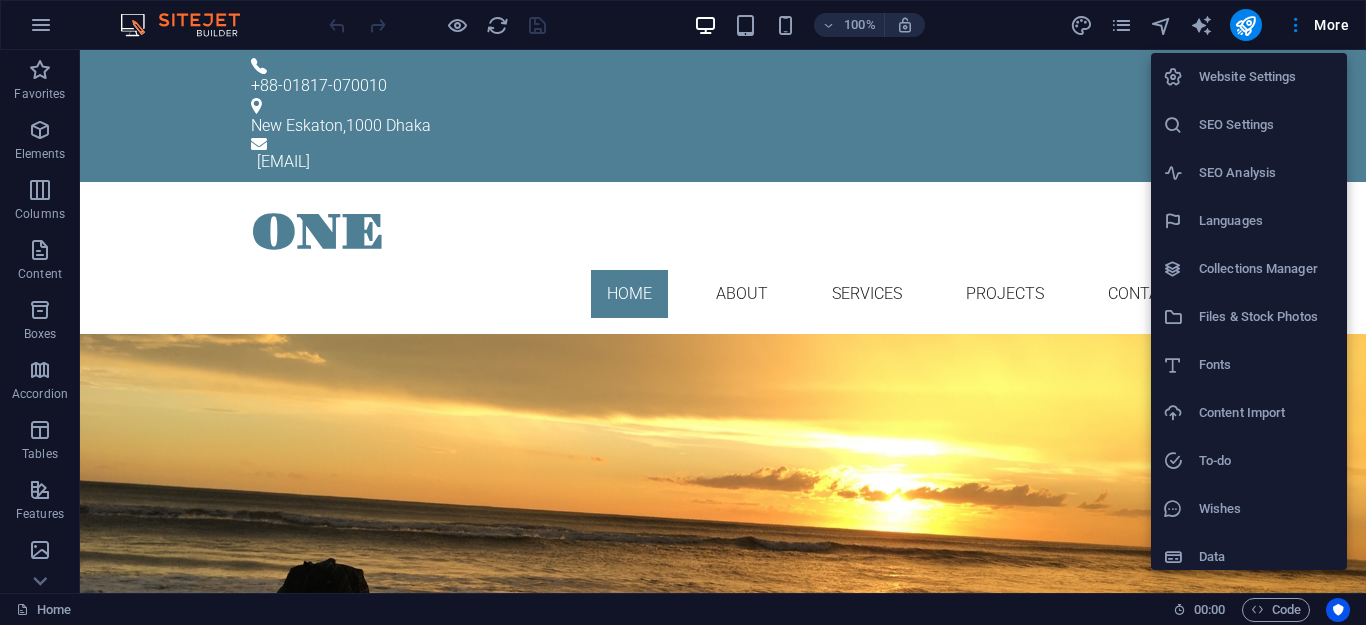 scroll, scrollTop: 11, scrollLeft: 0, axis: vertical 